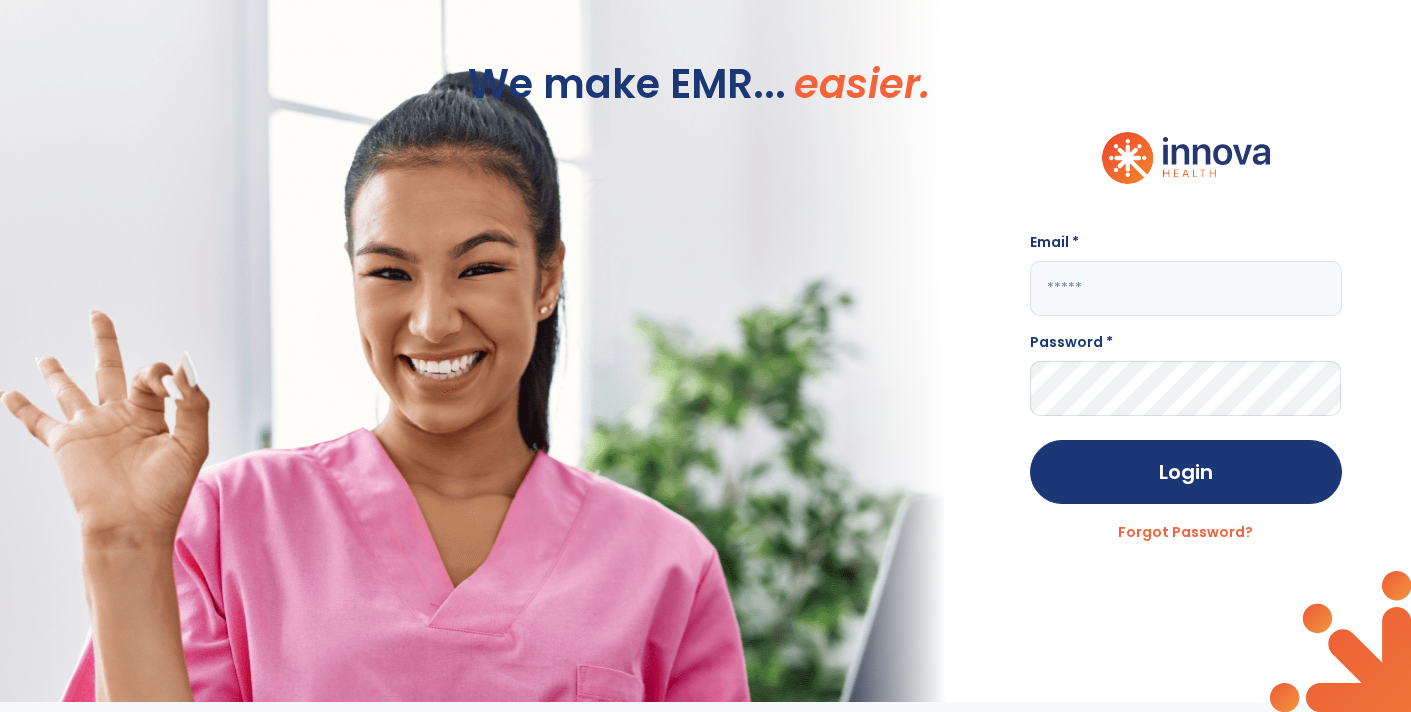scroll, scrollTop: 0, scrollLeft: 0, axis: both 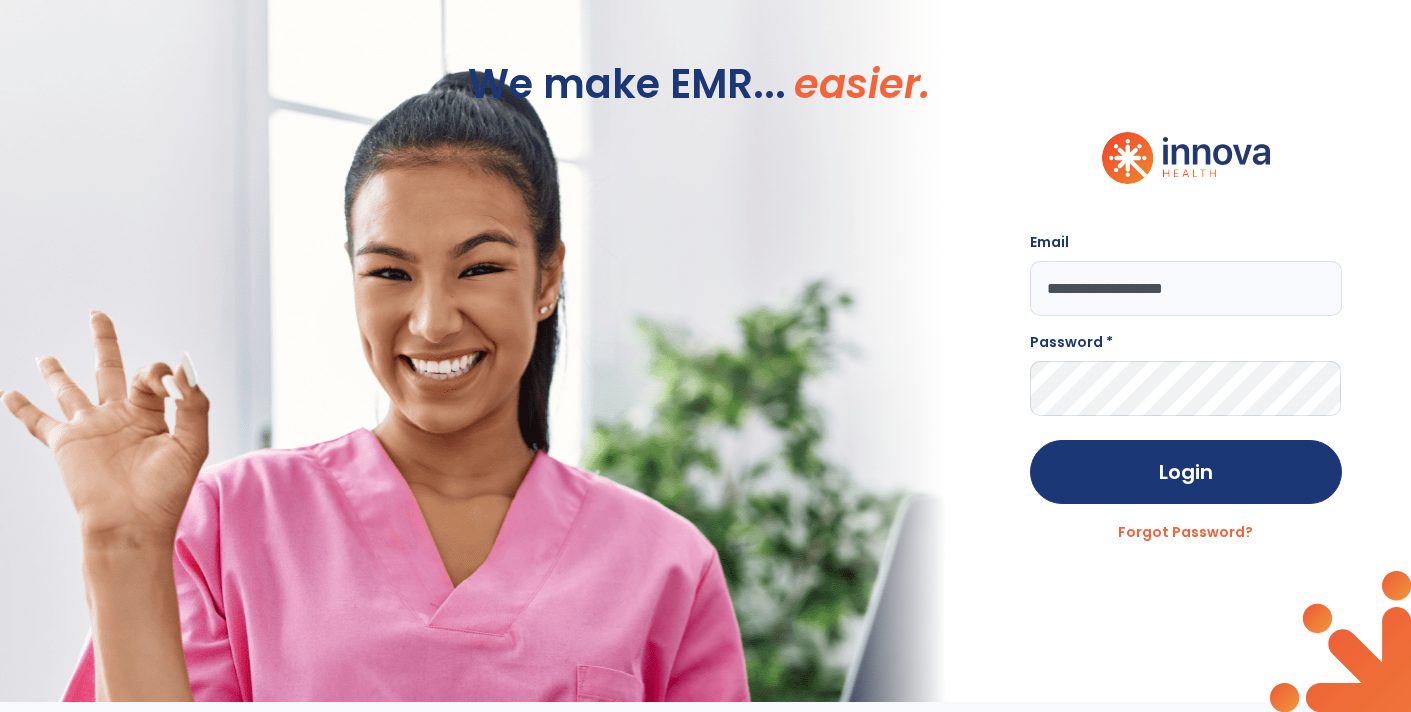 type on "**********" 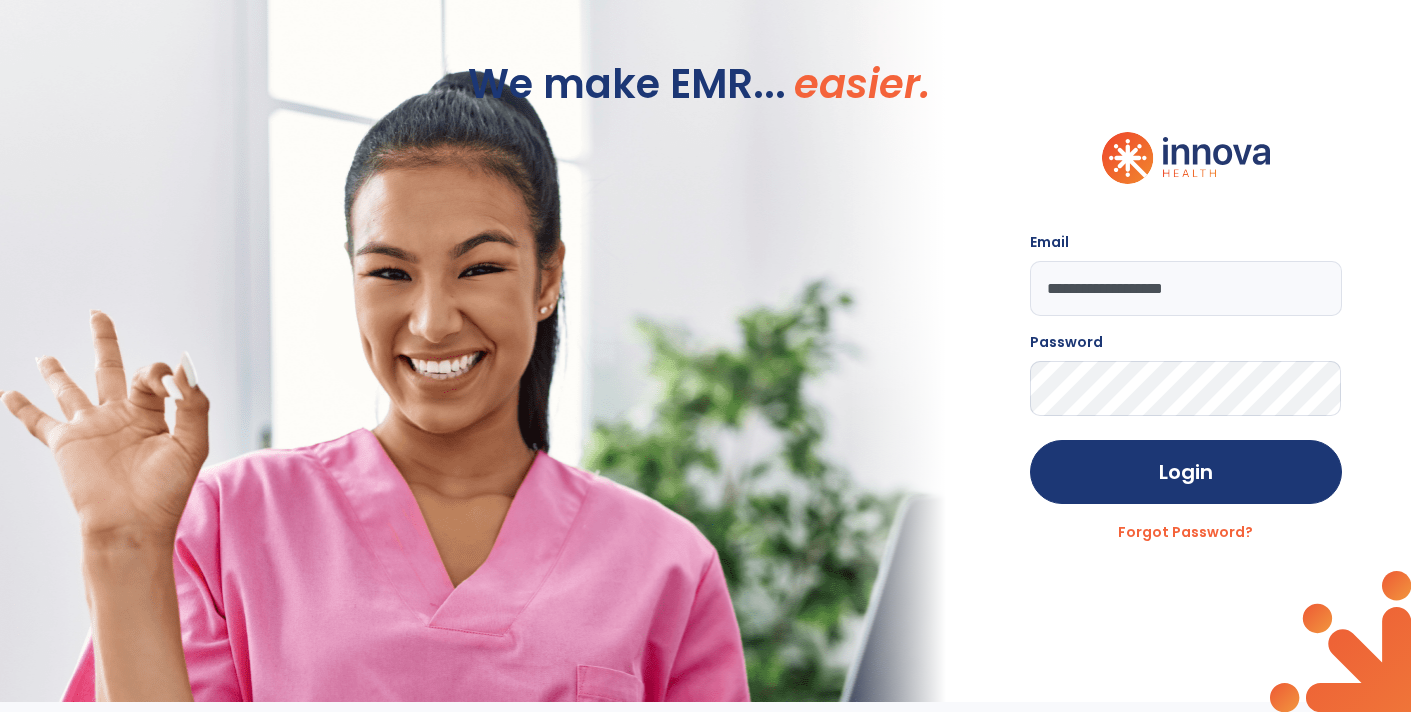 click on "Login" 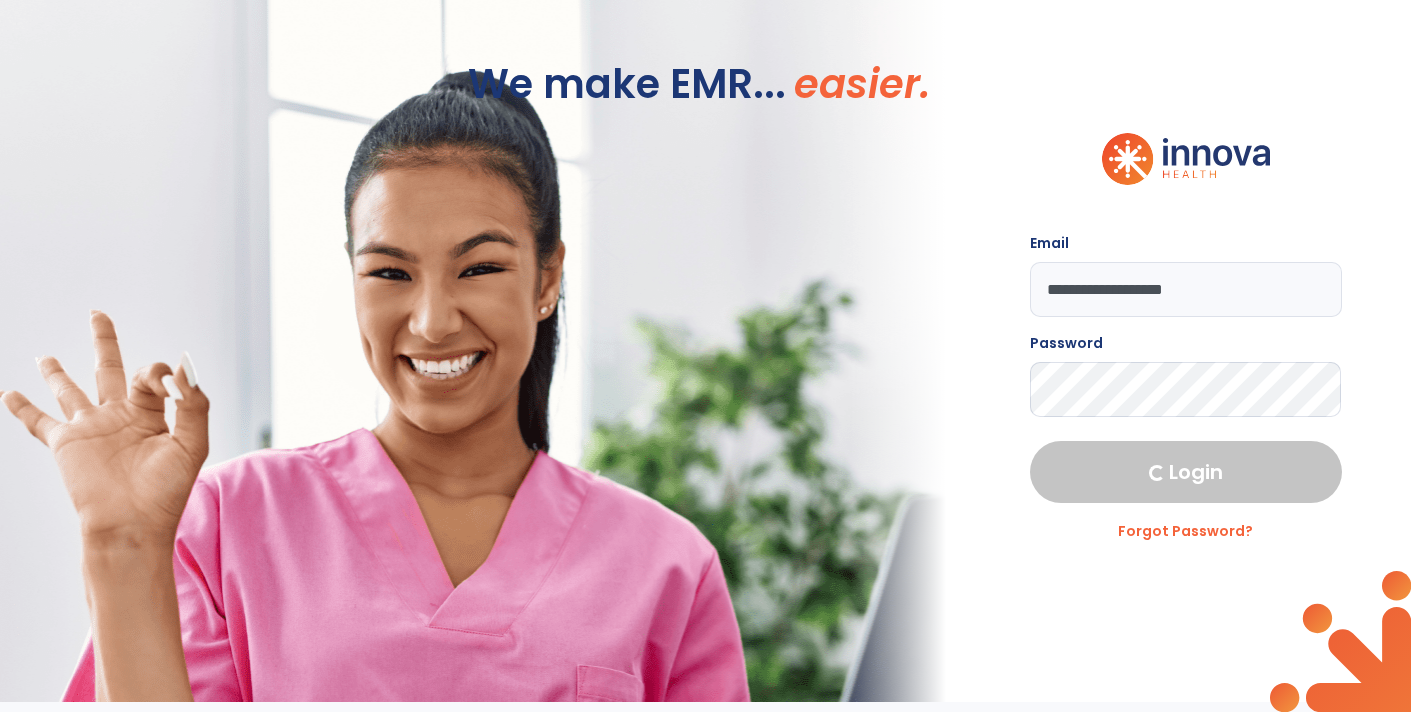 select on "****" 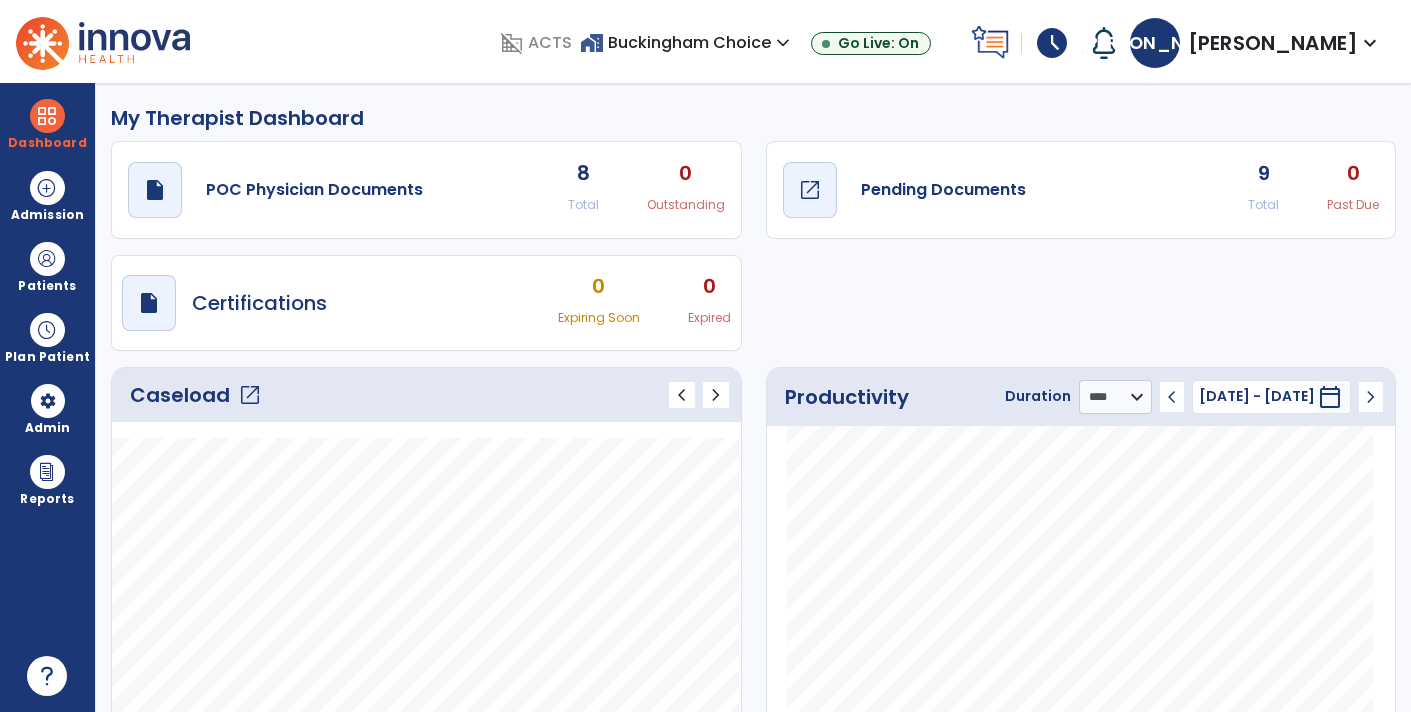 click on "draft   open_in_new  Pending Documents" 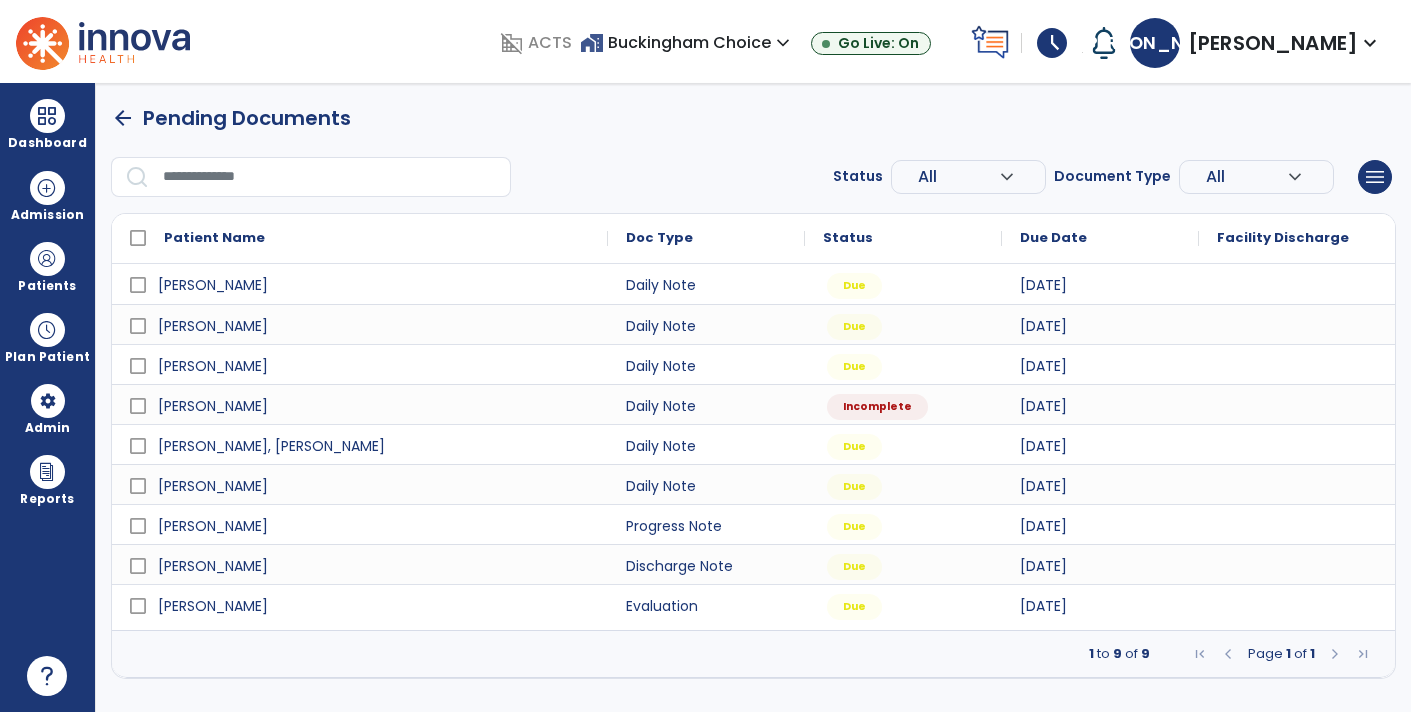 click on "arrow_back" at bounding box center [123, 118] 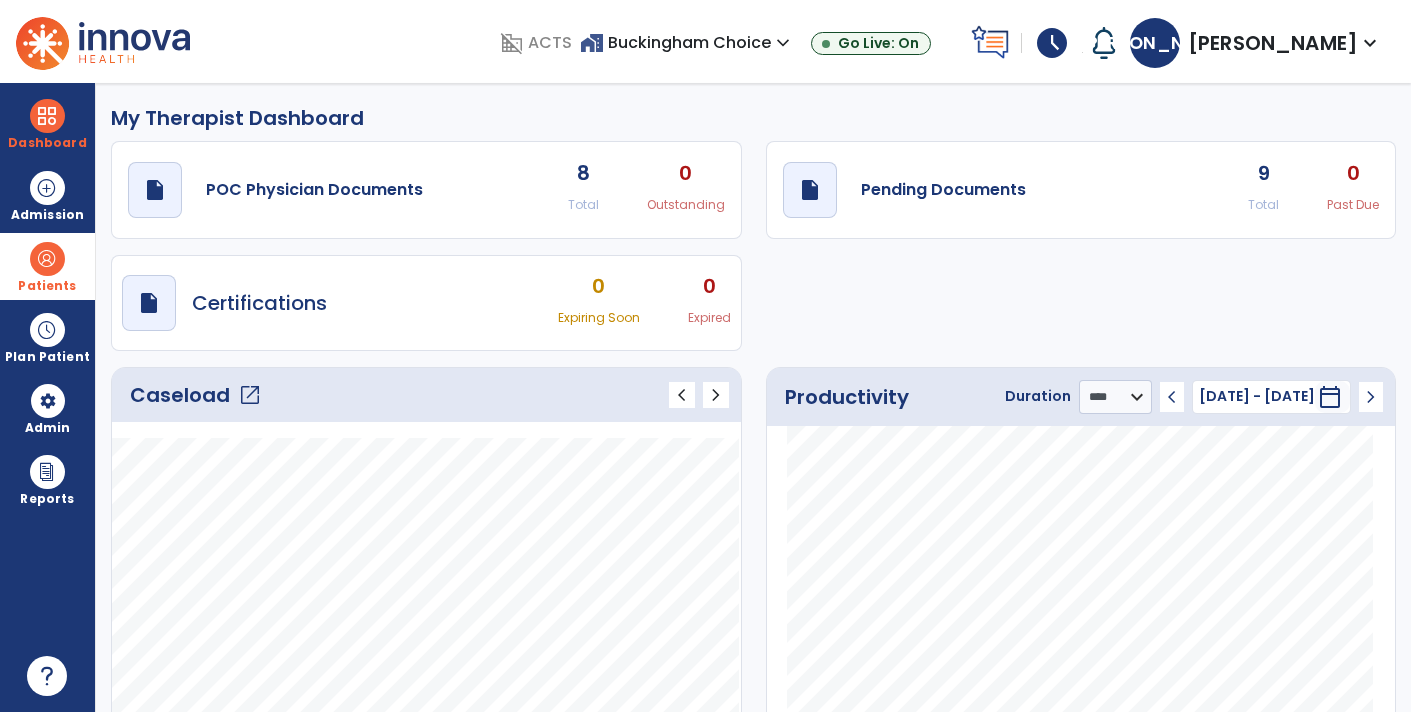 click on "Patients" at bounding box center [47, 286] 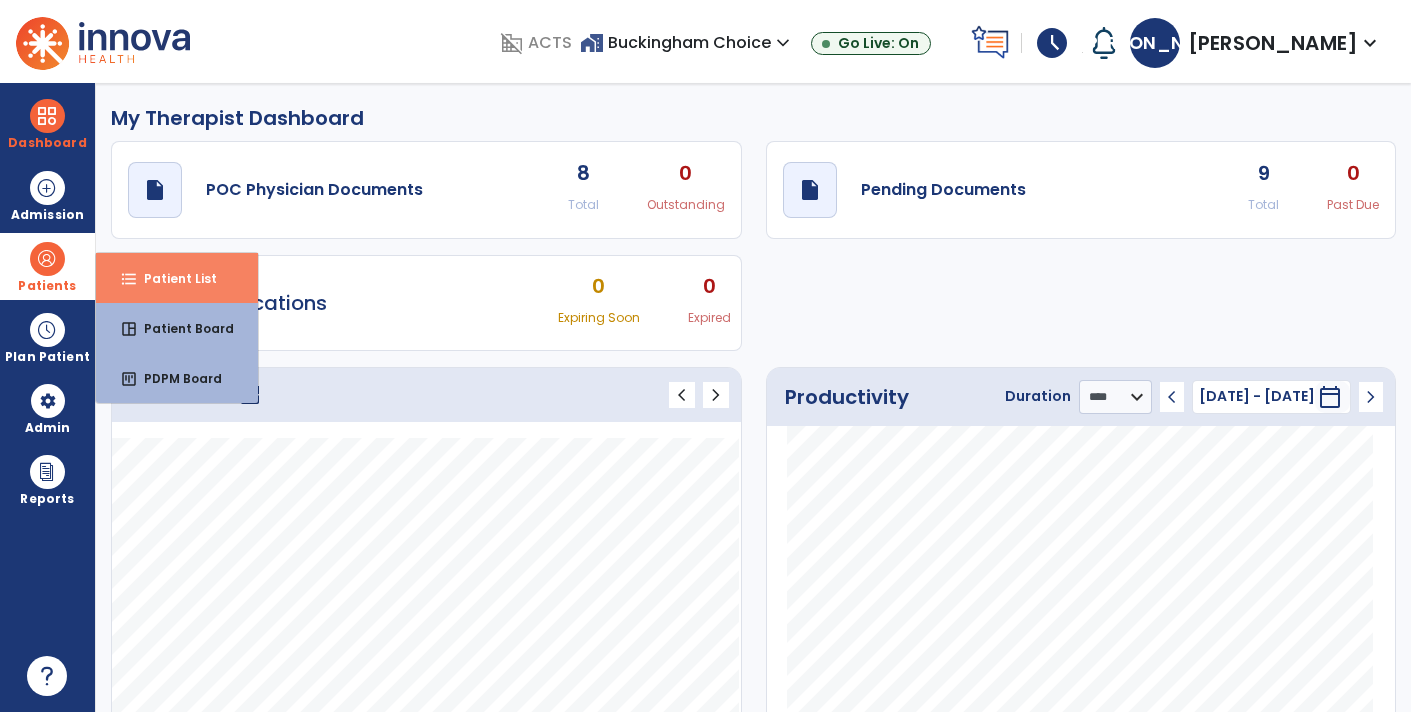 click on "Patient List" at bounding box center (172, 278) 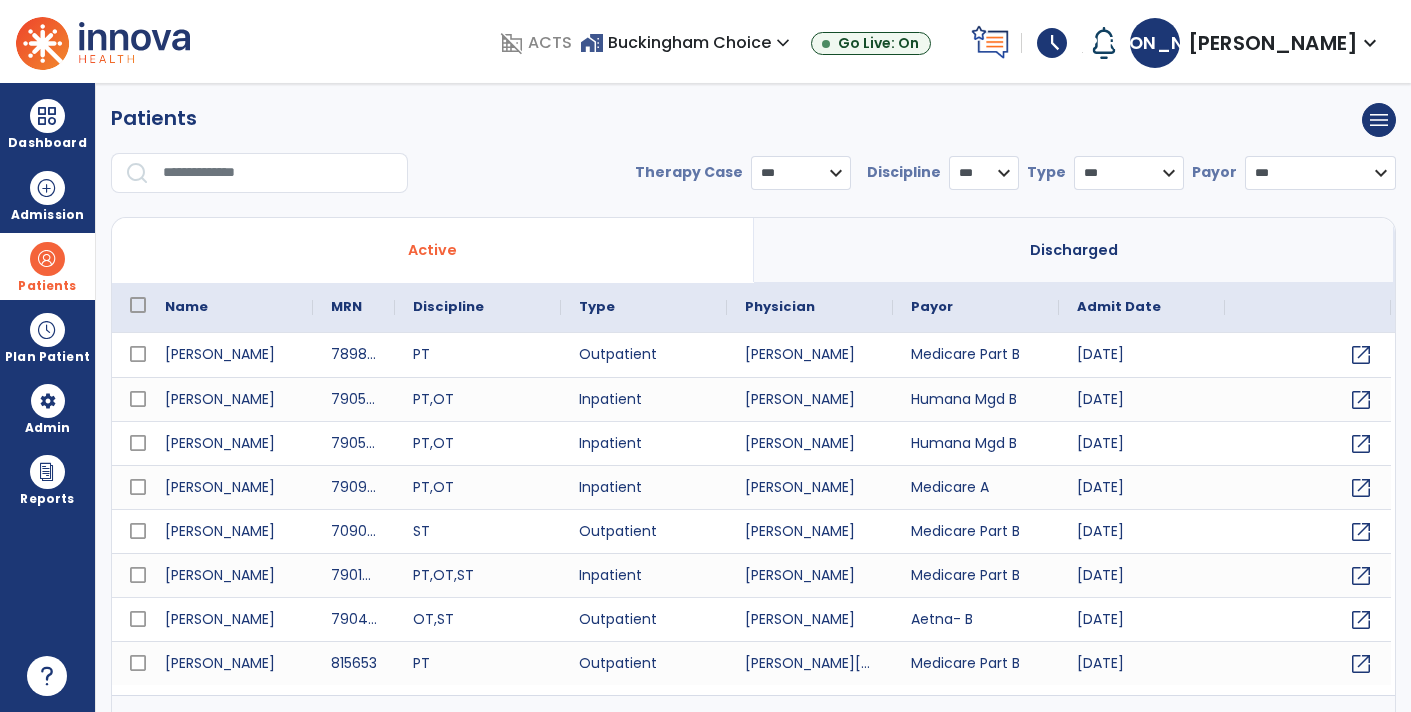 click at bounding box center (278, 173) 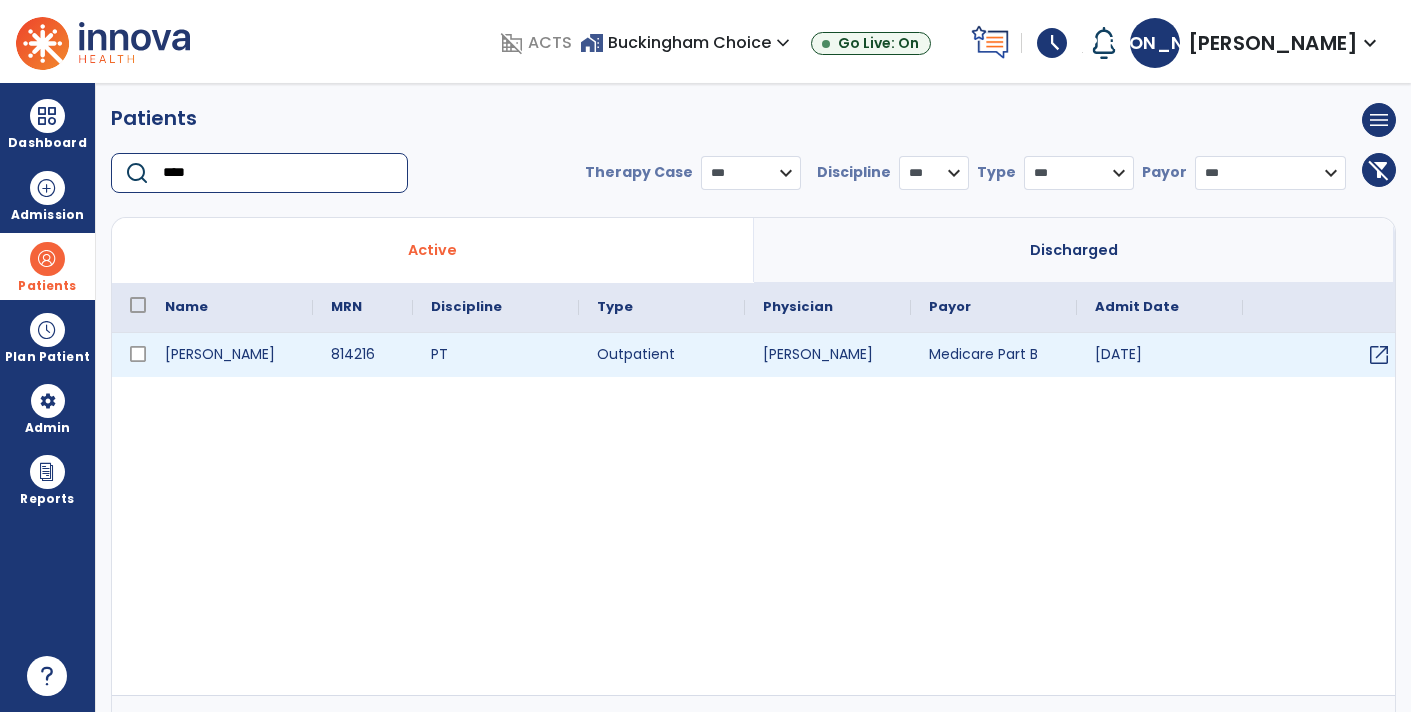 type on "****" 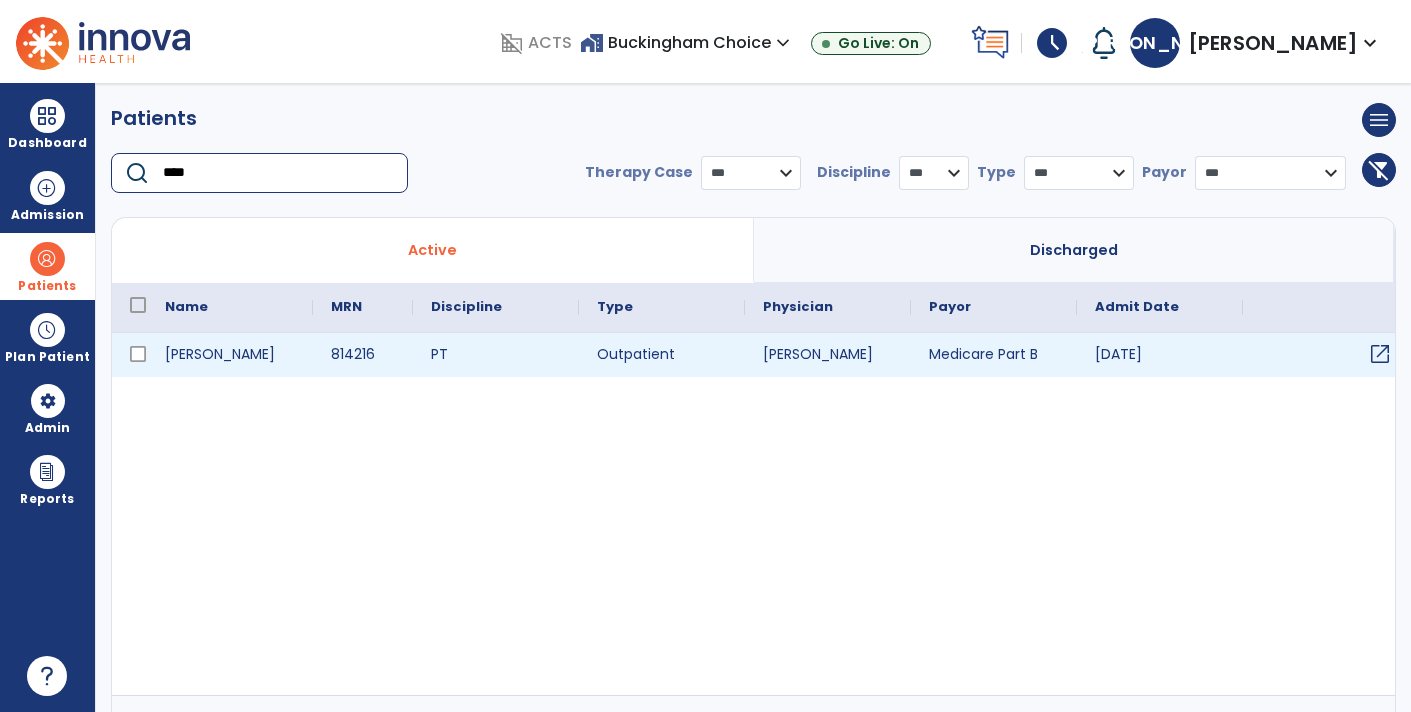 click on "open_in_new" at bounding box center [1380, 354] 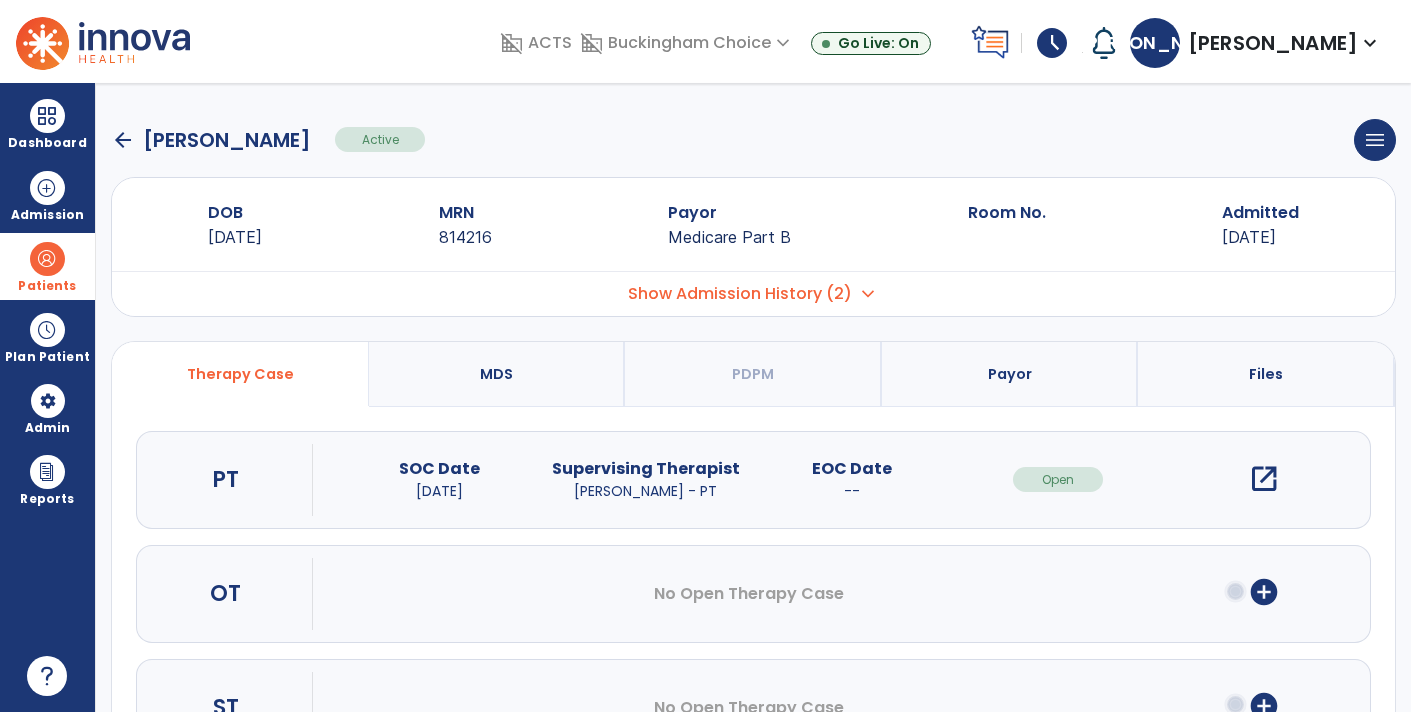 click on "open_in_new" at bounding box center [1264, 479] 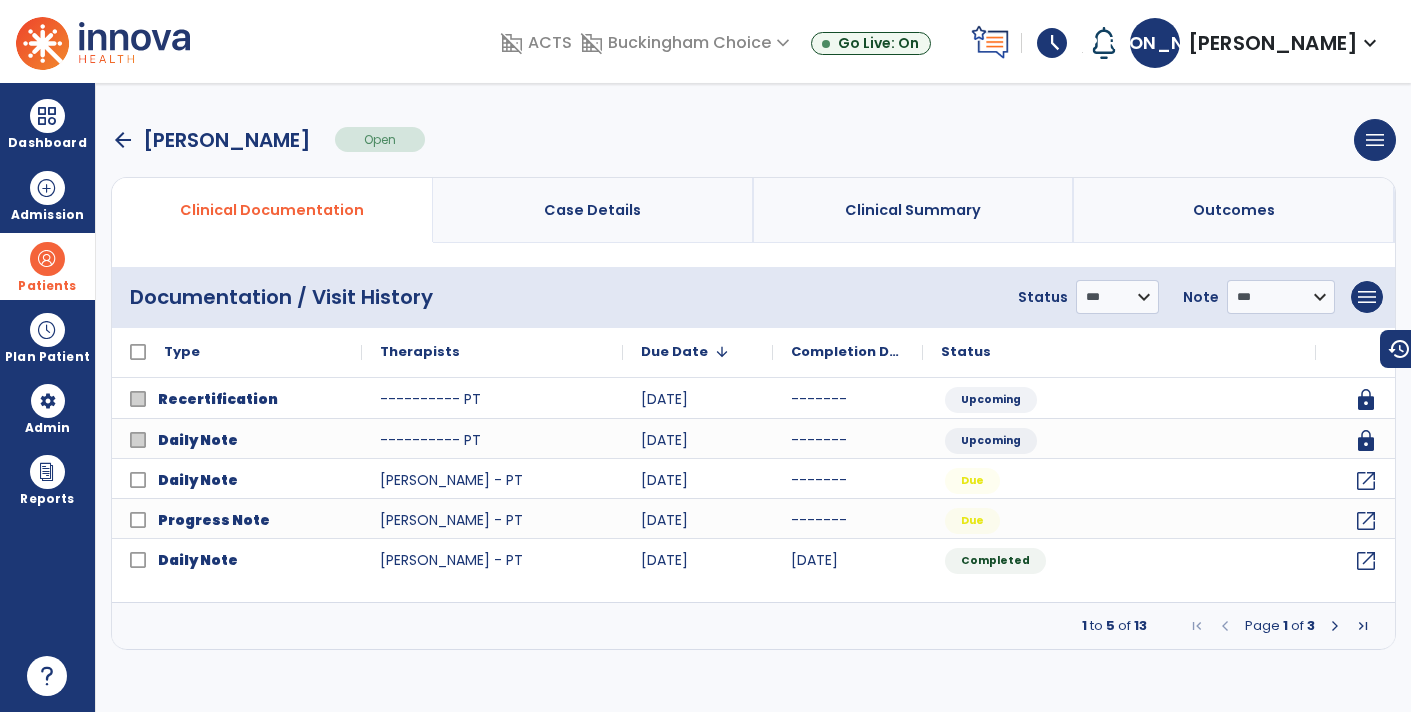 click at bounding box center [1363, 626] 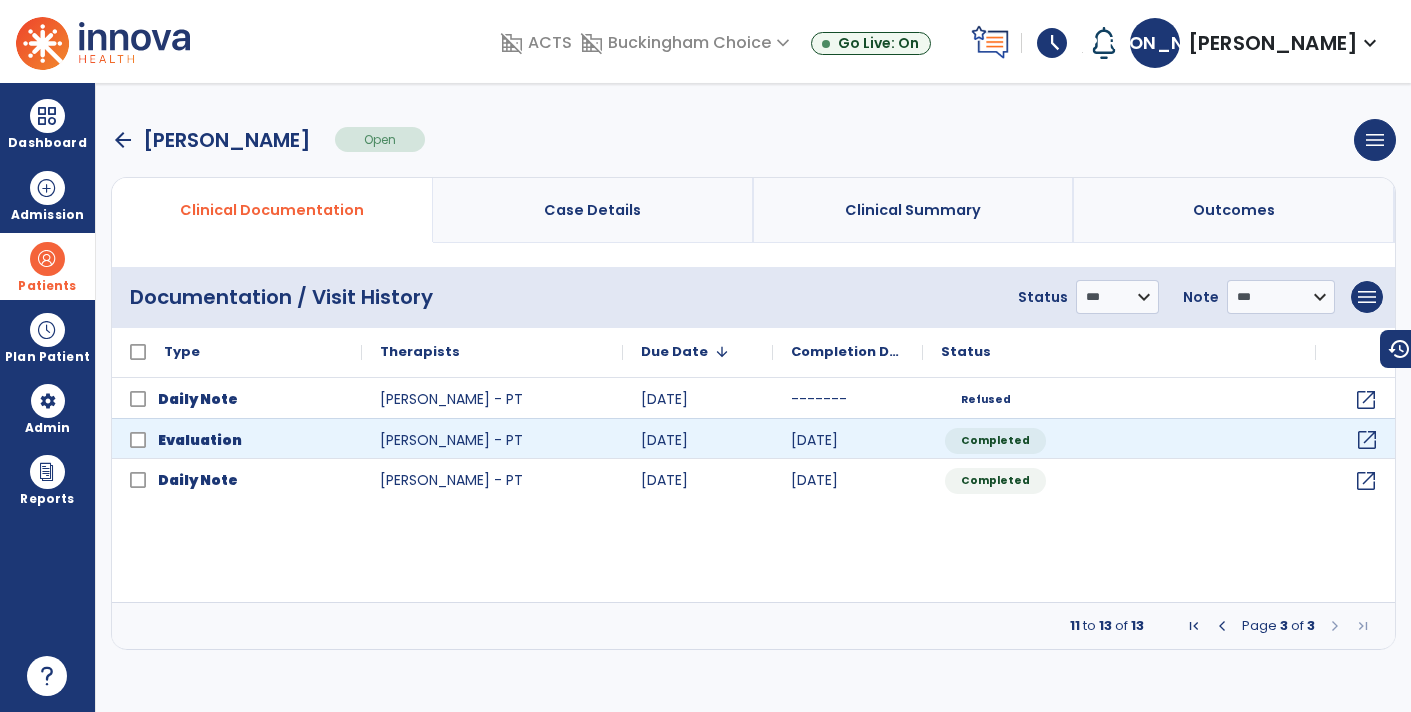 click on "open_in_new" 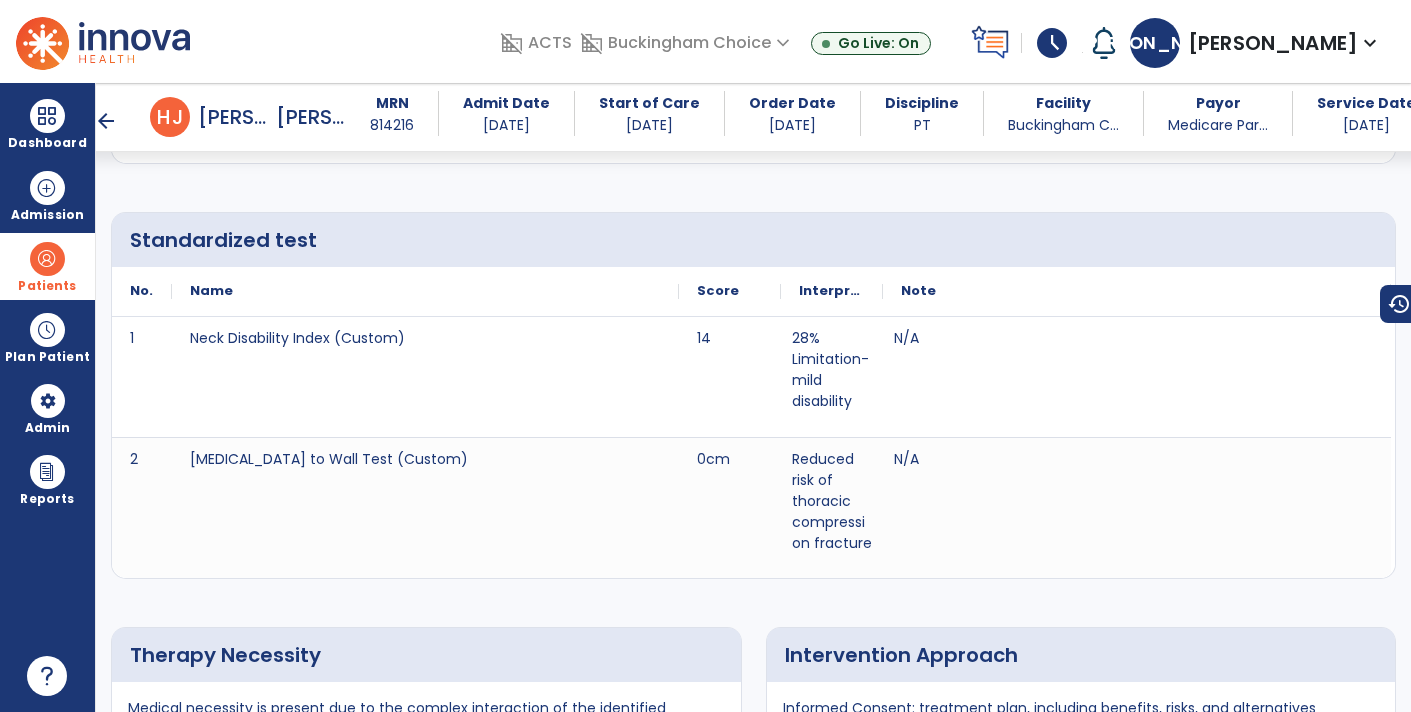 scroll, scrollTop: 3564, scrollLeft: 0, axis: vertical 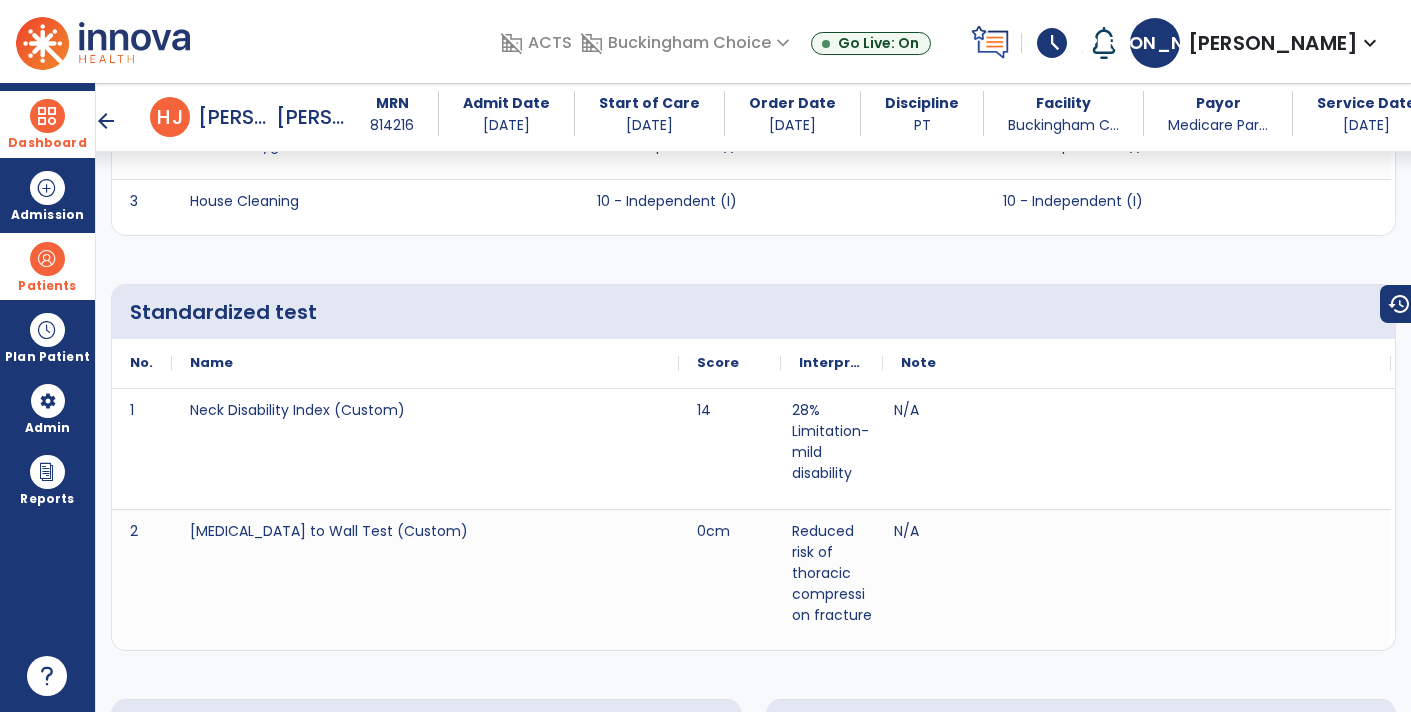click at bounding box center (47, 116) 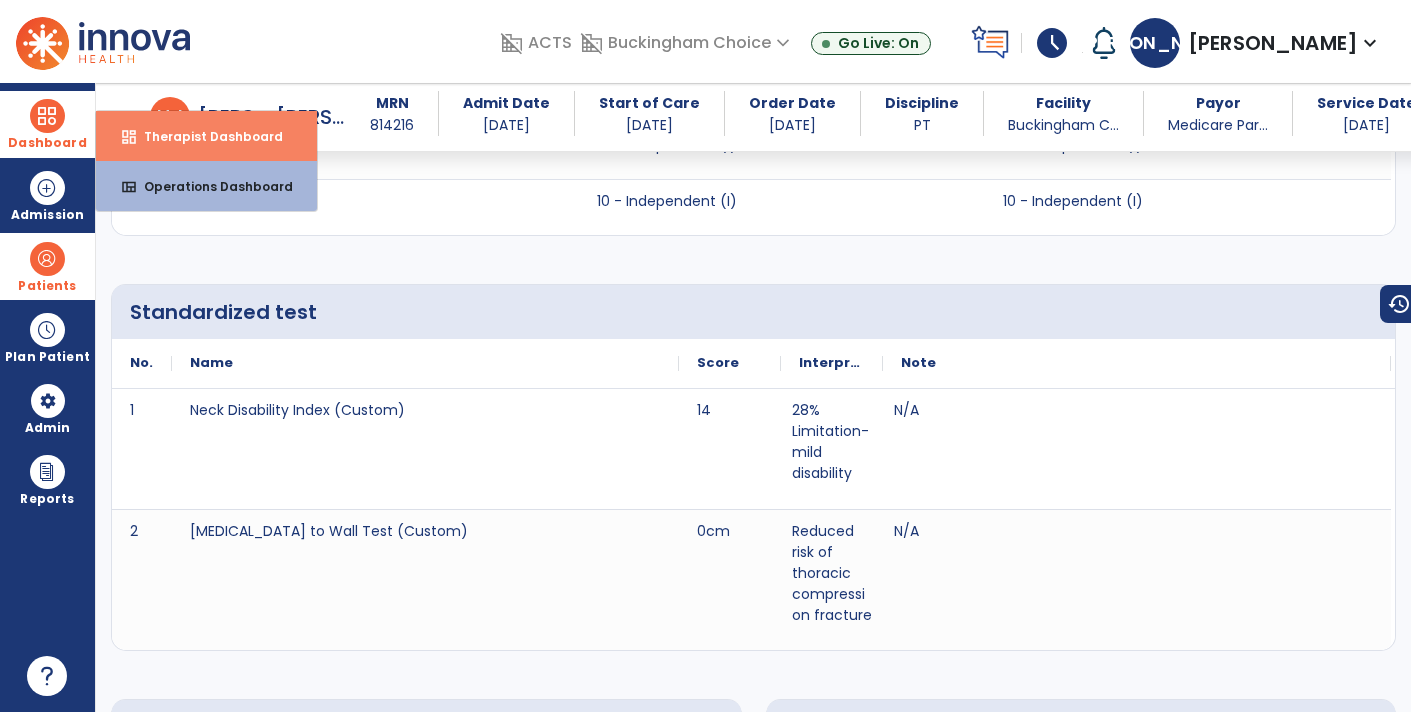click on "Therapist Dashboard" at bounding box center (205, 136) 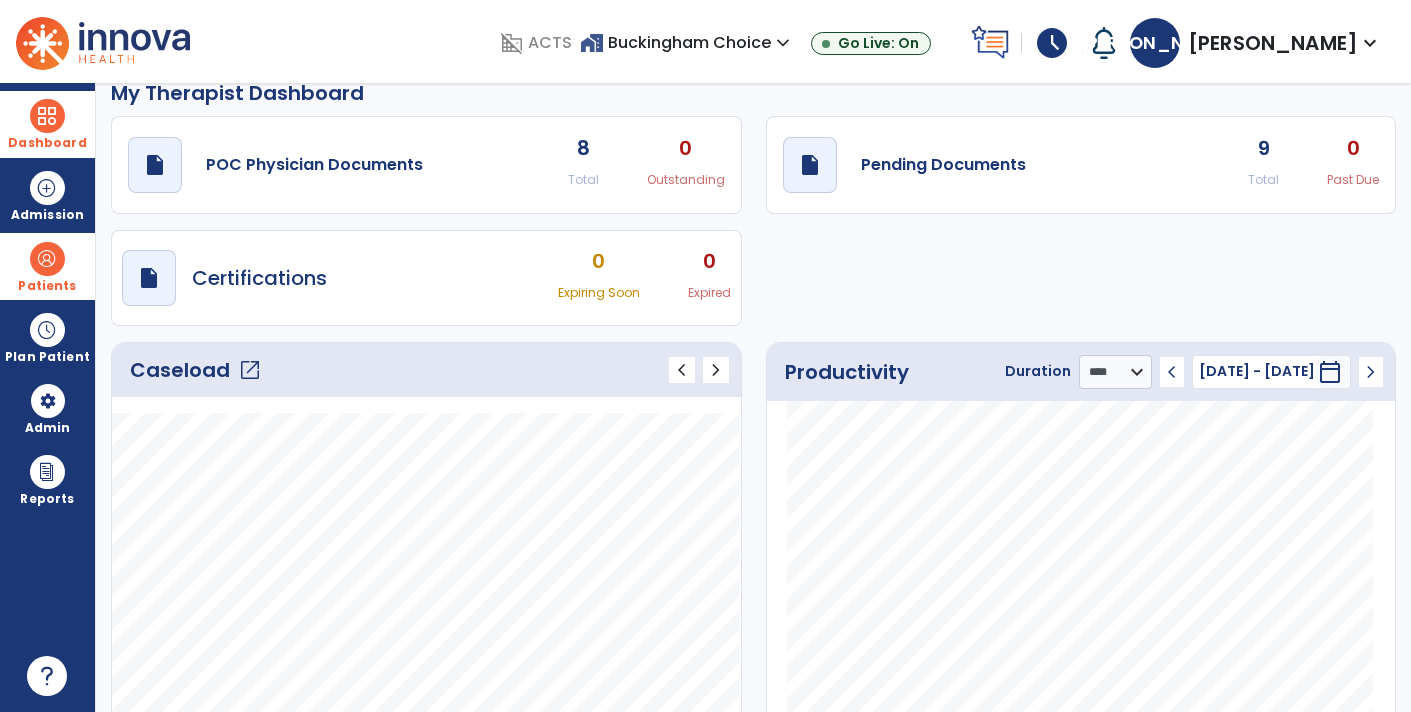 scroll, scrollTop: 0, scrollLeft: 0, axis: both 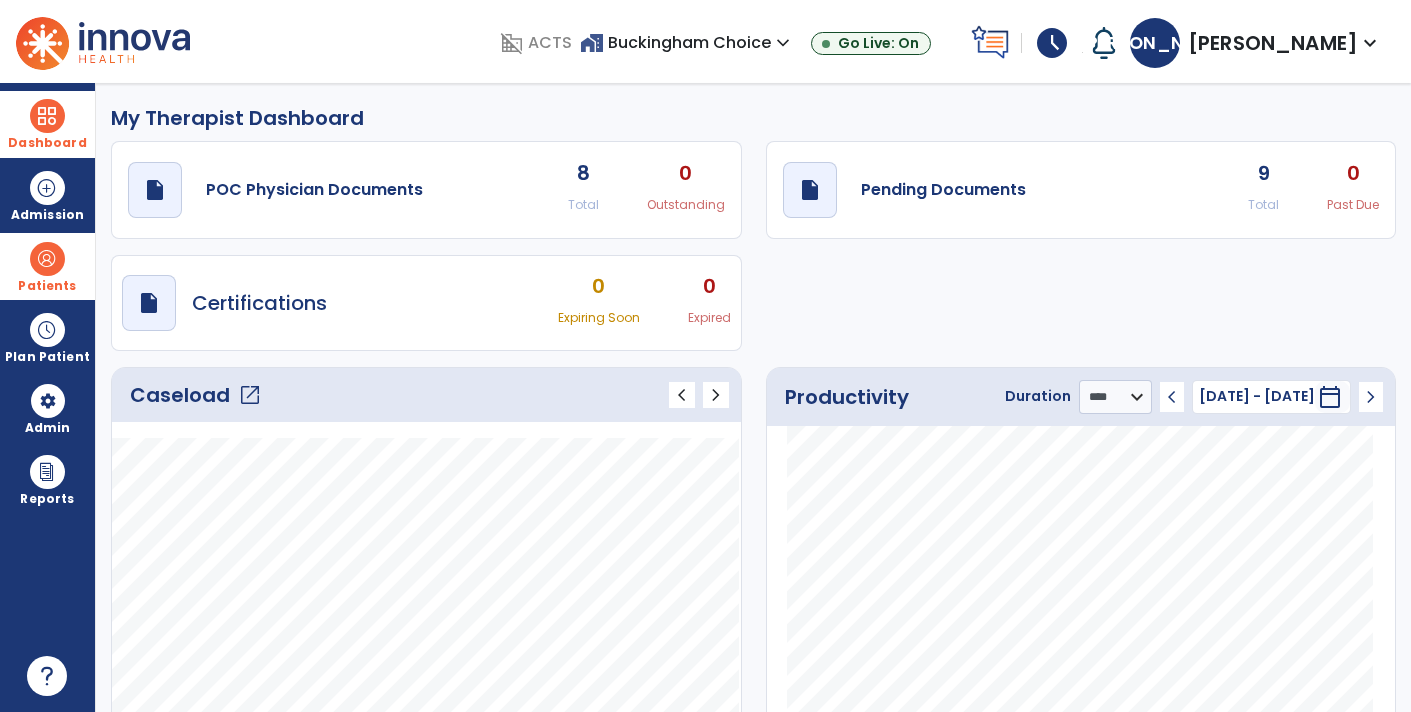 click on "draft   open_in_new  Pending Documents 9 Total 0 Past Due" 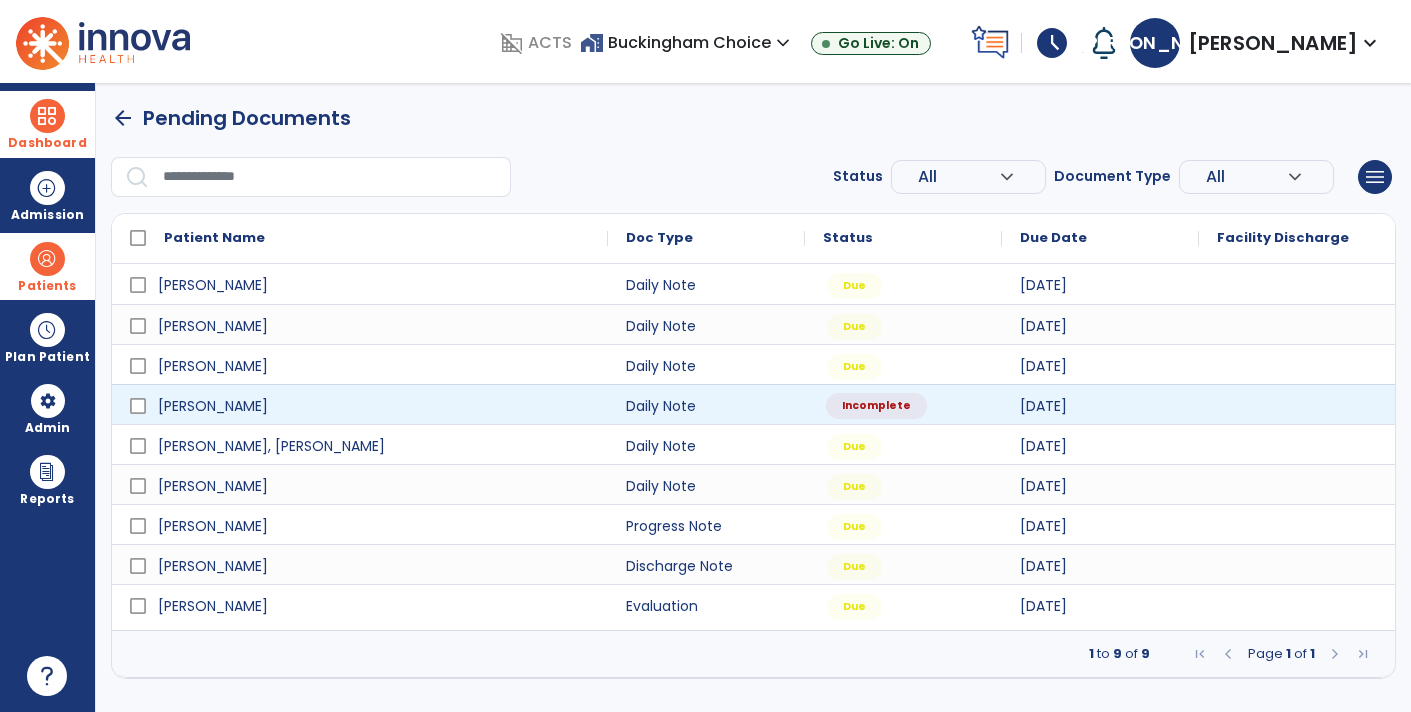 click on "Incomplete" at bounding box center [876, 406] 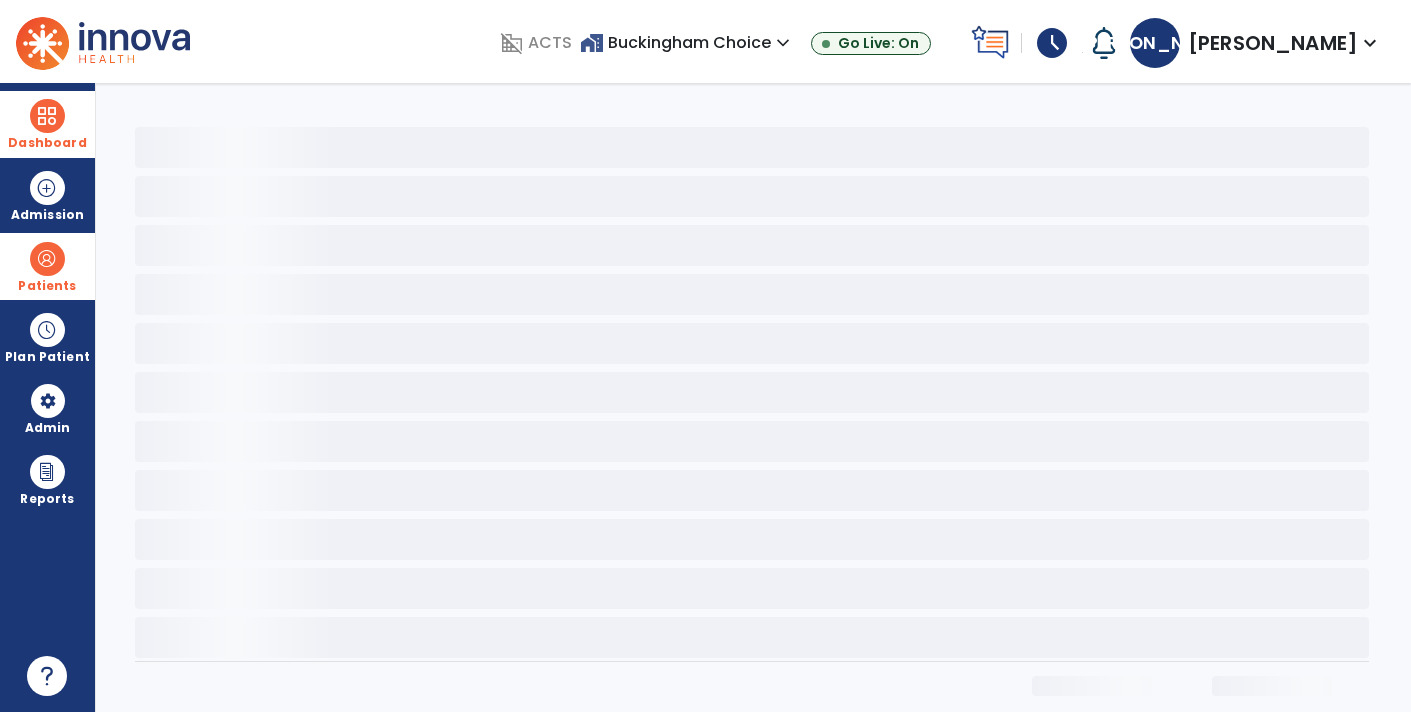 select on "*" 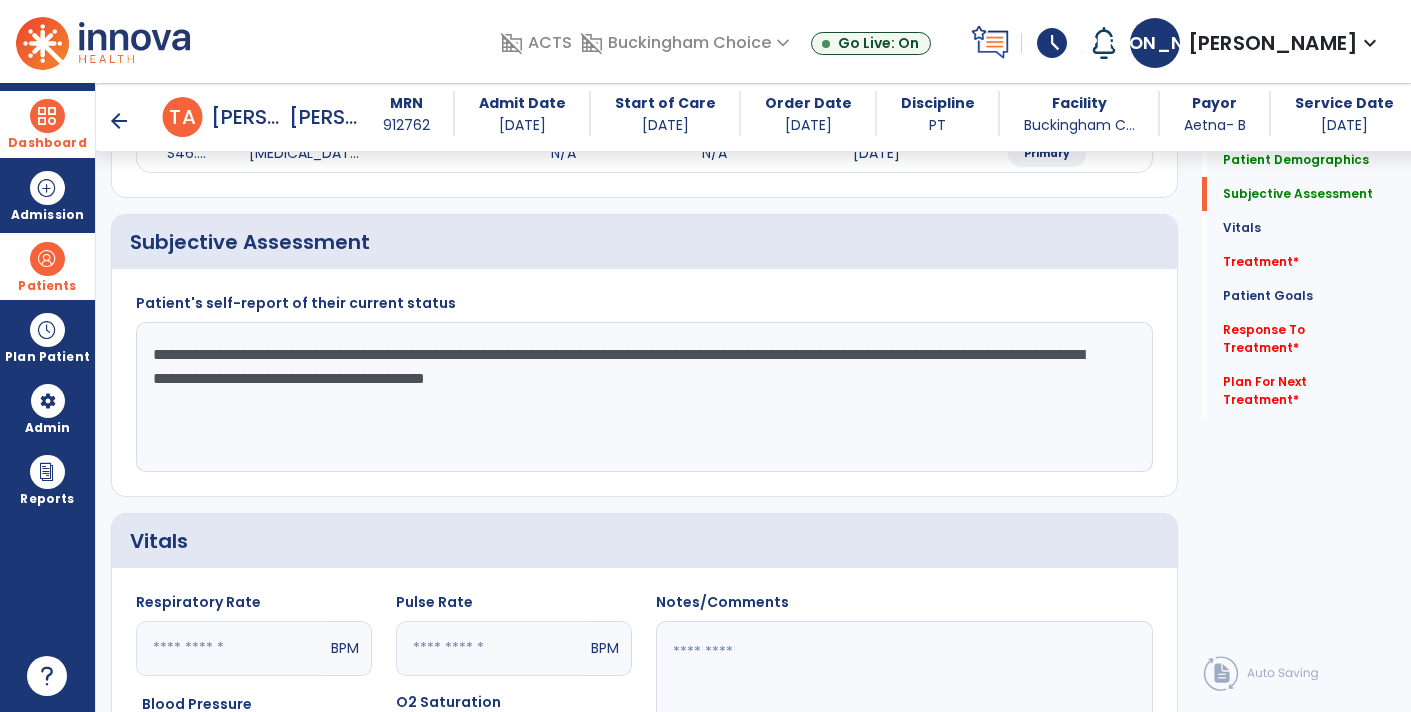 scroll, scrollTop: 316, scrollLeft: 0, axis: vertical 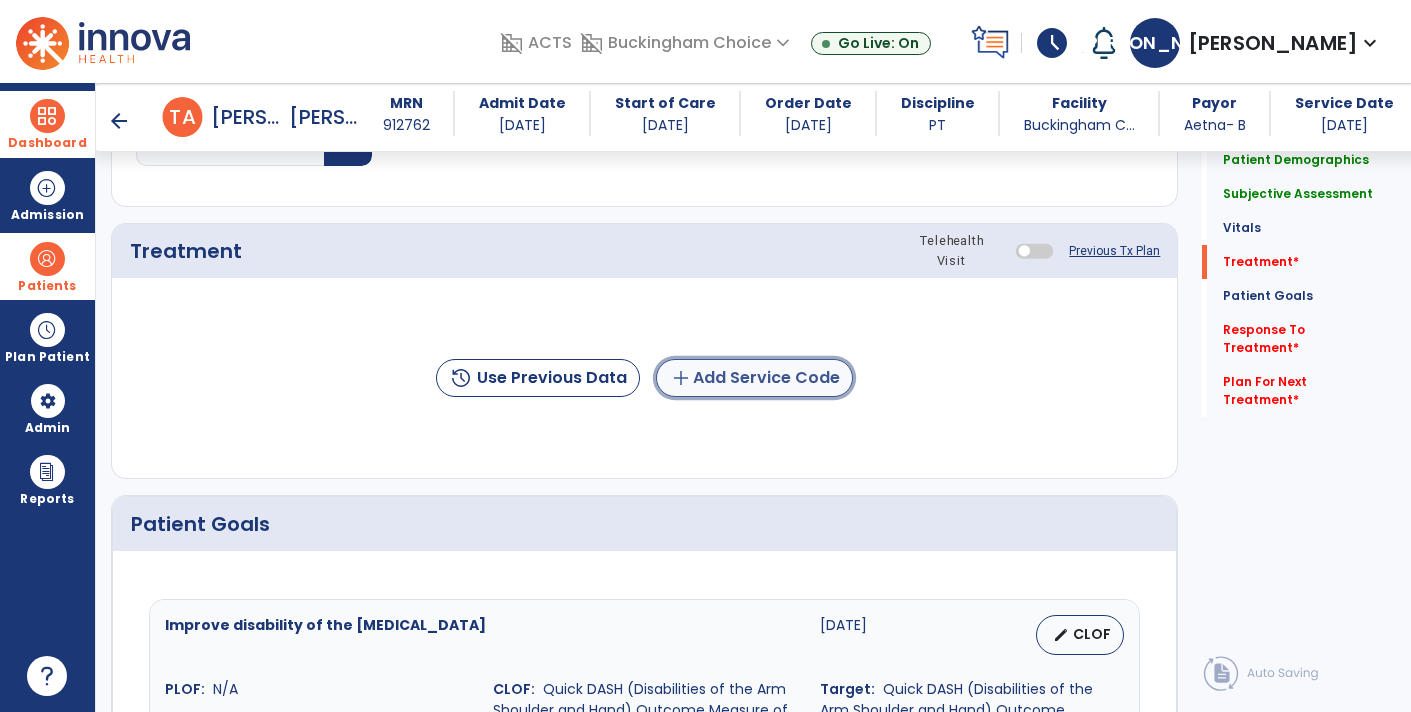 click on "add  Add Service Code" 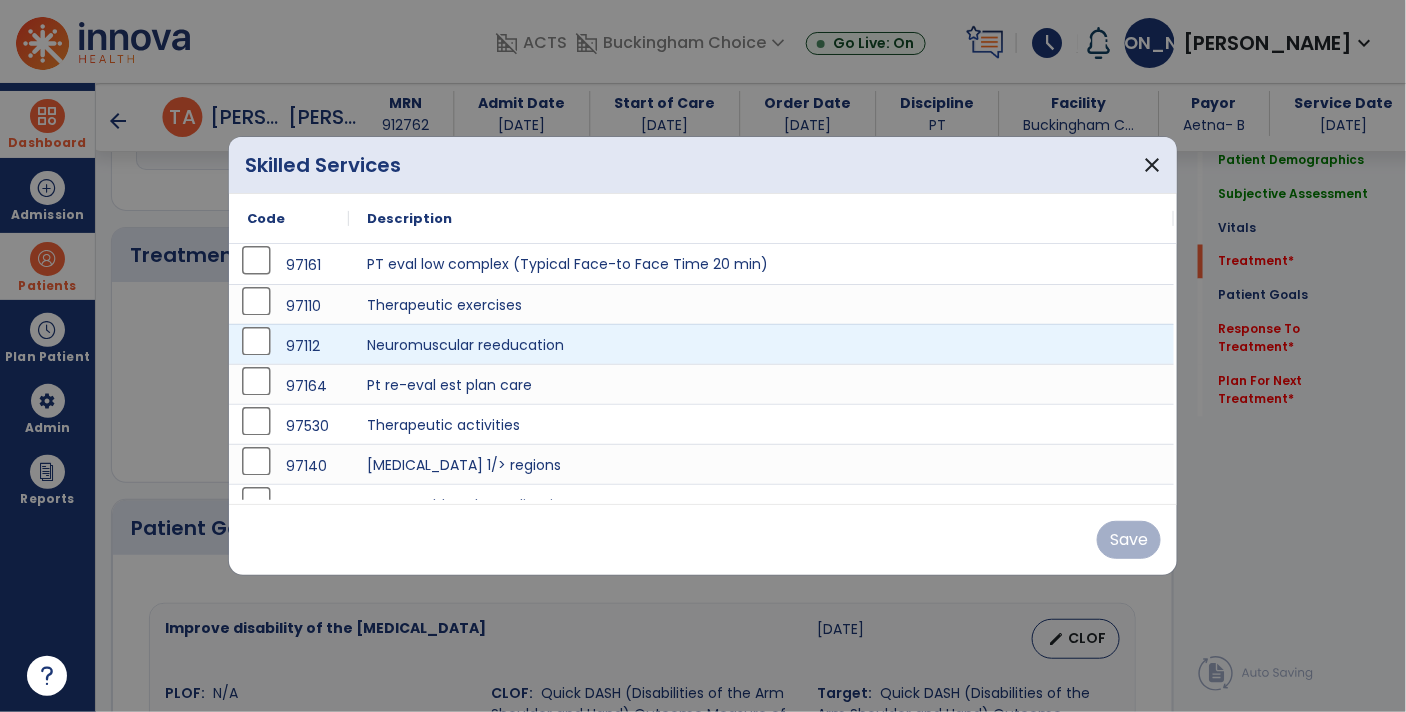 scroll, scrollTop: 1026, scrollLeft: 0, axis: vertical 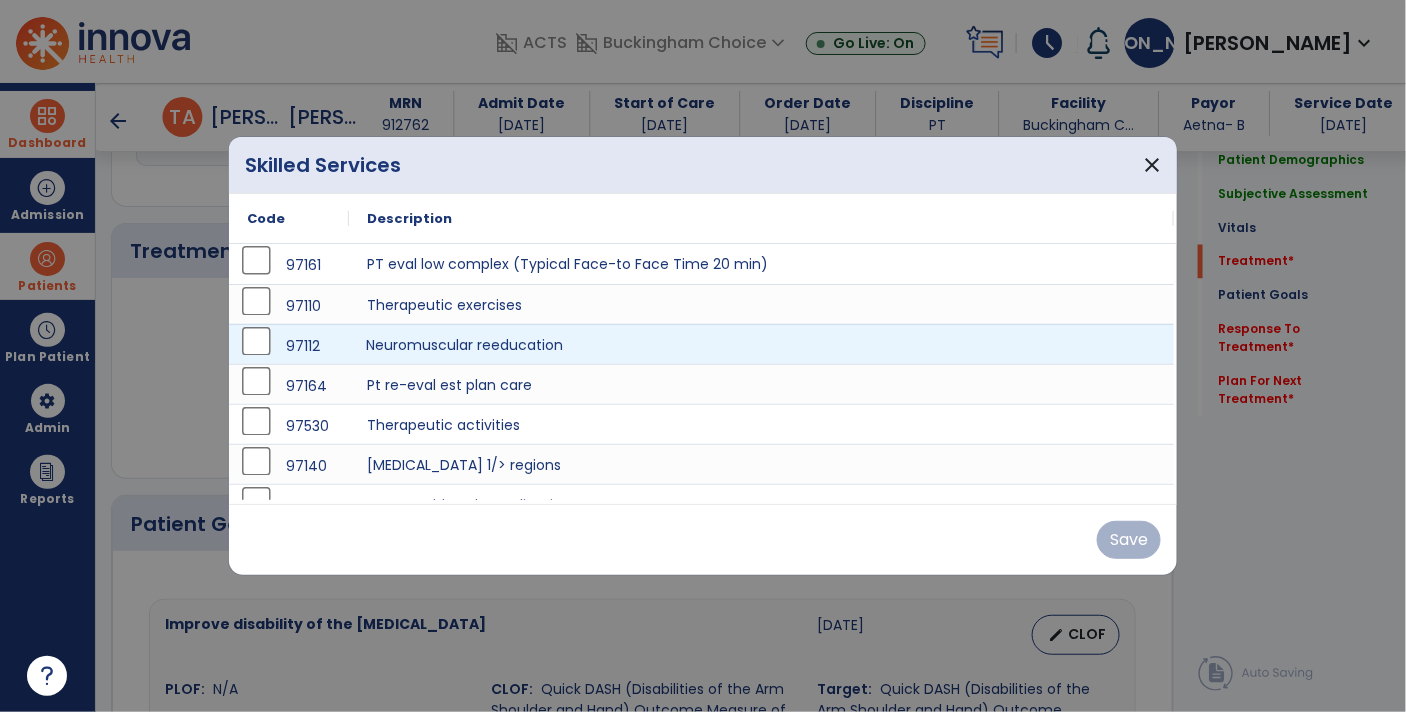 click on "Neuromuscular reeducation" at bounding box center (761, 344) 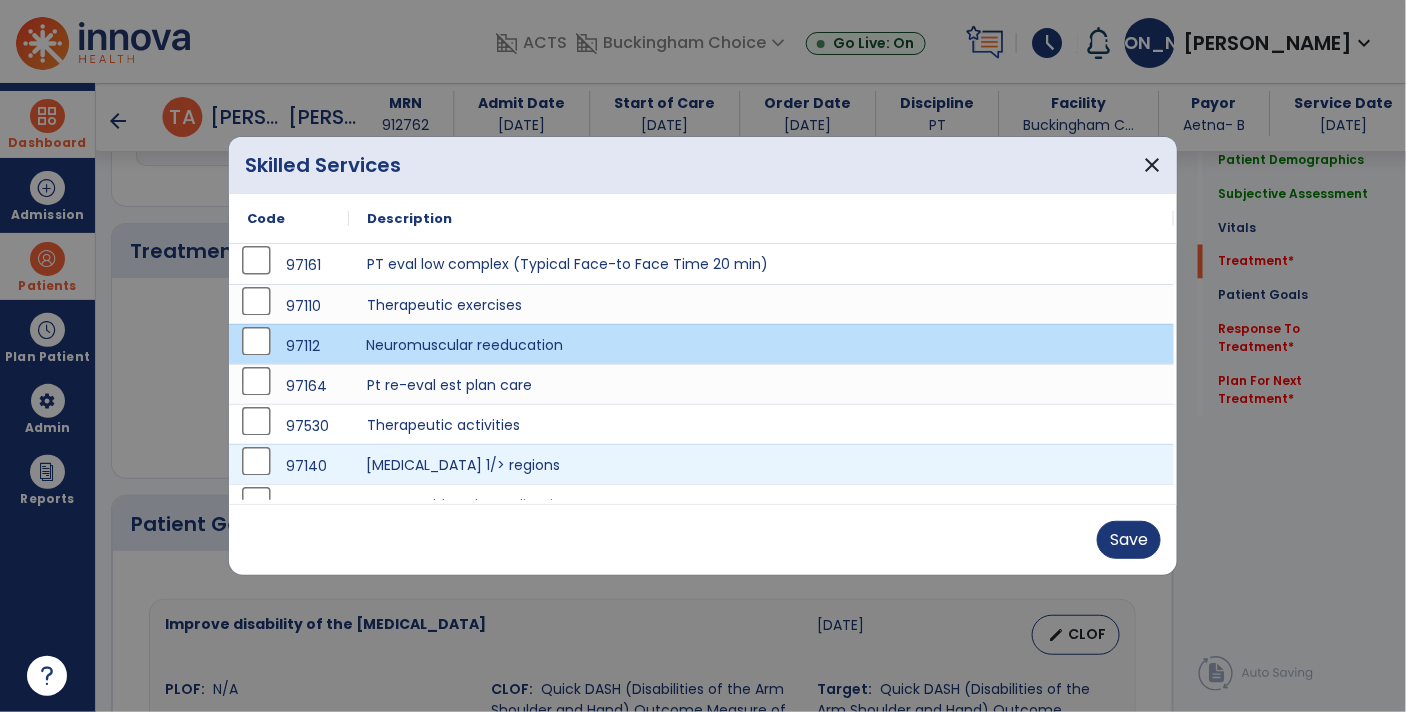 click on "[MEDICAL_DATA] 1/> regions" at bounding box center (761, 464) 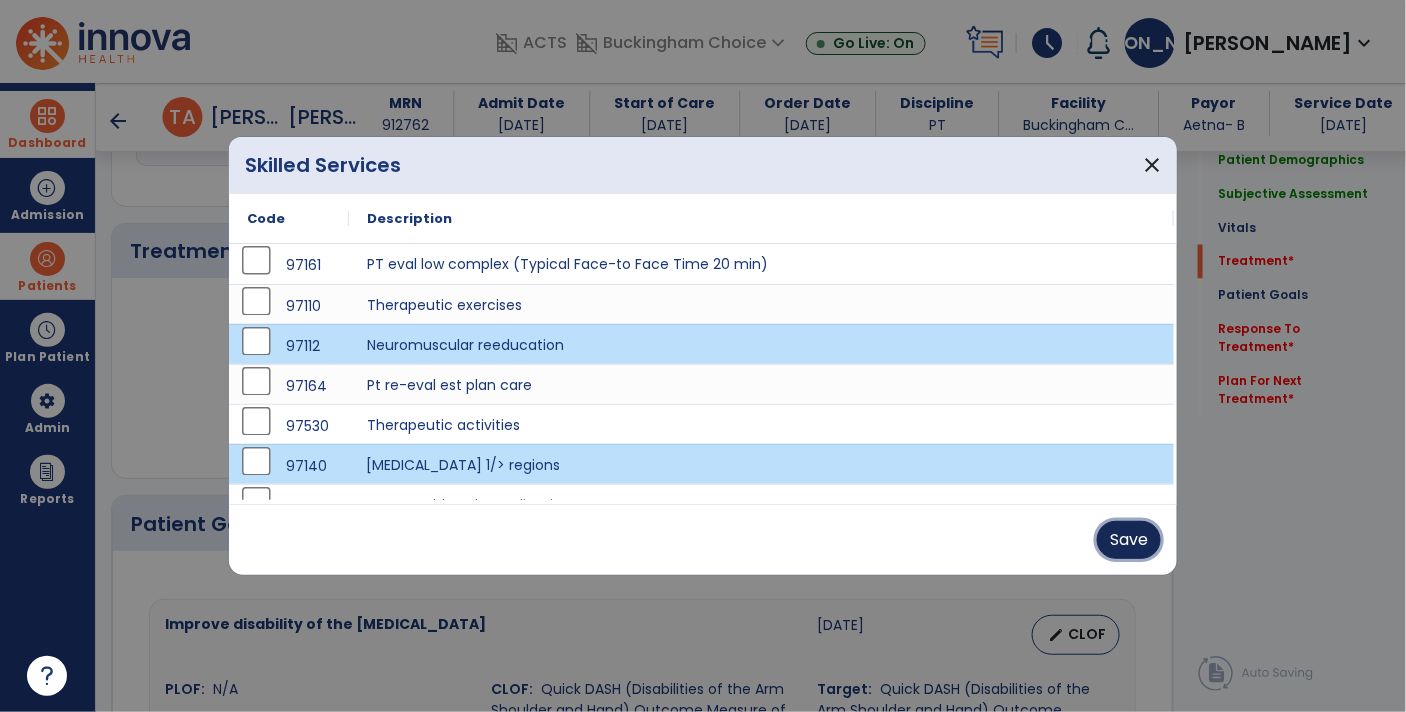 click on "Save" at bounding box center (1129, 540) 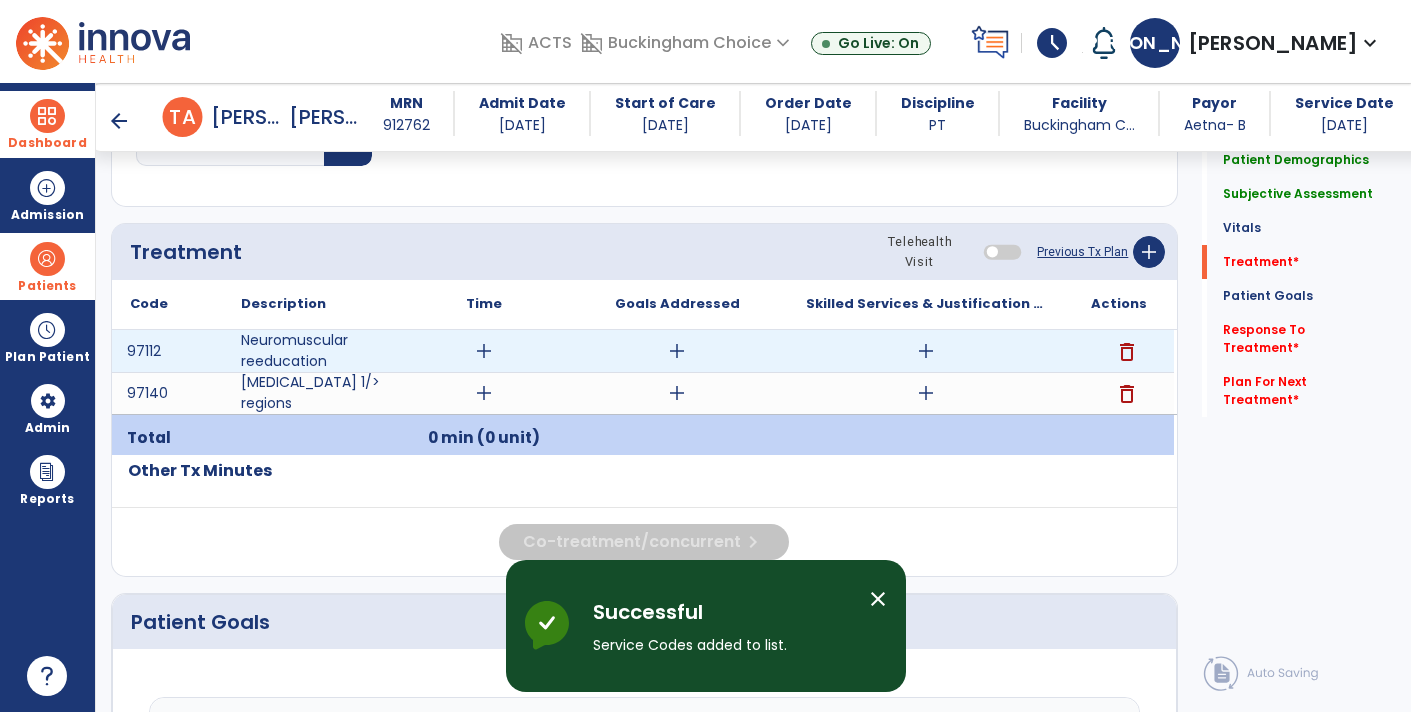 click on "add" at bounding box center (484, 351) 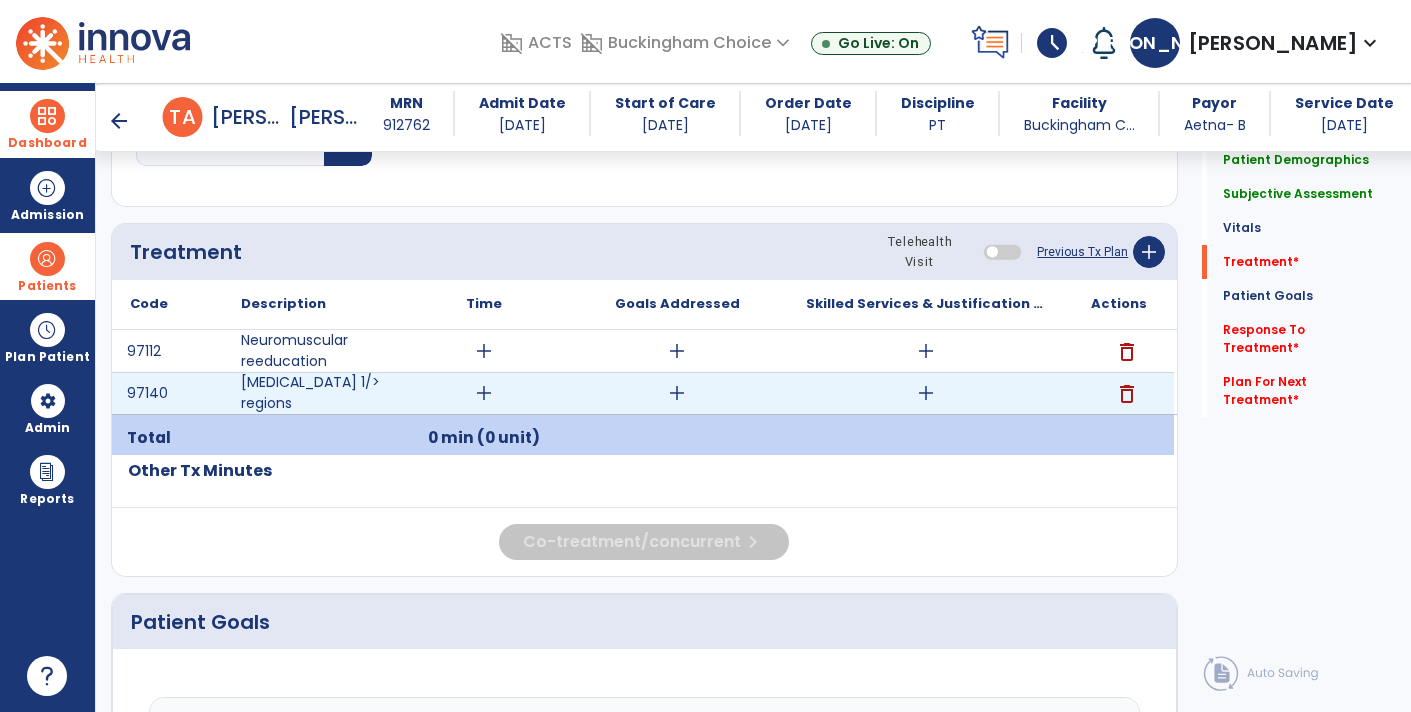 click on "add" at bounding box center (484, 393) 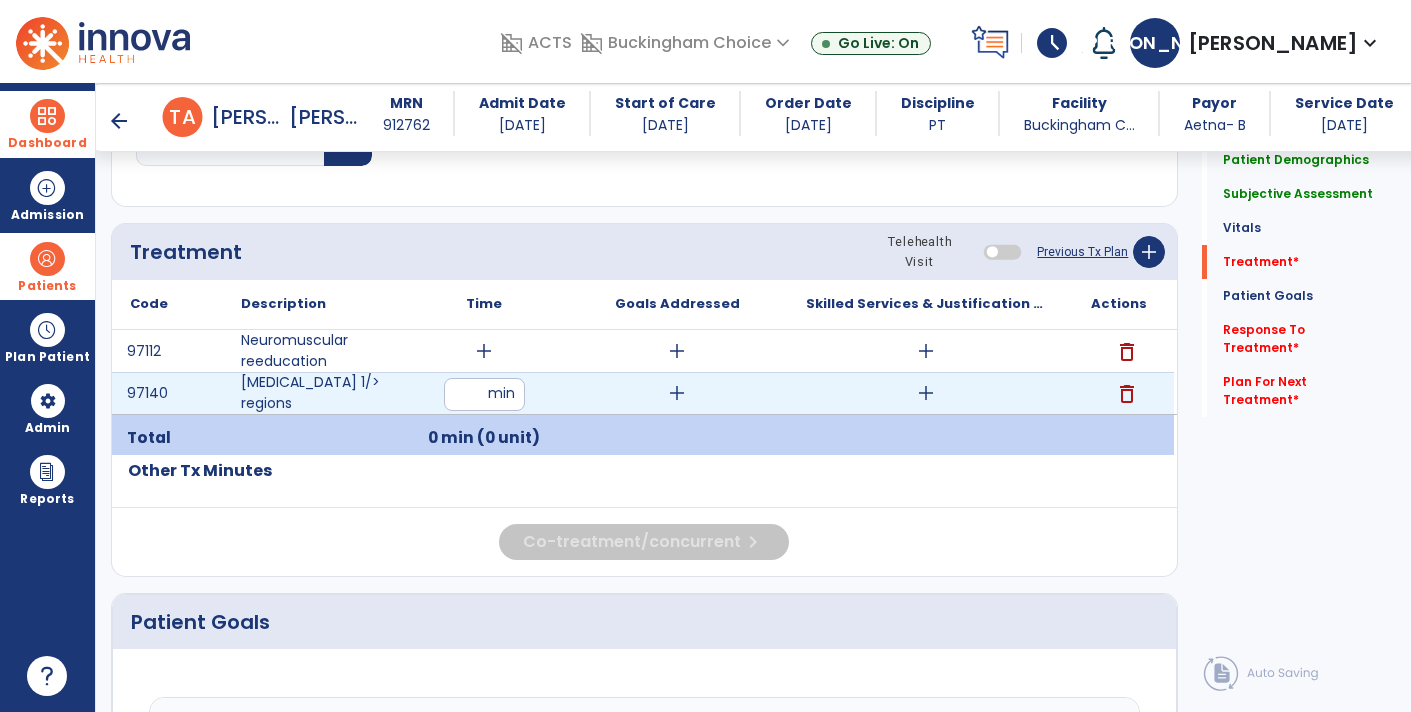 type on "**" 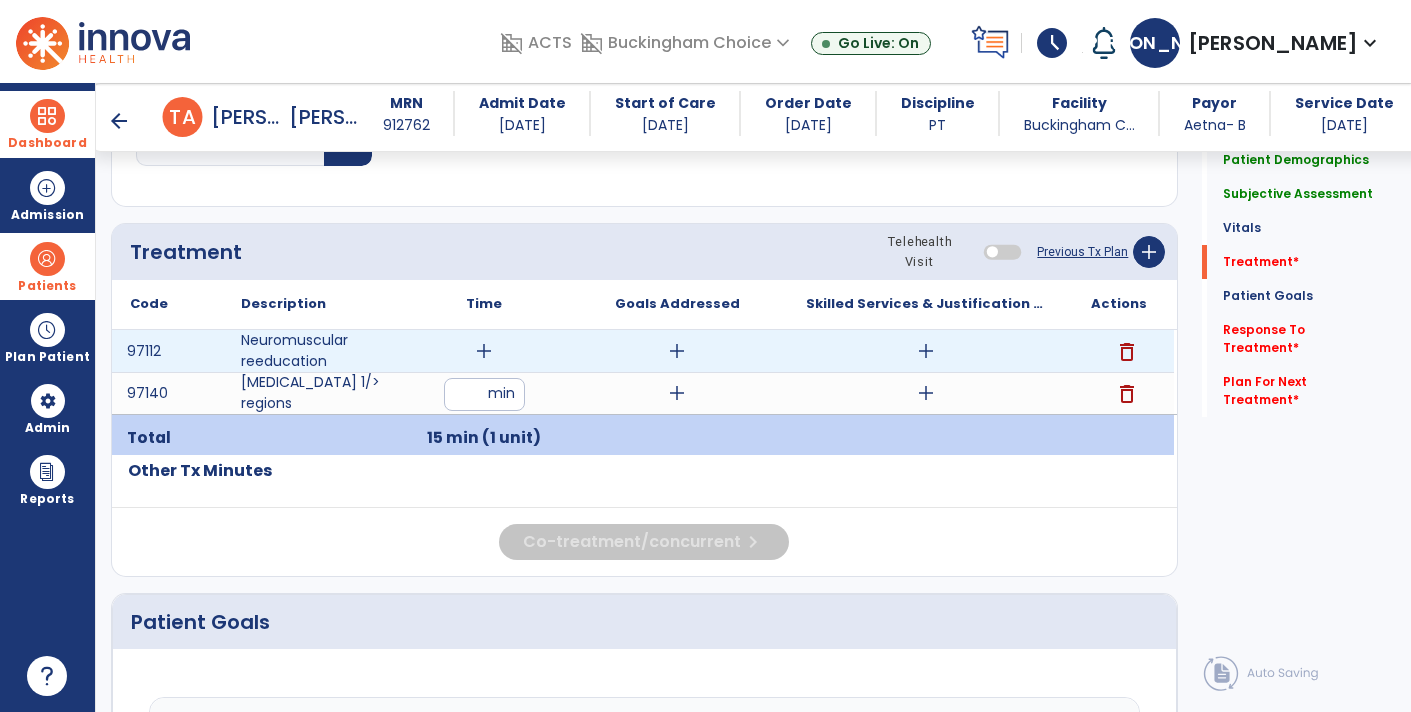 click on "add" at bounding box center (484, 351) 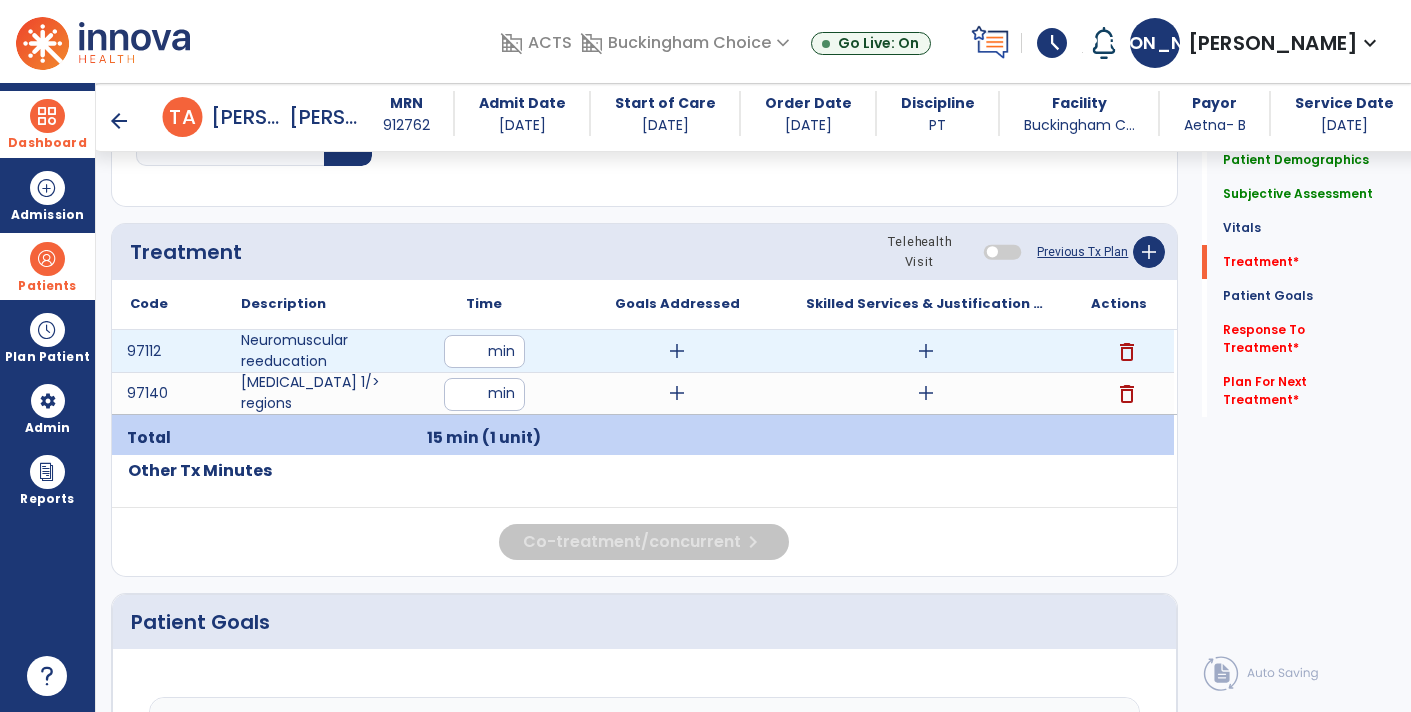 type on "**" 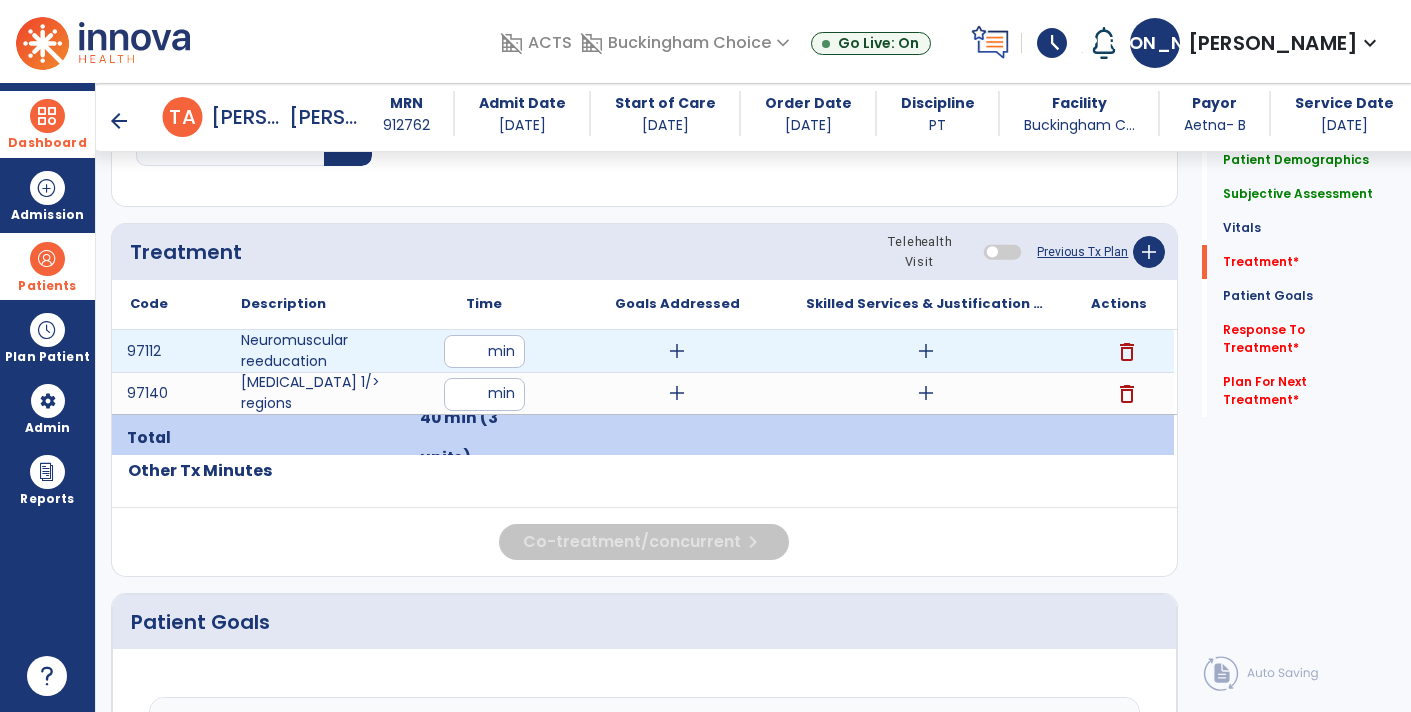 click on "add" at bounding box center (677, 351) 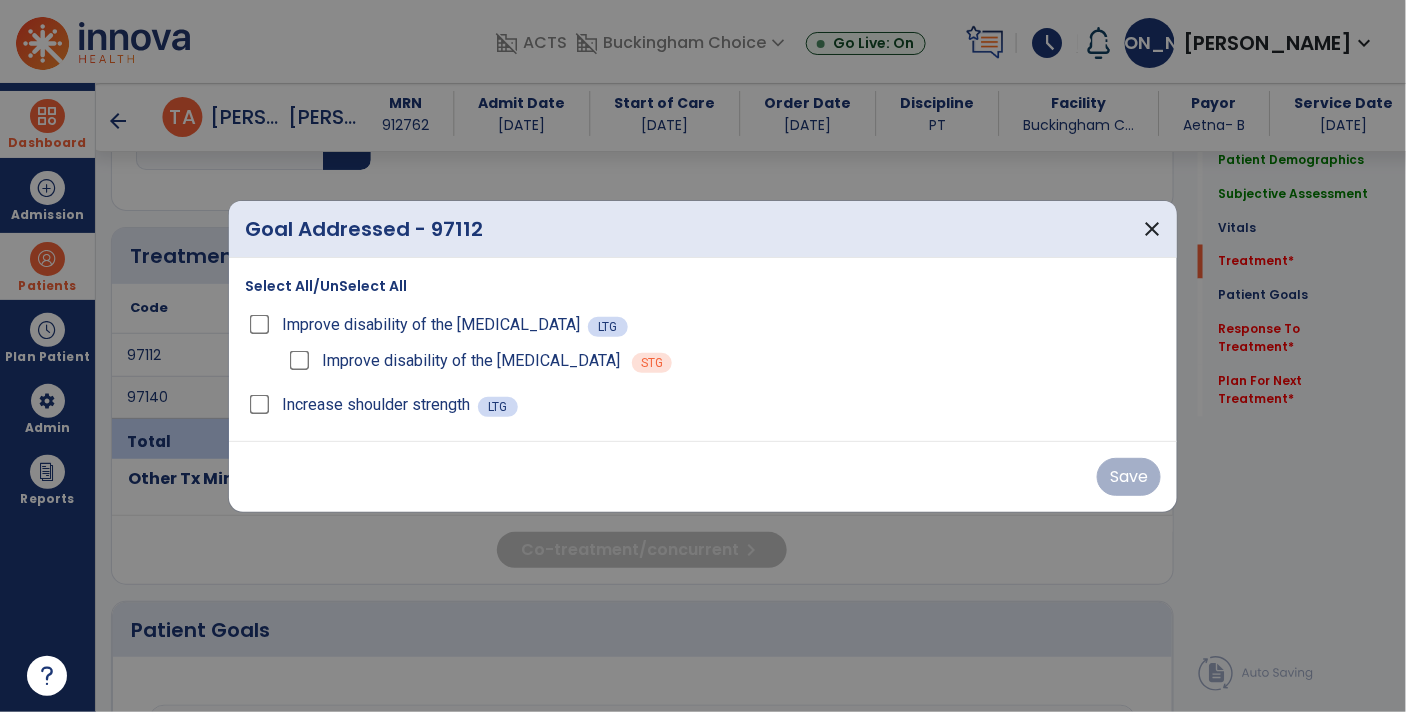 scroll, scrollTop: 1026, scrollLeft: 0, axis: vertical 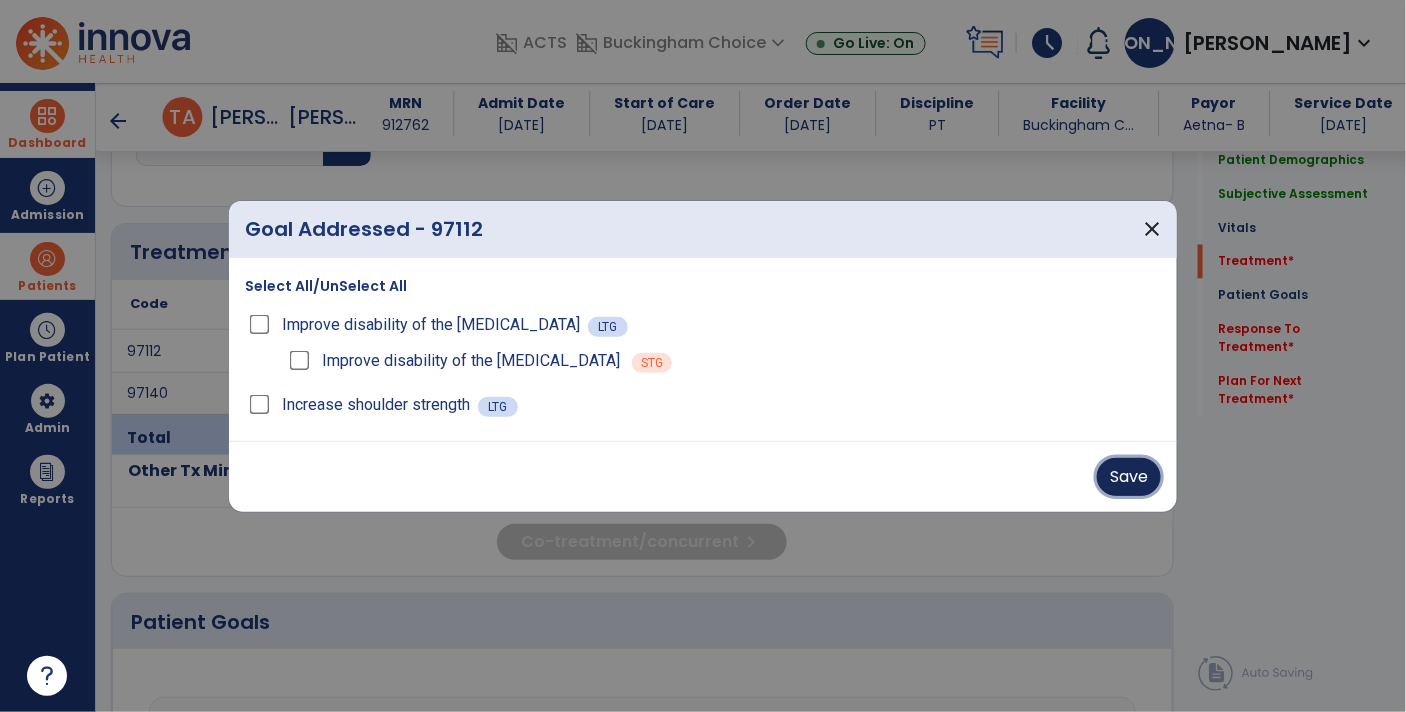 click on "Save" at bounding box center [1129, 477] 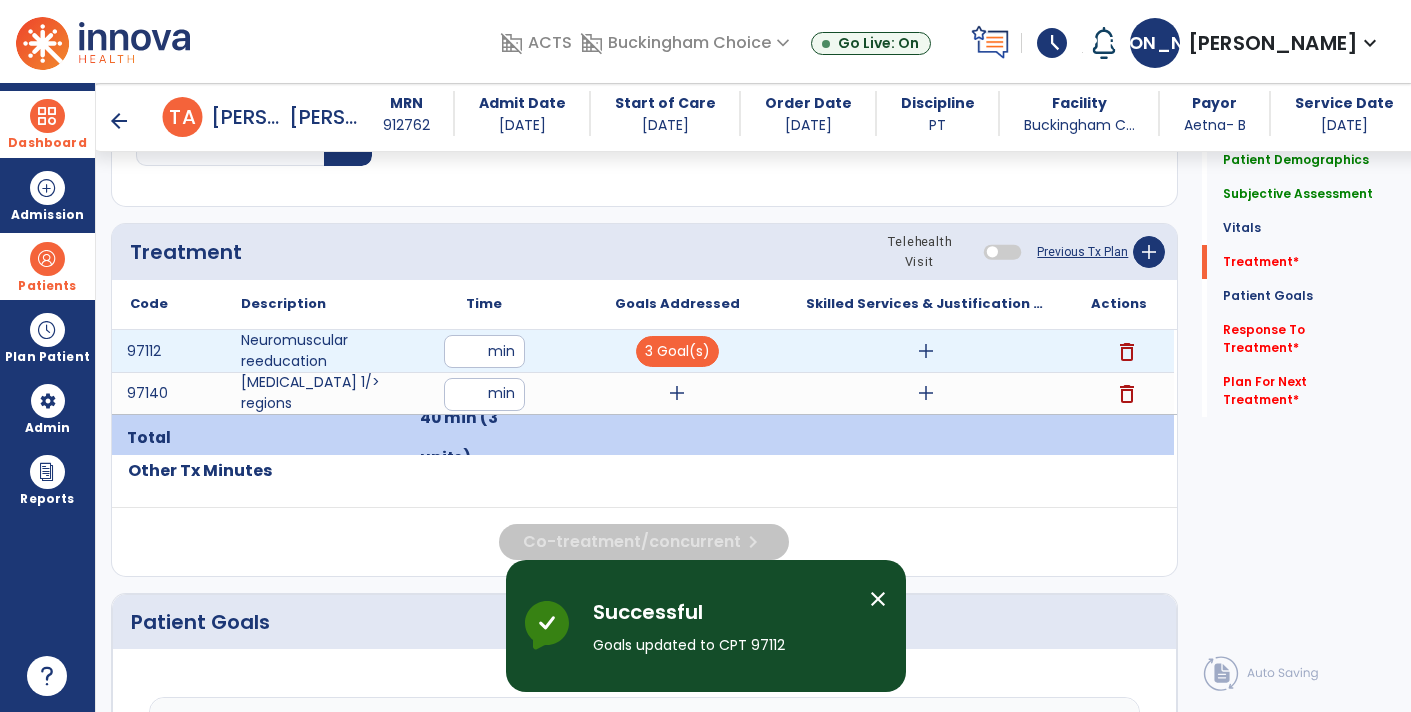 click on "add" at bounding box center (926, 351) 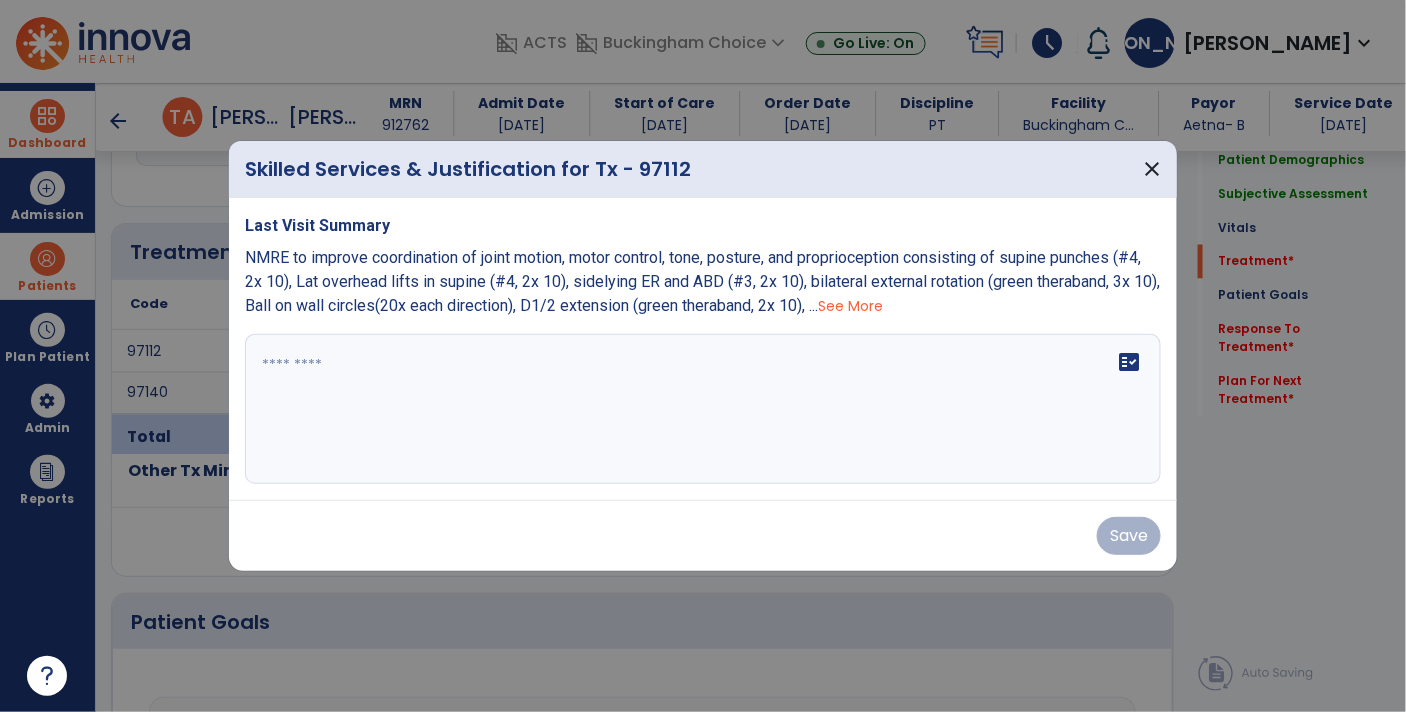 scroll, scrollTop: 1026, scrollLeft: 0, axis: vertical 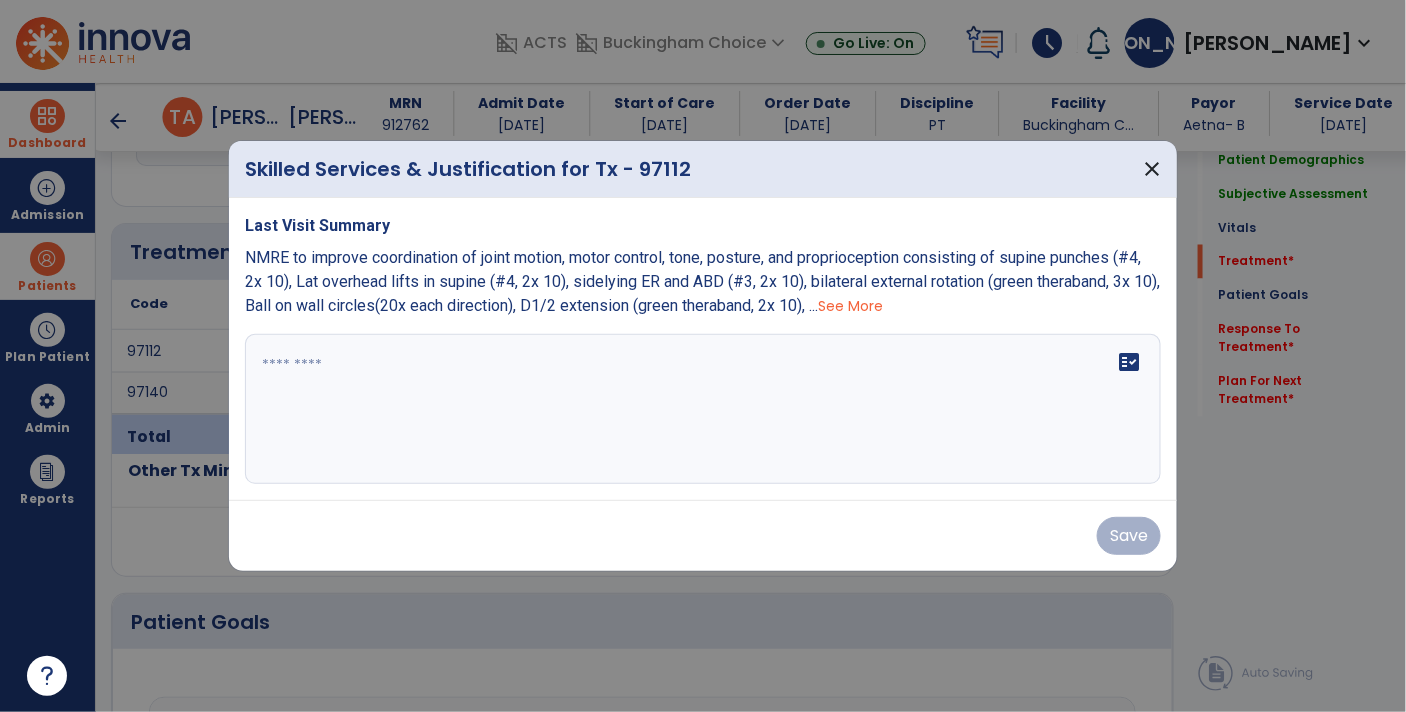 click on "See More" at bounding box center (850, 306) 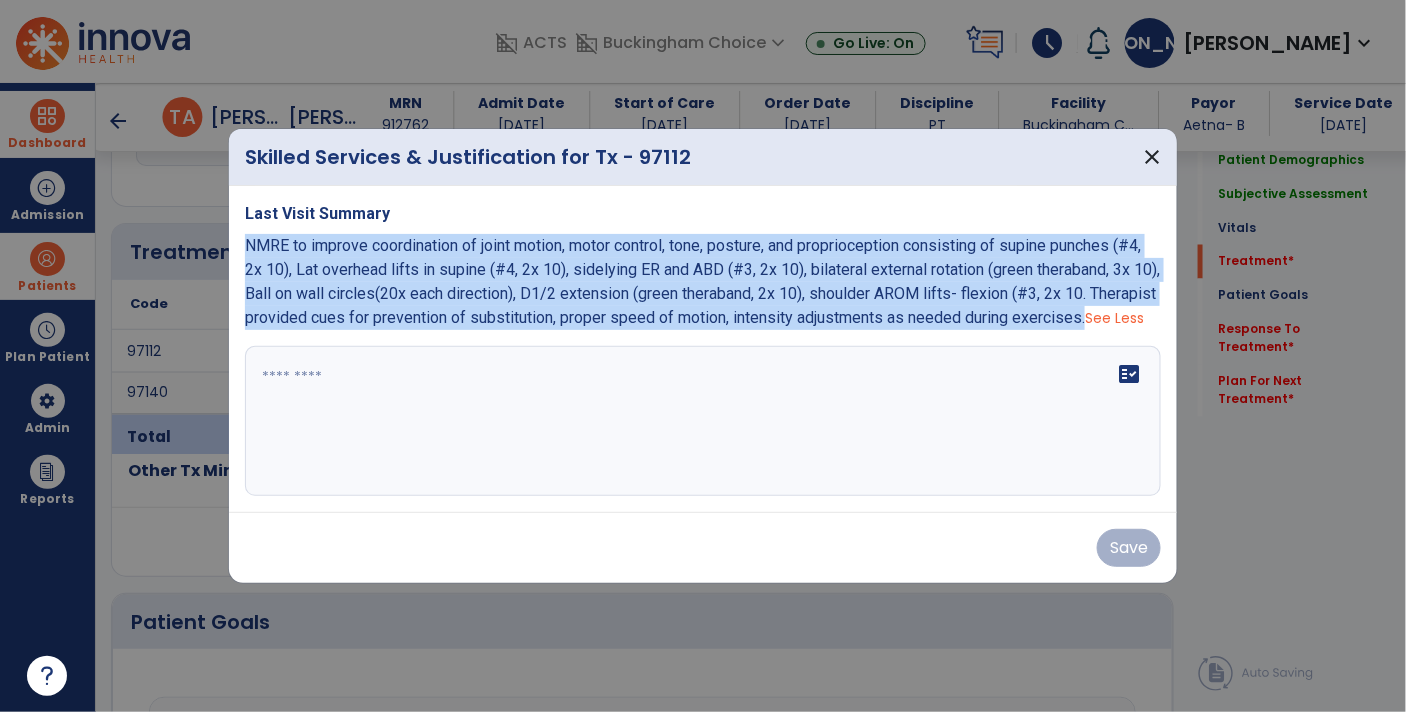 drag, startPoint x: 1158, startPoint y: 310, endPoint x: 246, endPoint y: 236, distance: 914.99725 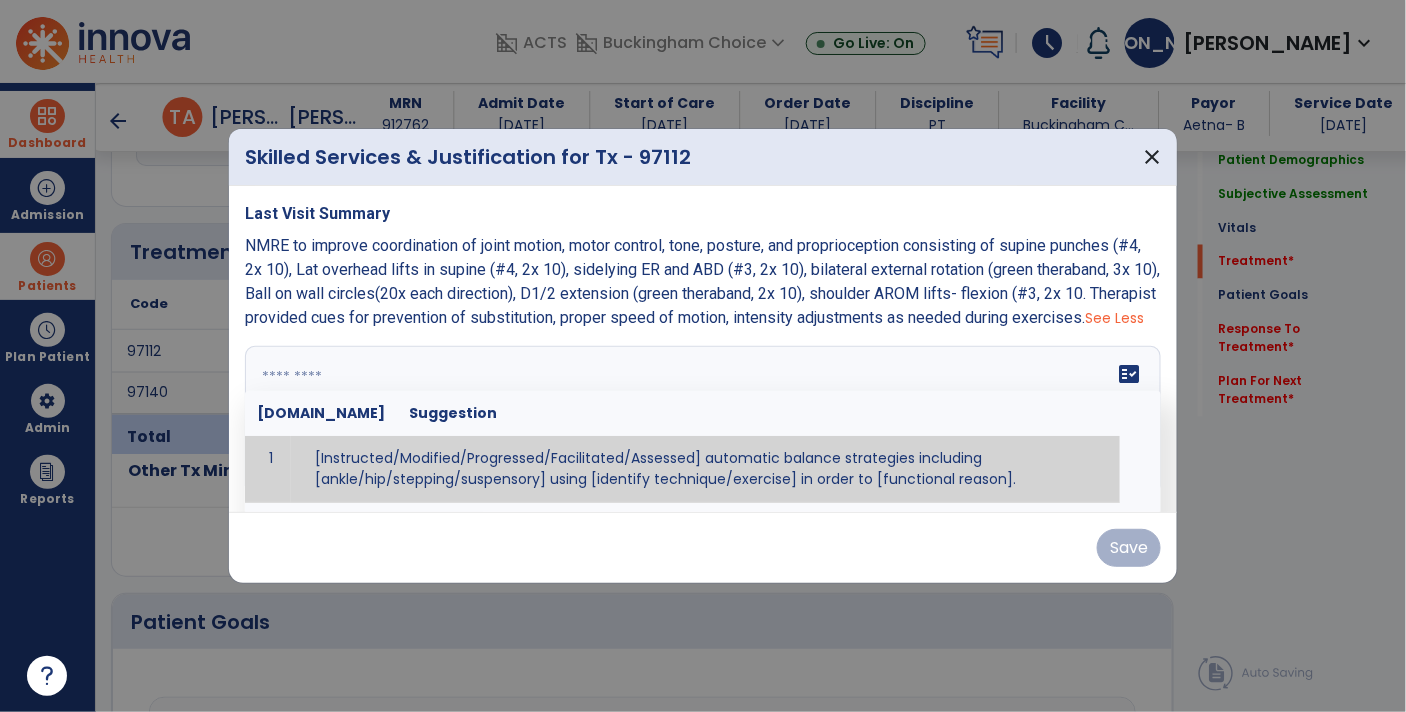 click at bounding box center [703, 421] 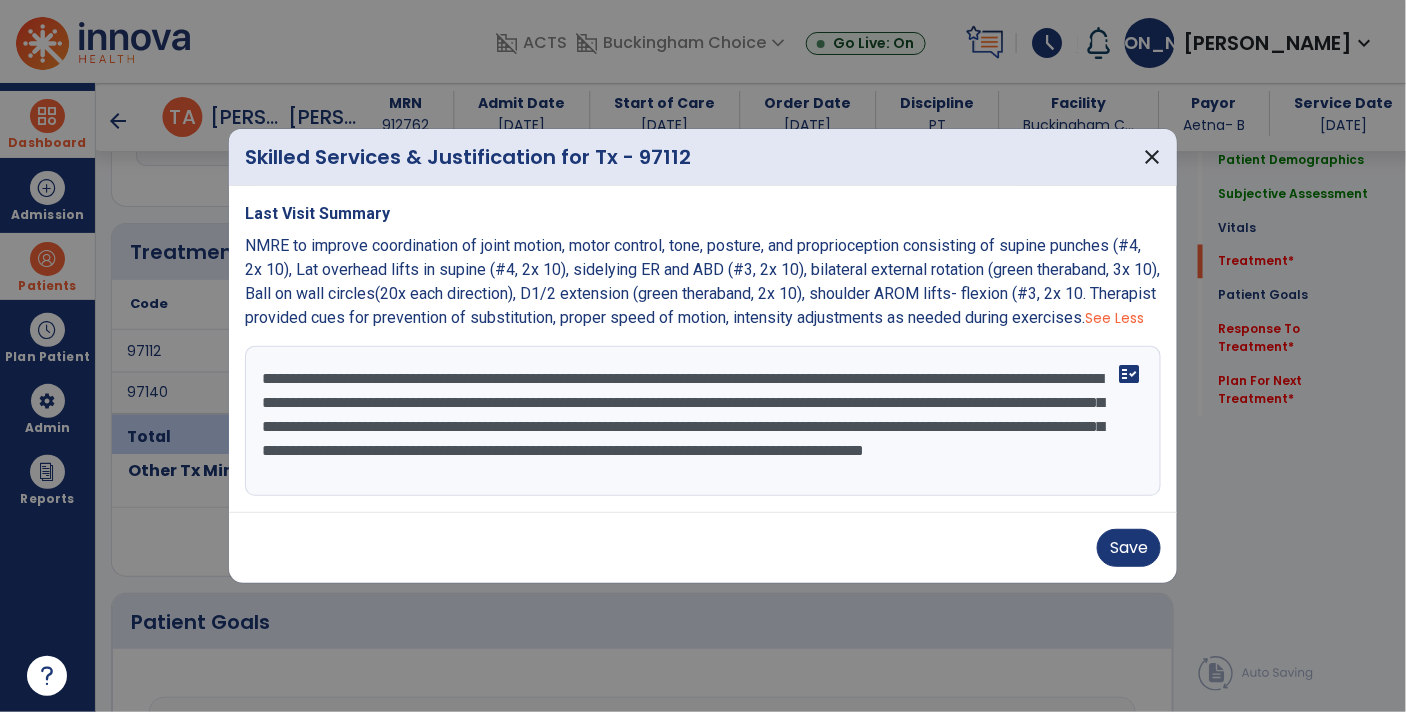 click on "**********" at bounding box center (703, 421) 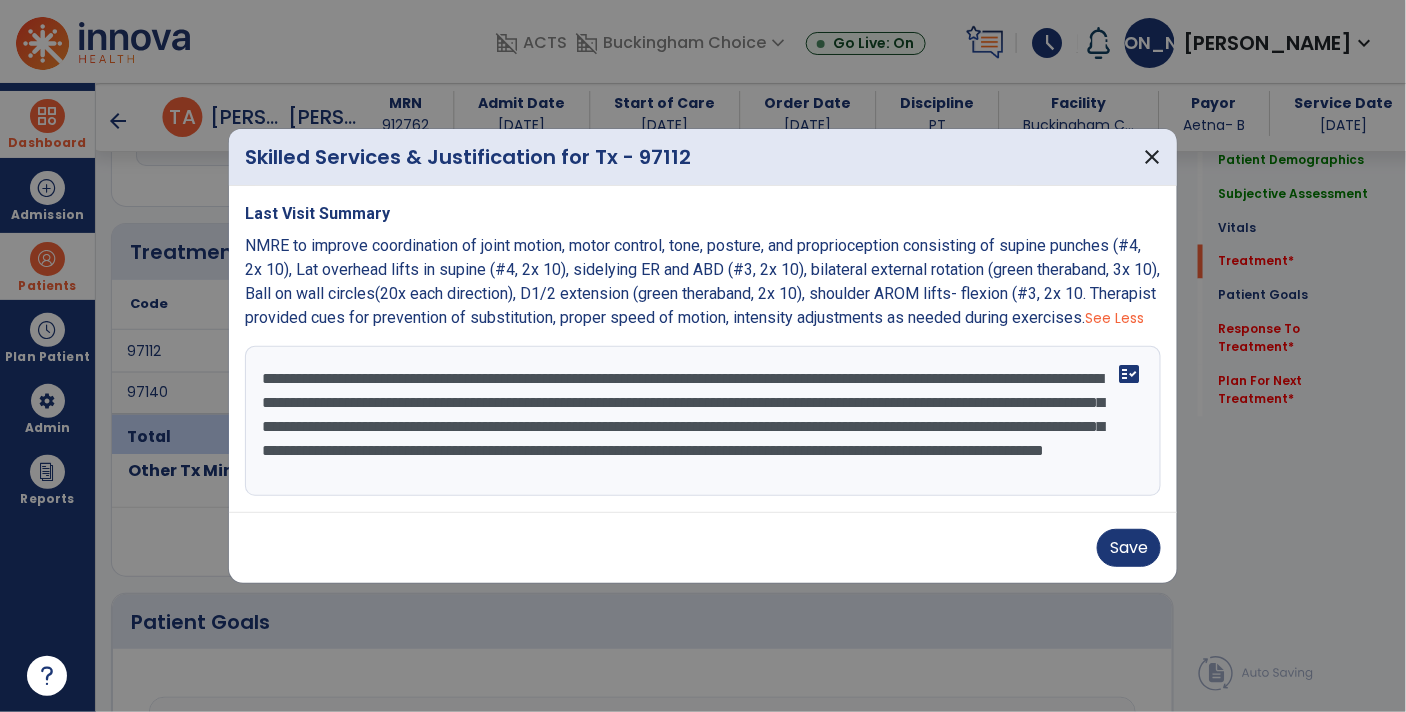 drag, startPoint x: 995, startPoint y: 394, endPoint x: 1035, endPoint y: 384, distance: 41.231056 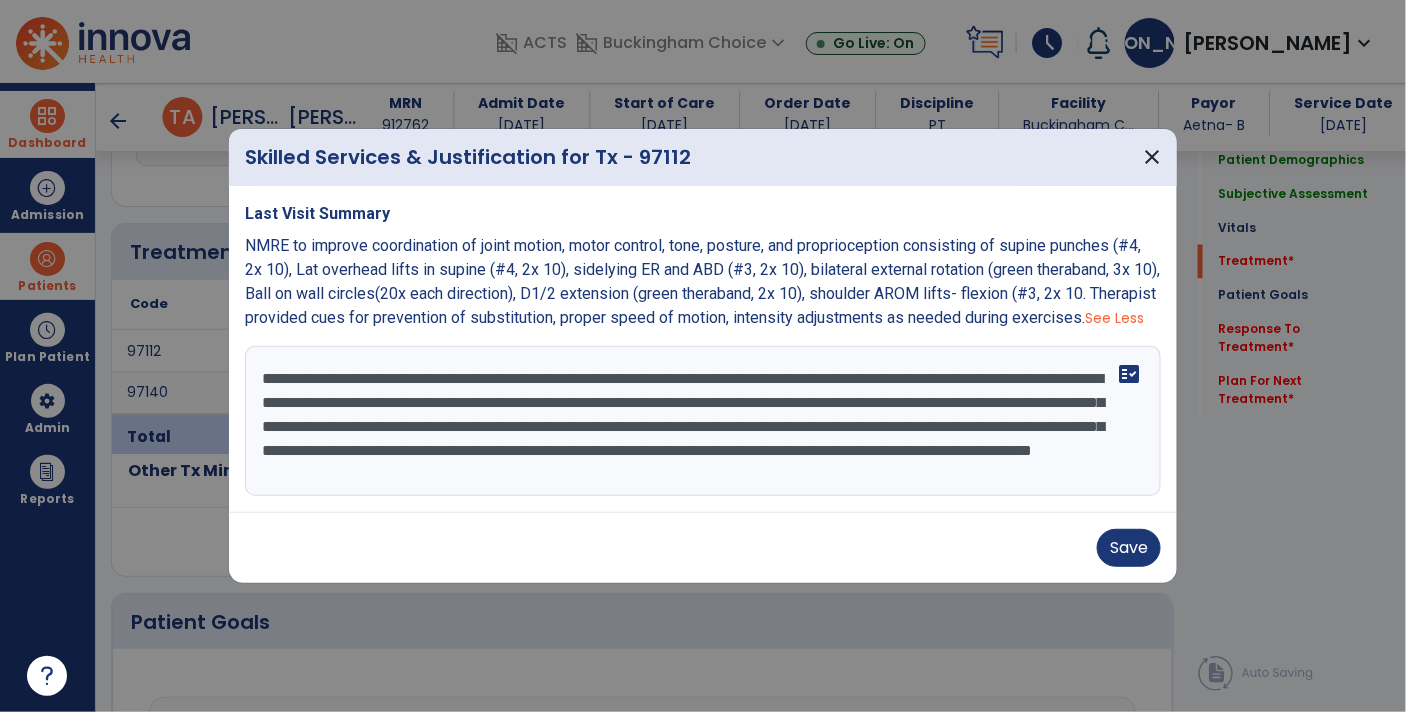 drag, startPoint x: 1094, startPoint y: 398, endPoint x: 421, endPoint y: 404, distance: 673.02673 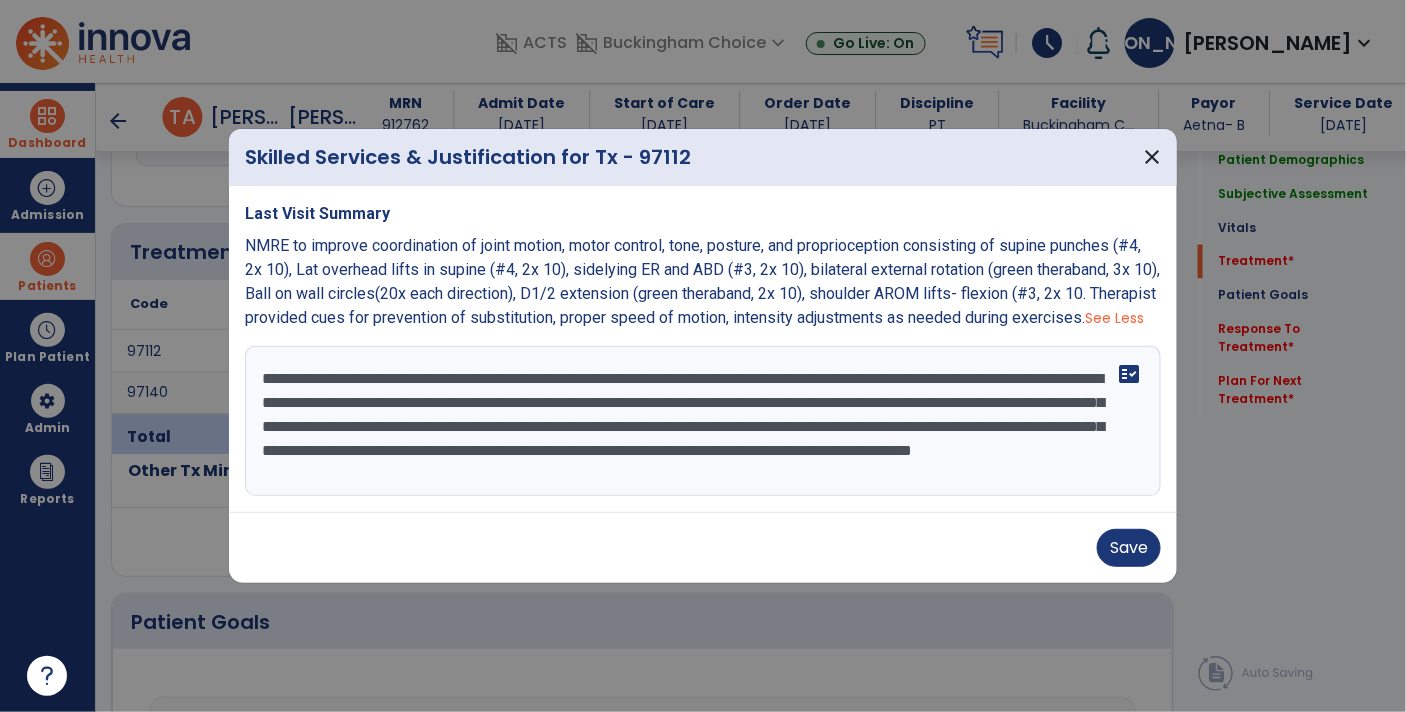 drag, startPoint x: 371, startPoint y: 413, endPoint x: 891, endPoint y: 406, distance: 520.0471 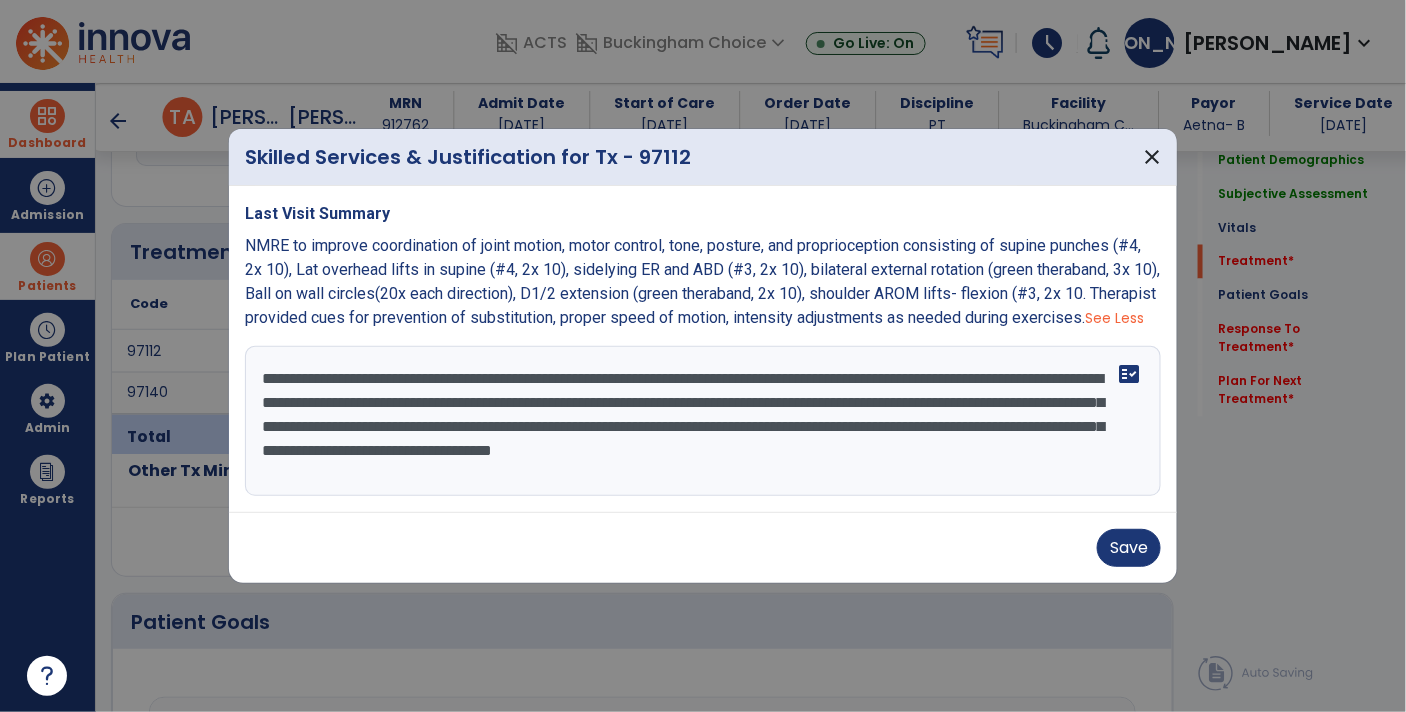 drag, startPoint x: 519, startPoint y: 438, endPoint x: 632, endPoint y: 440, distance: 113.0177 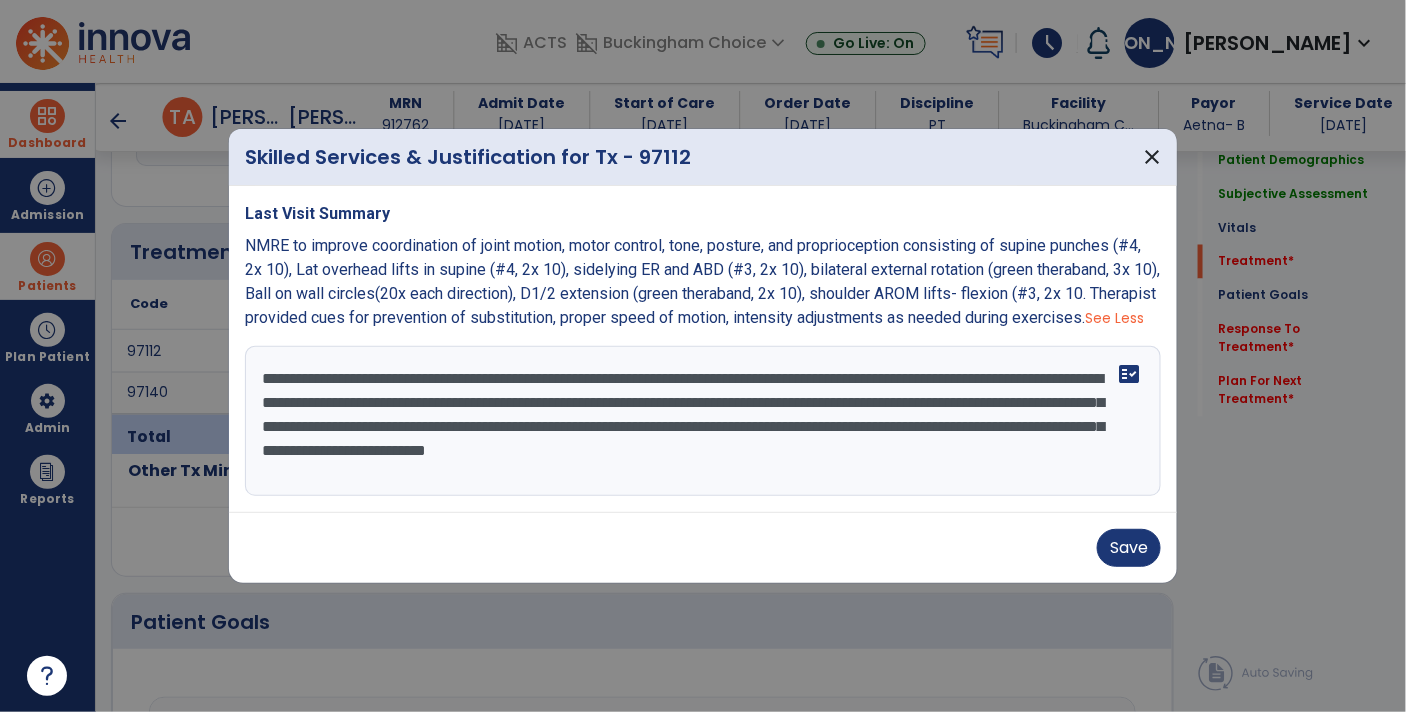 drag, startPoint x: 752, startPoint y: 442, endPoint x: 1049, endPoint y: 435, distance: 297.0825 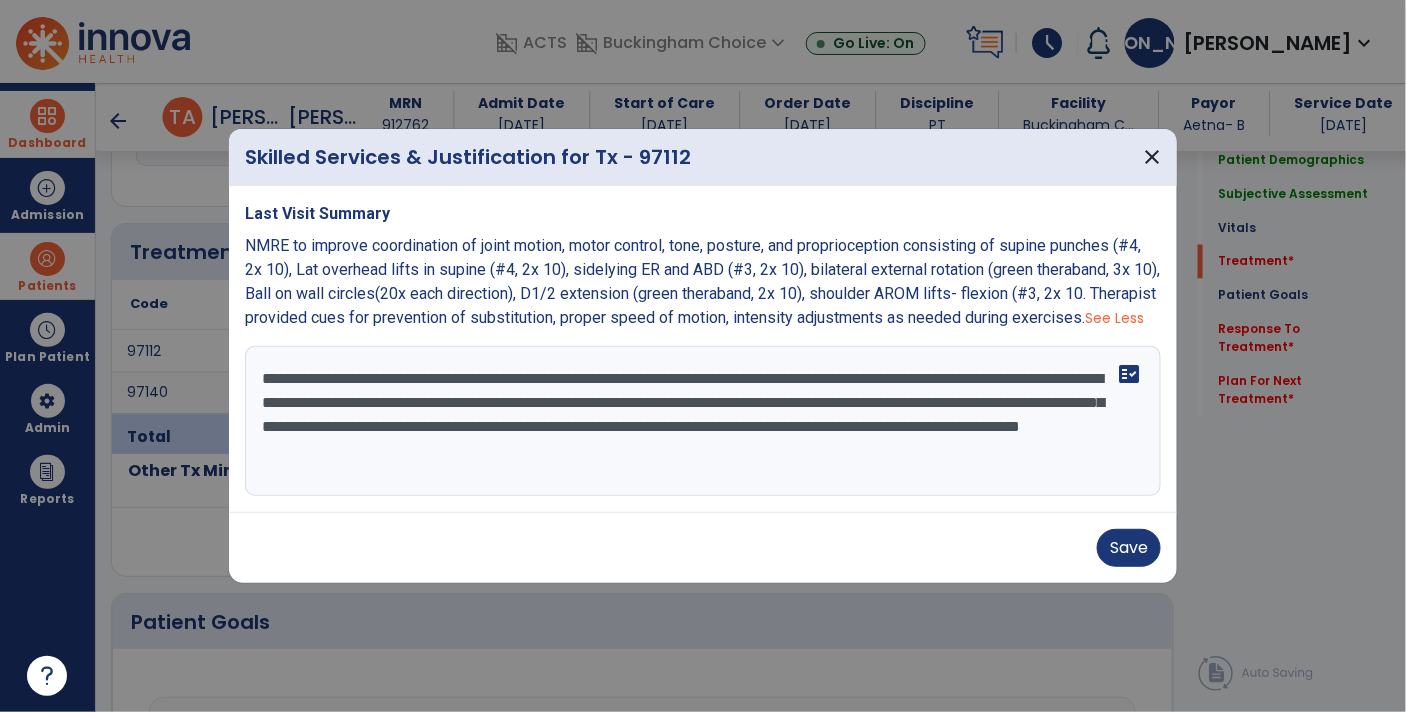 click on "**********" at bounding box center [703, 421] 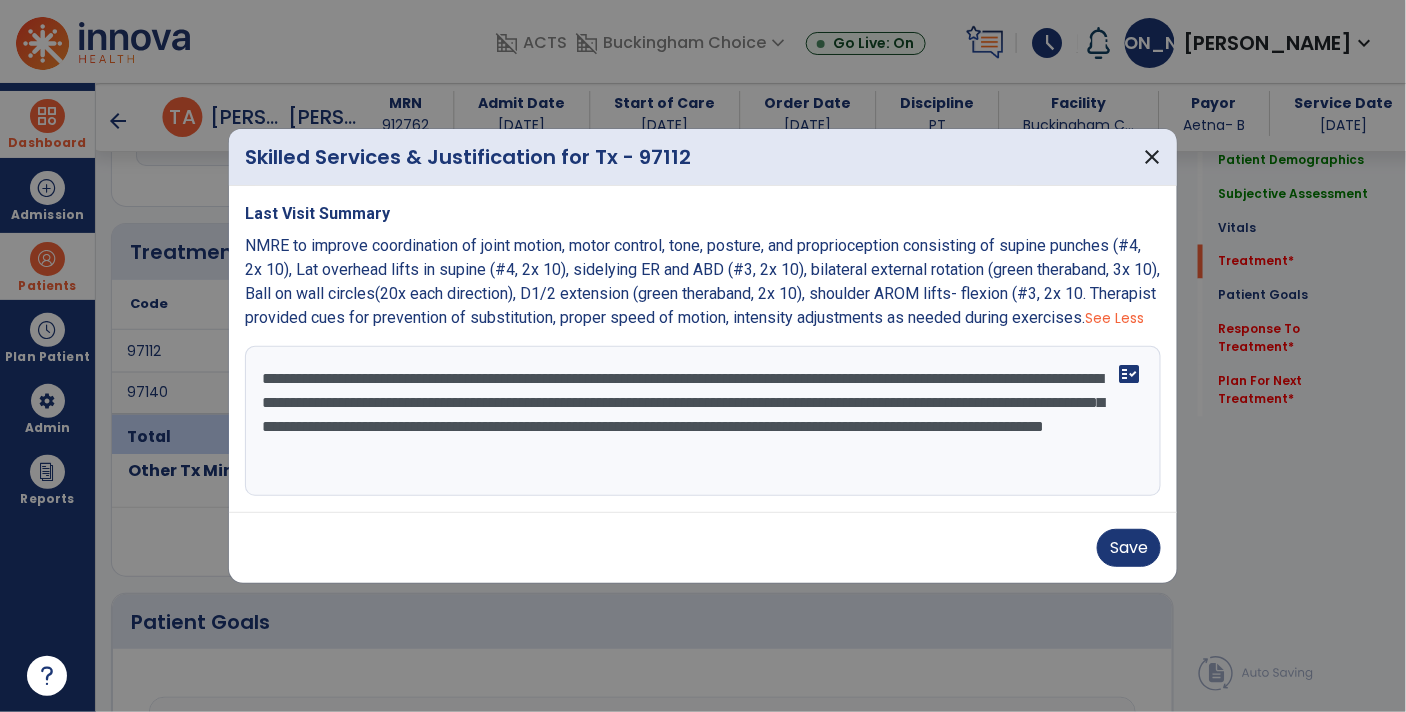 click on "**********" at bounding box center (703, 421) 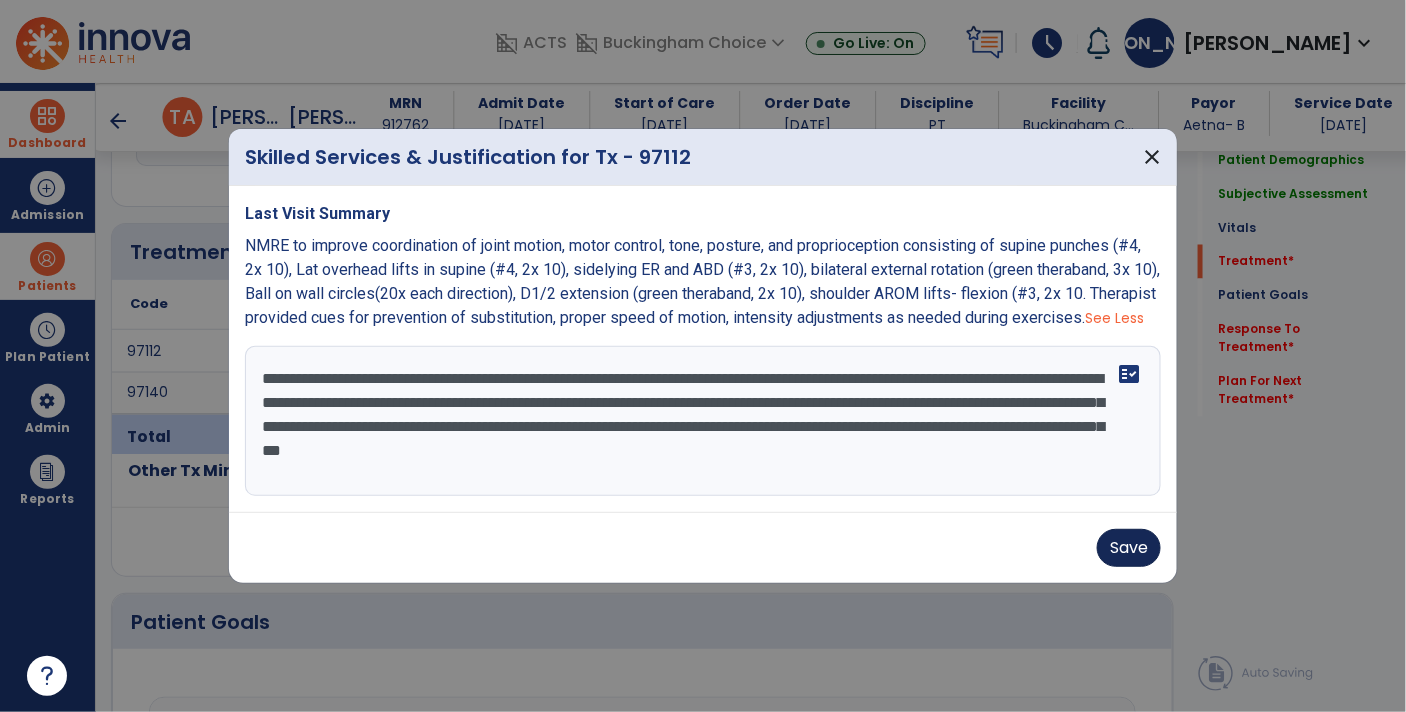 type on "**********" 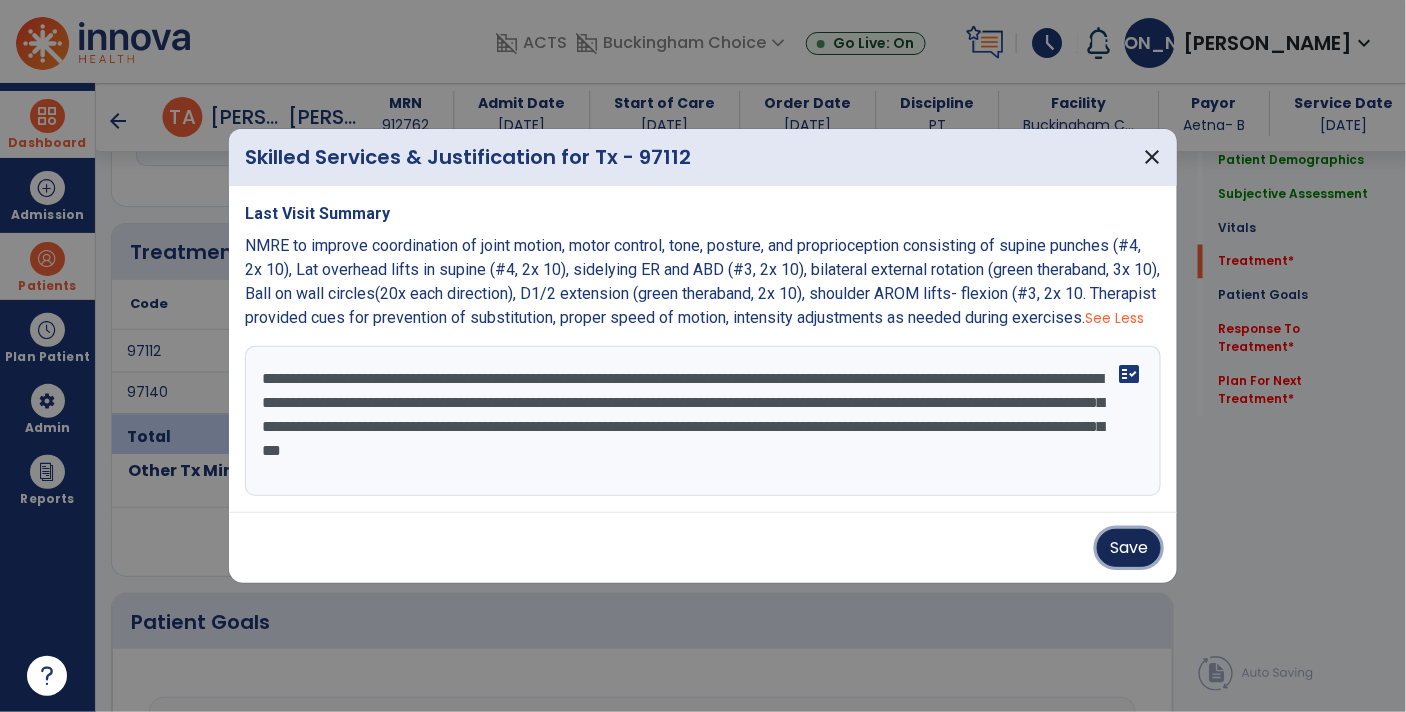 click on "Save" at bounding box center (1129, 548) 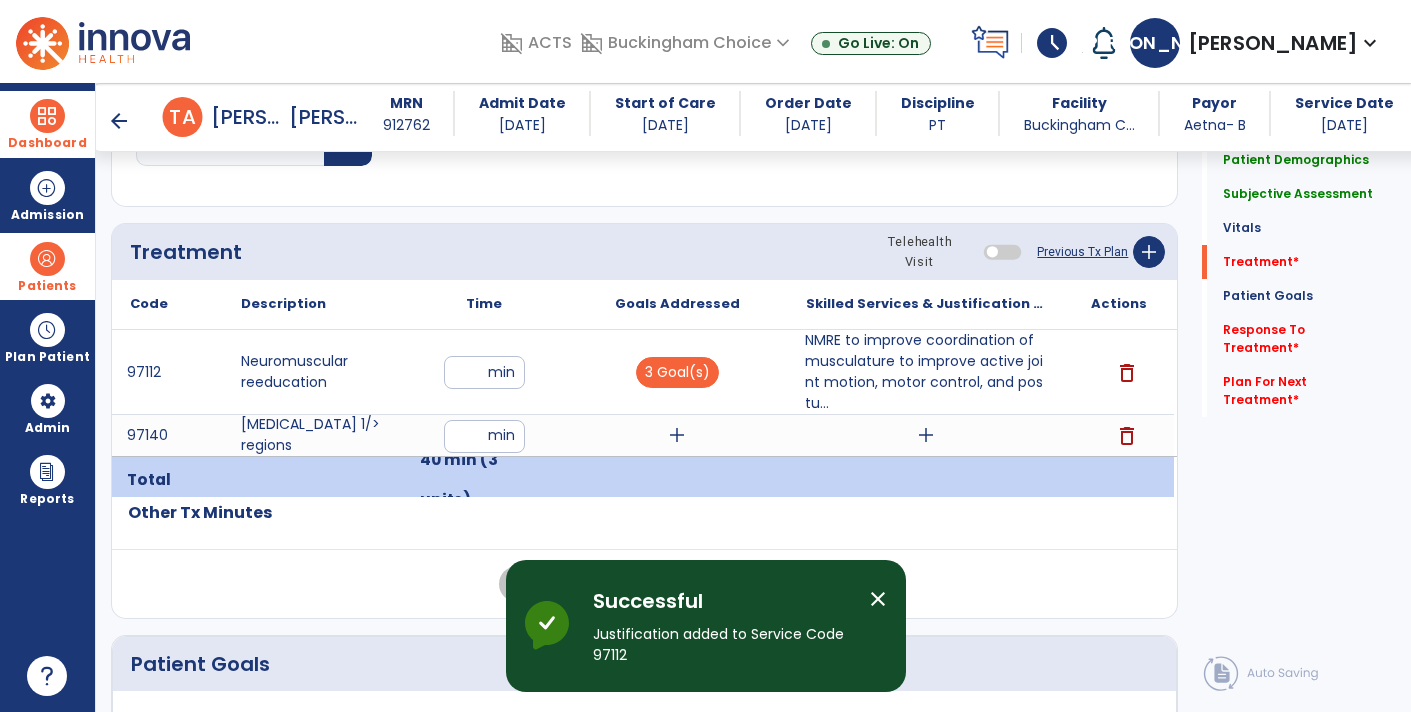 click on "Previous Tx Plan" 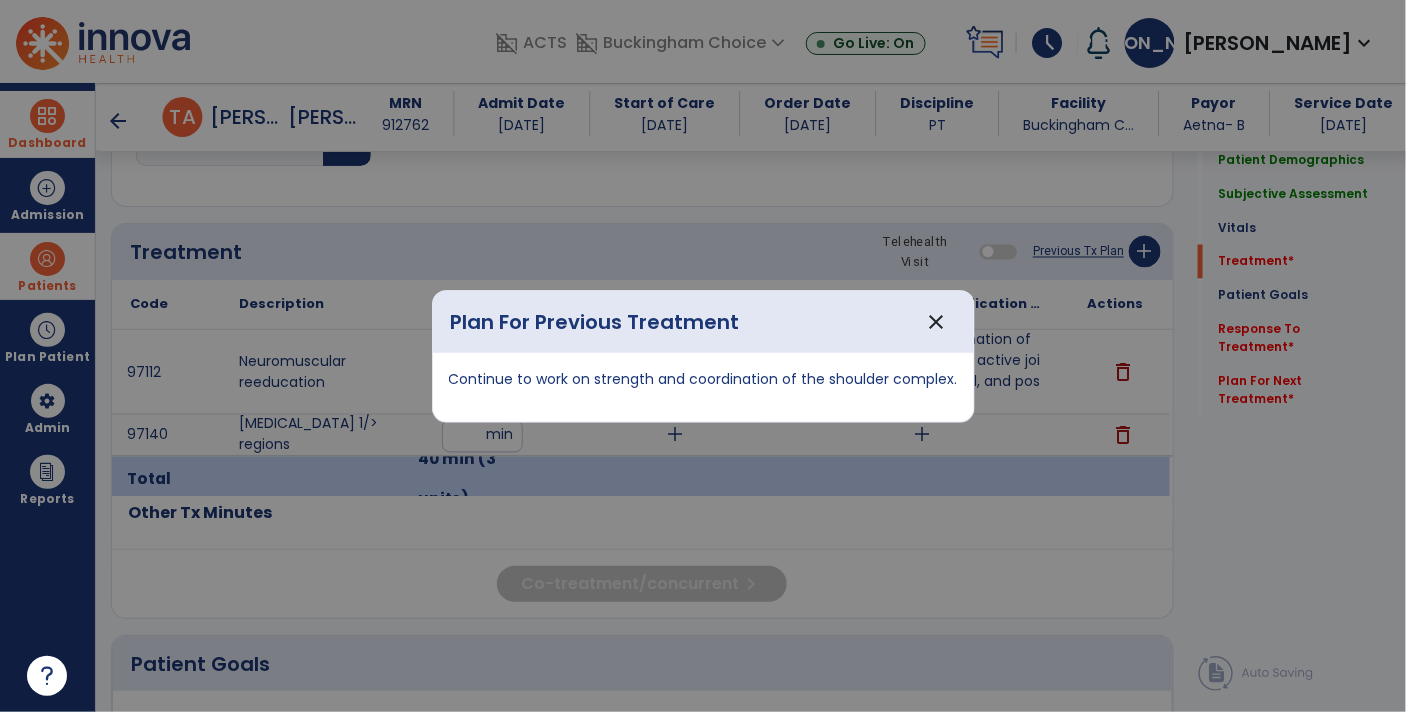 scroll, scrollTop: 1026, scrollLeft: 0, axis: vertical 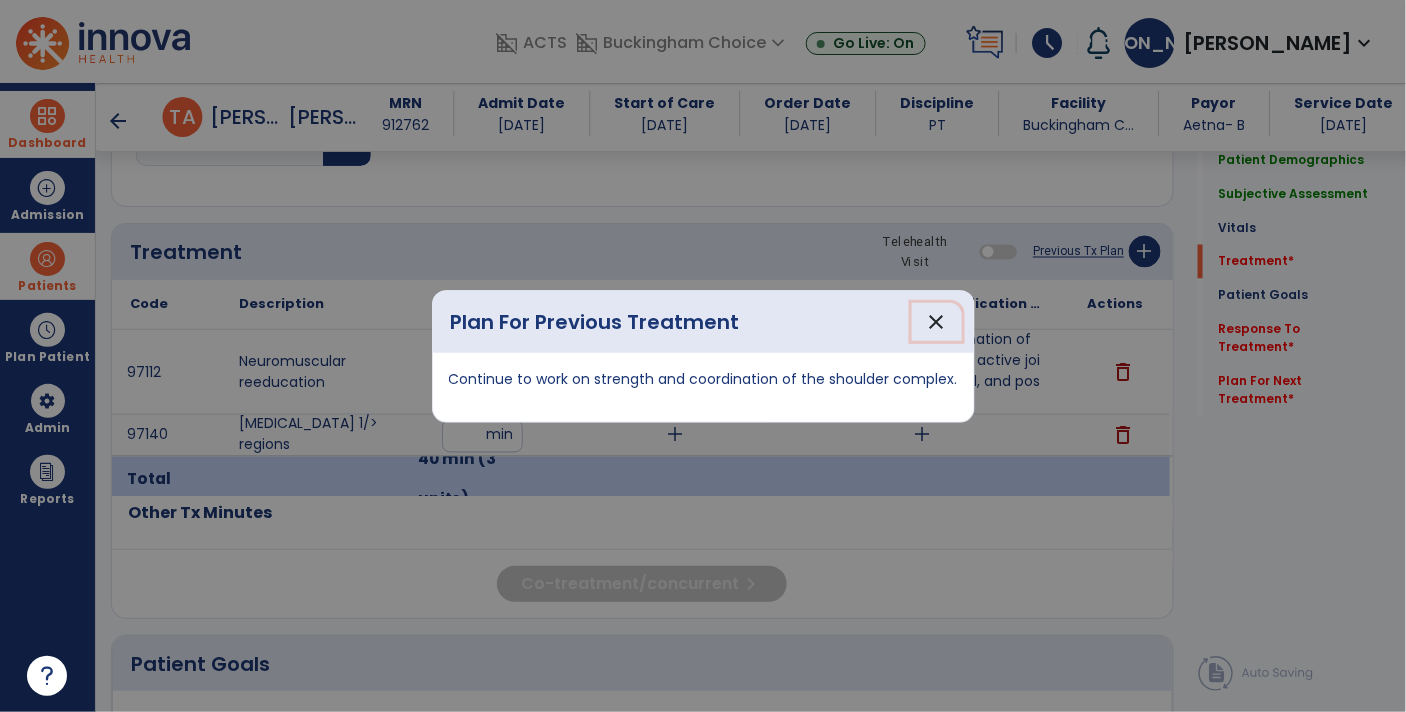 click on "close" at bounding box center (937, 322) 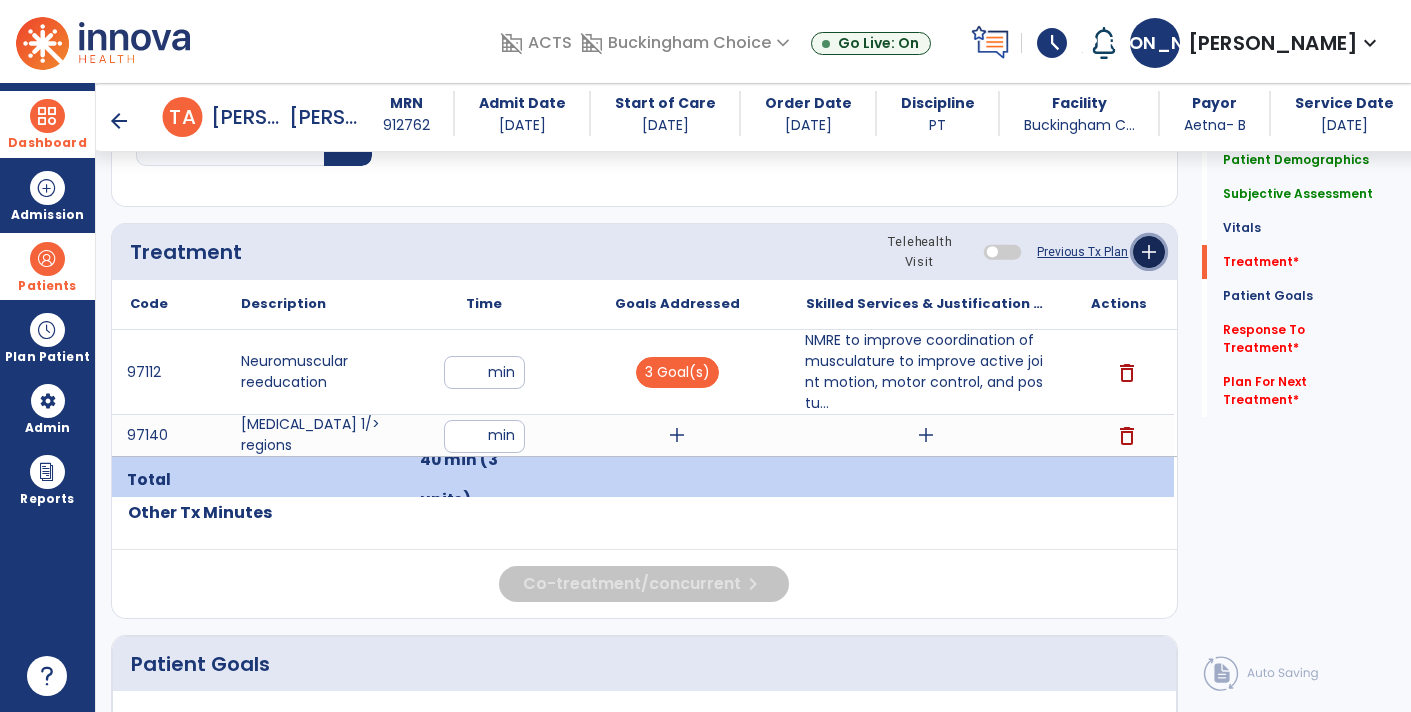 click on "add" 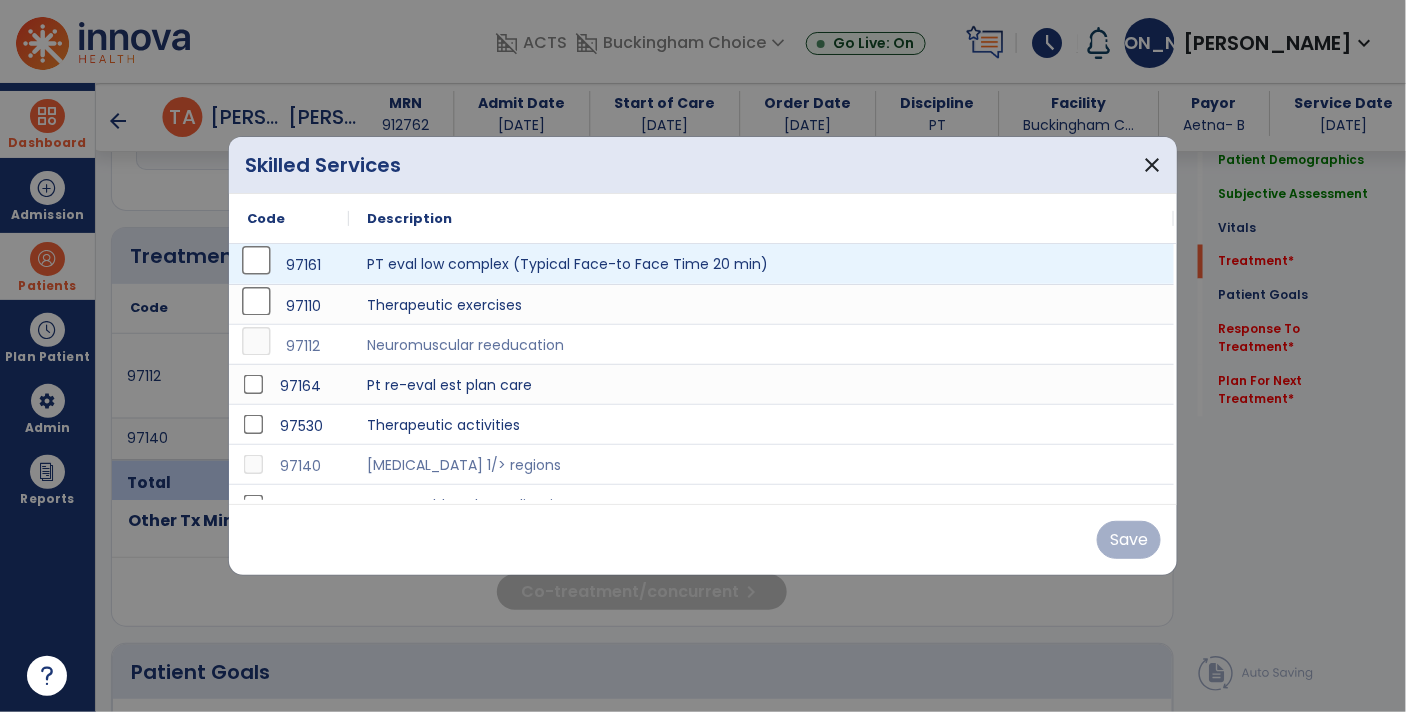 scroll, scrollTop: 1026, scrollLeft: 0, axis: vertical 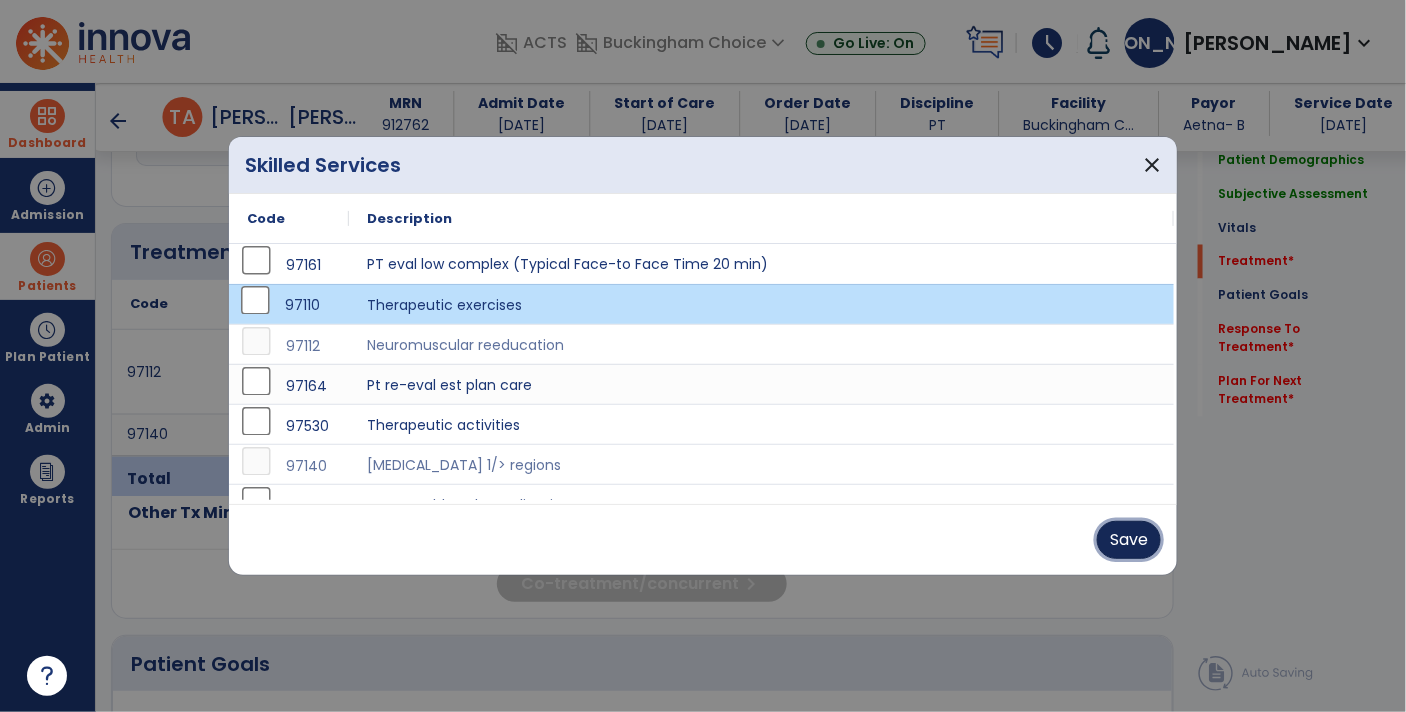 click on "Save" at bounding box center (1129, 540) 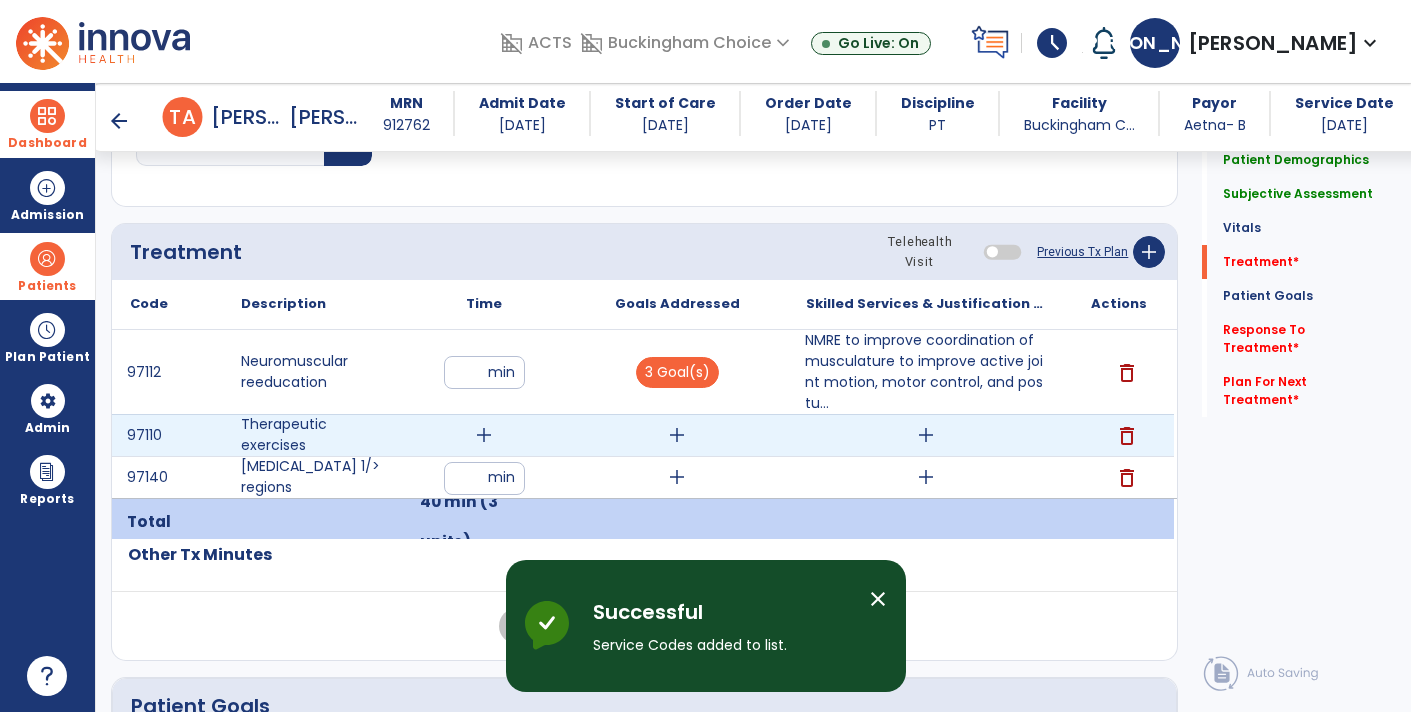 click on "add" at bounding box center [484, 435] 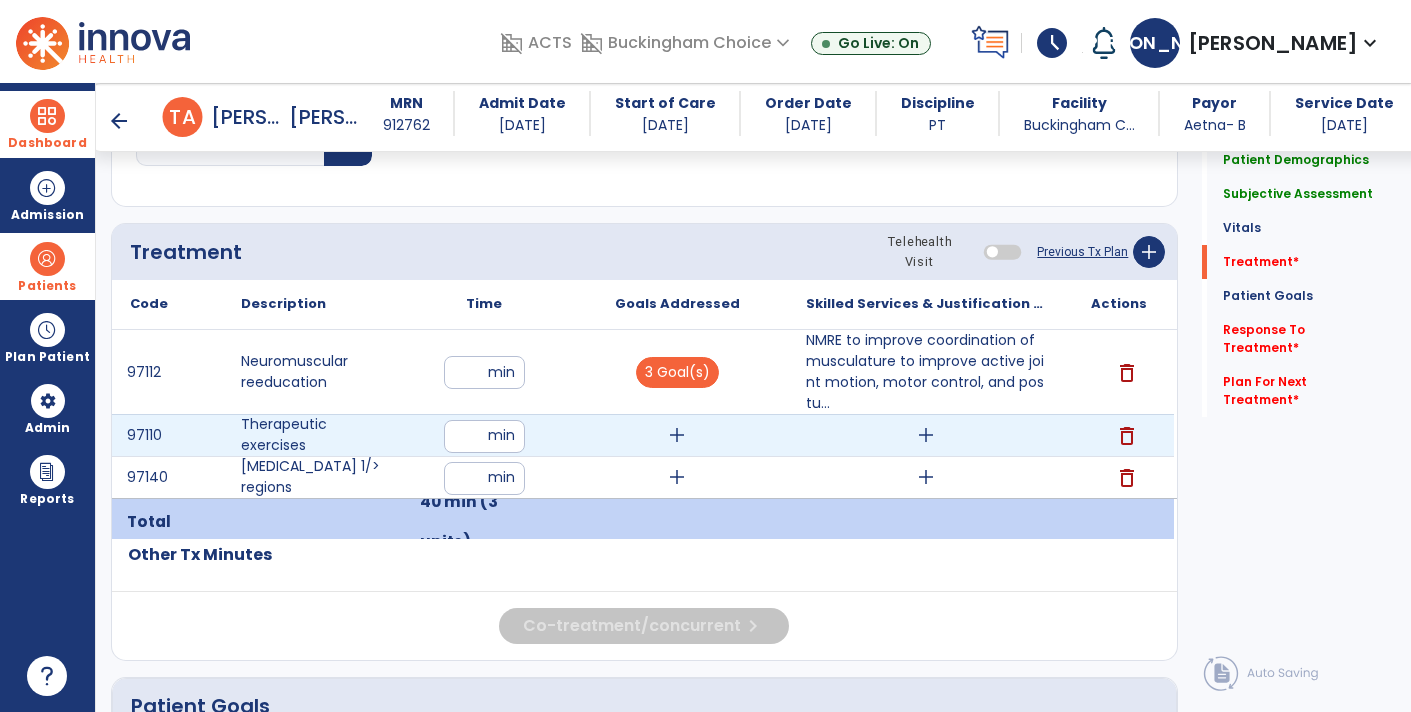 type on "**" 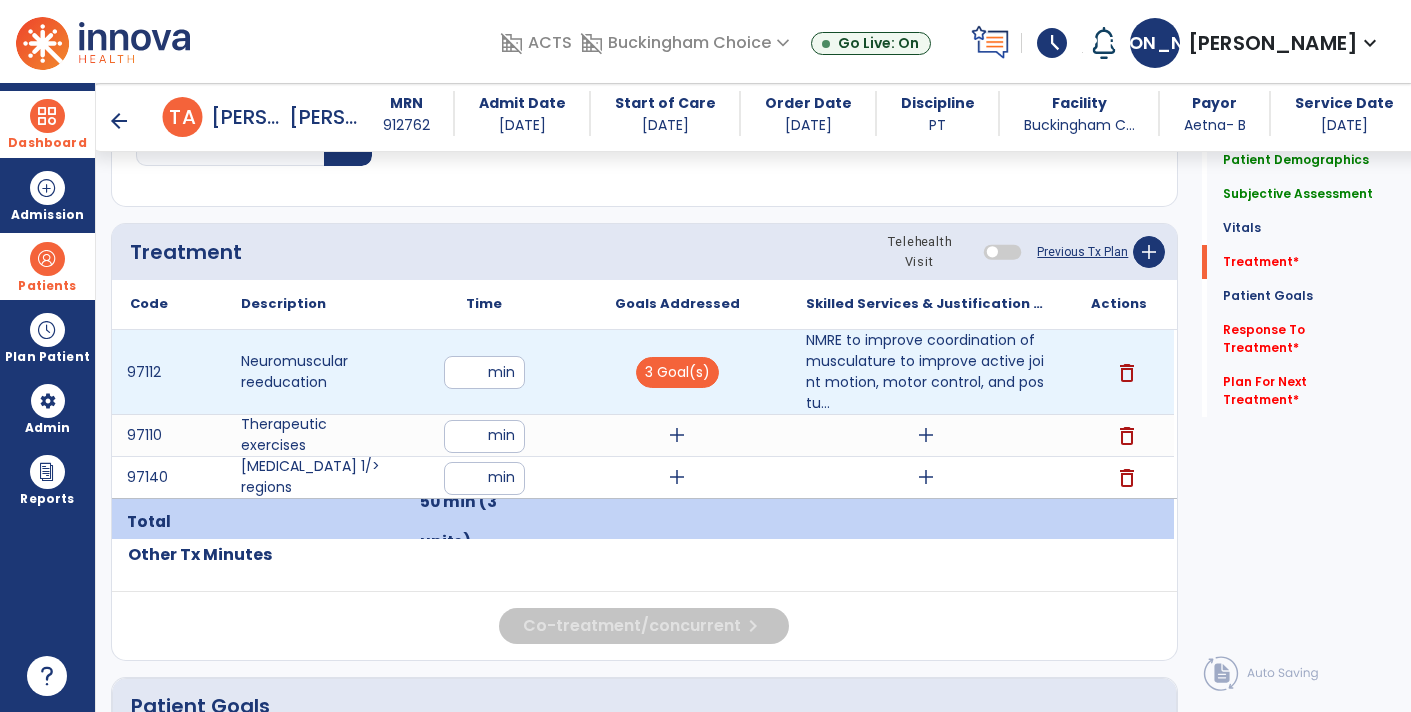 click on "**" at bounding box center (484, 372) 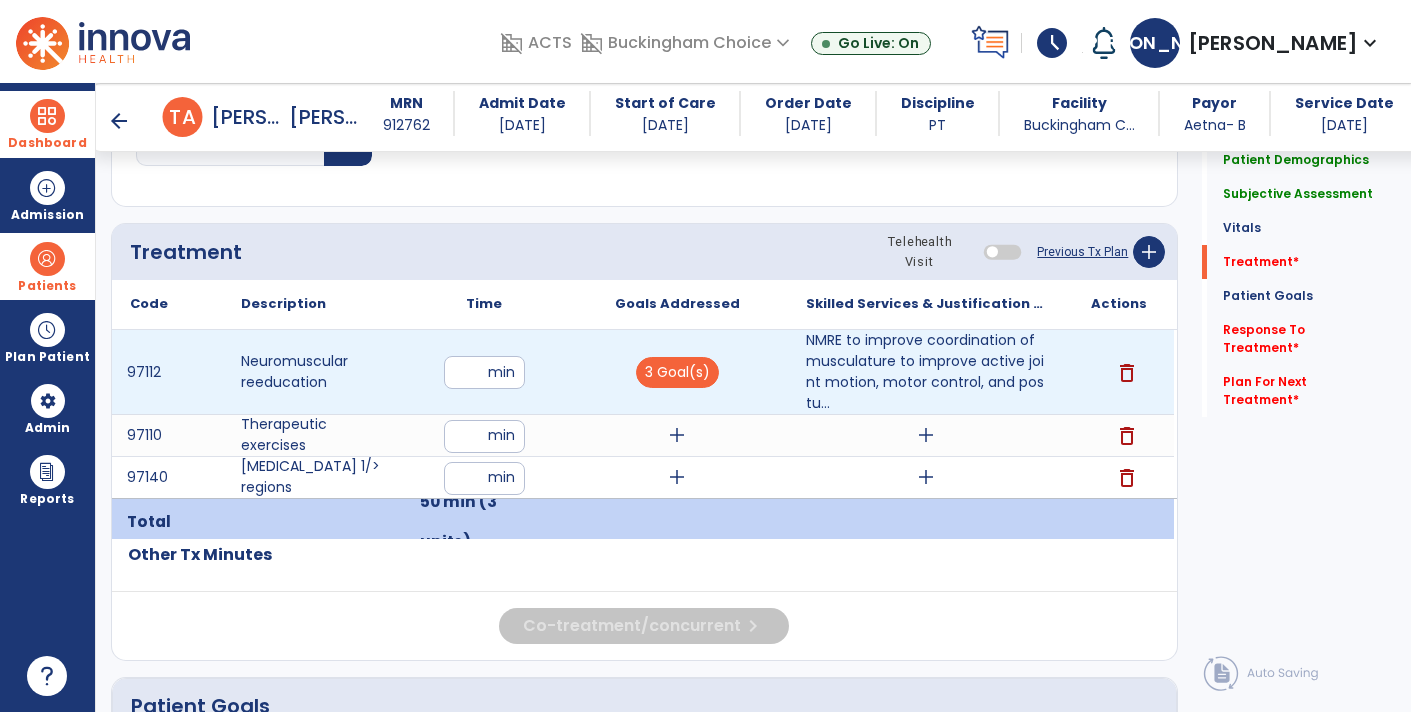 type on "**" 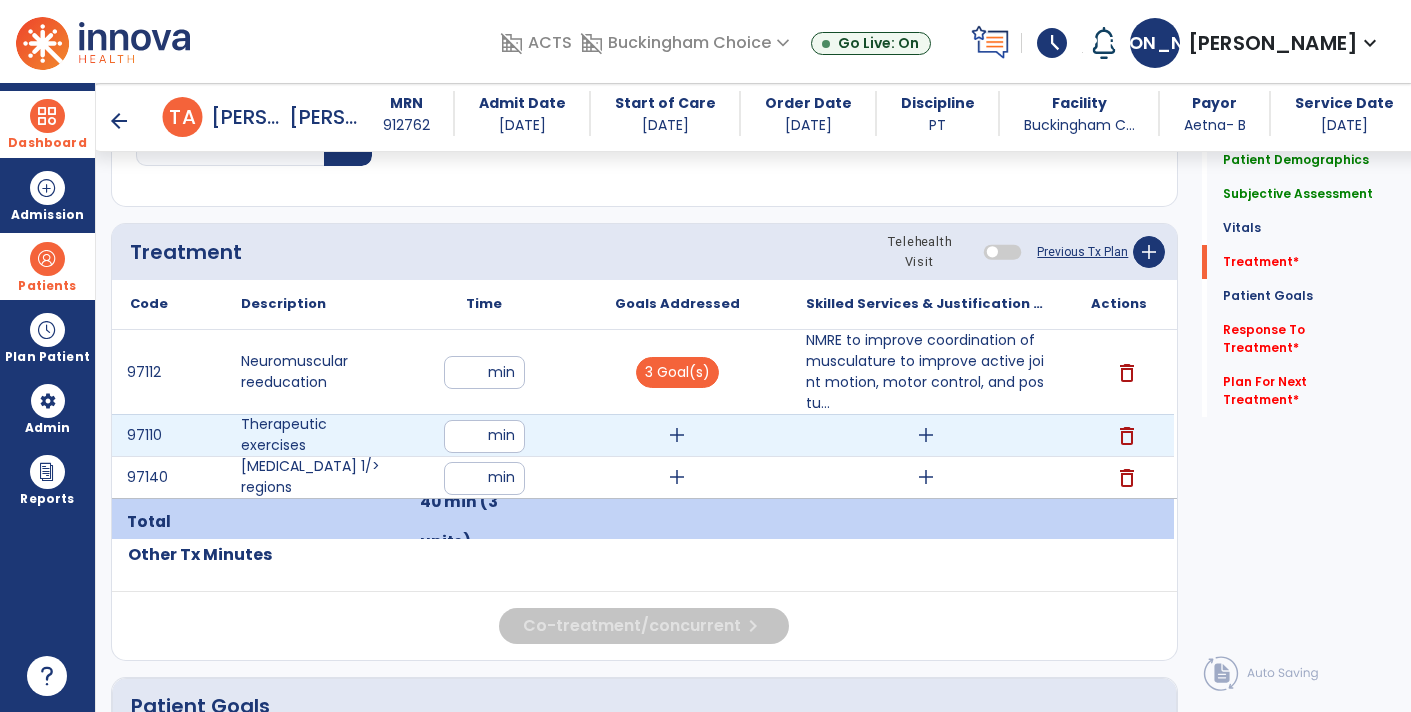 click on "add" at bounding box center (677, 435) 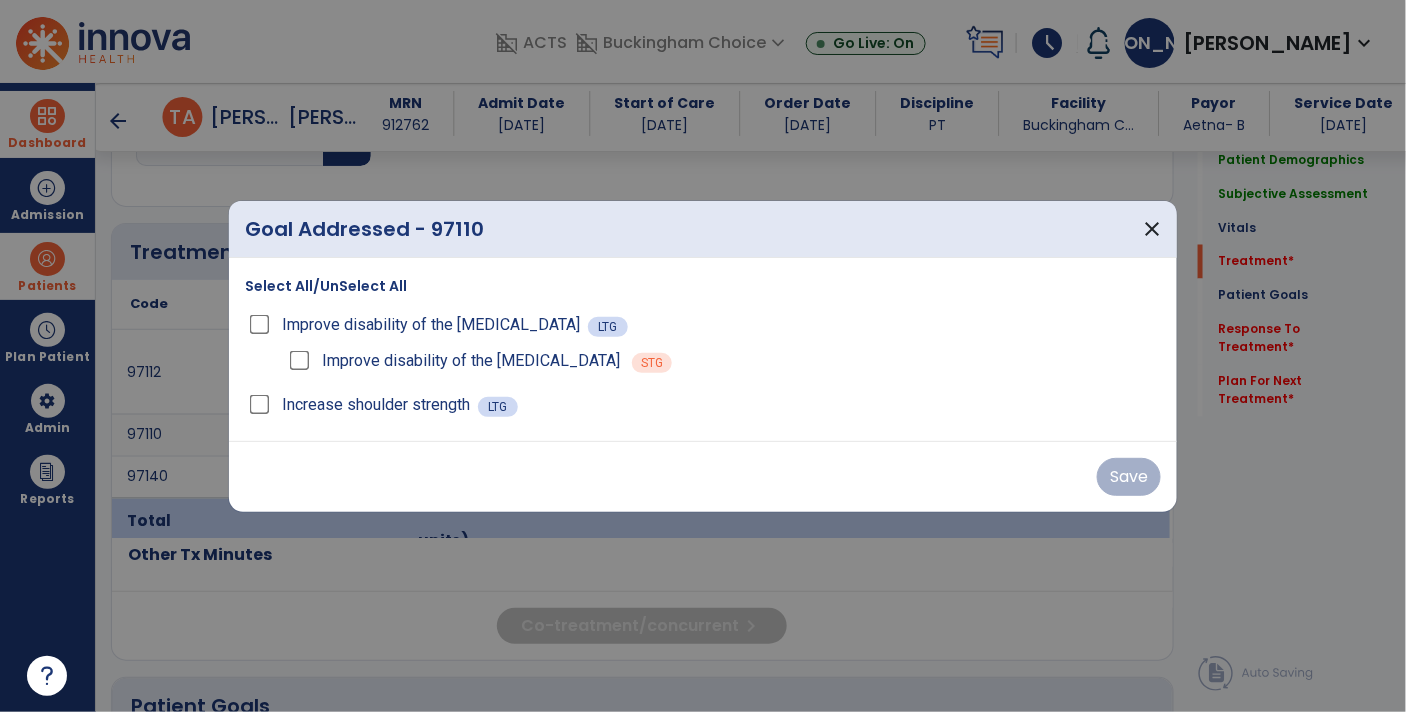 scroll, scrollTop: 1026, scrollLeft: 0, axis: vertical 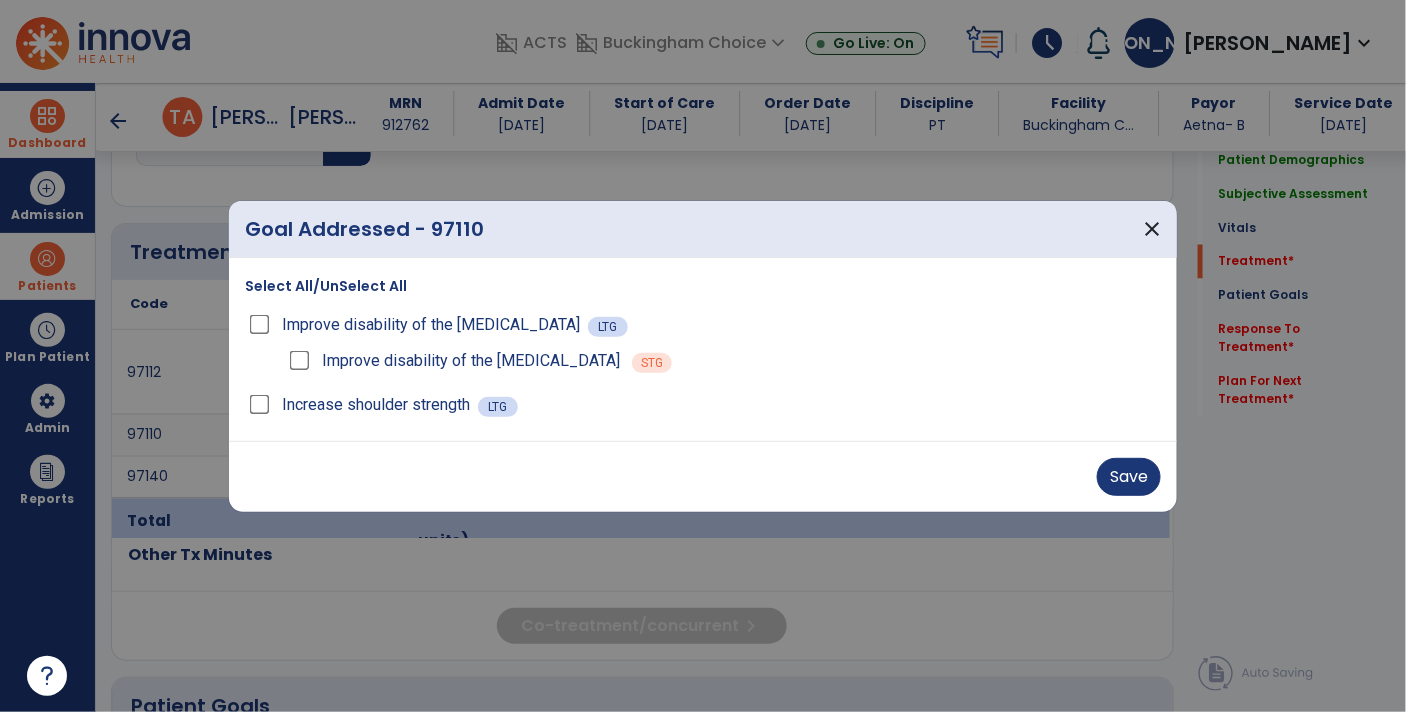 click on "Improve disability of the [MEDICAL_DATA]" at bounding box center [452, 361] 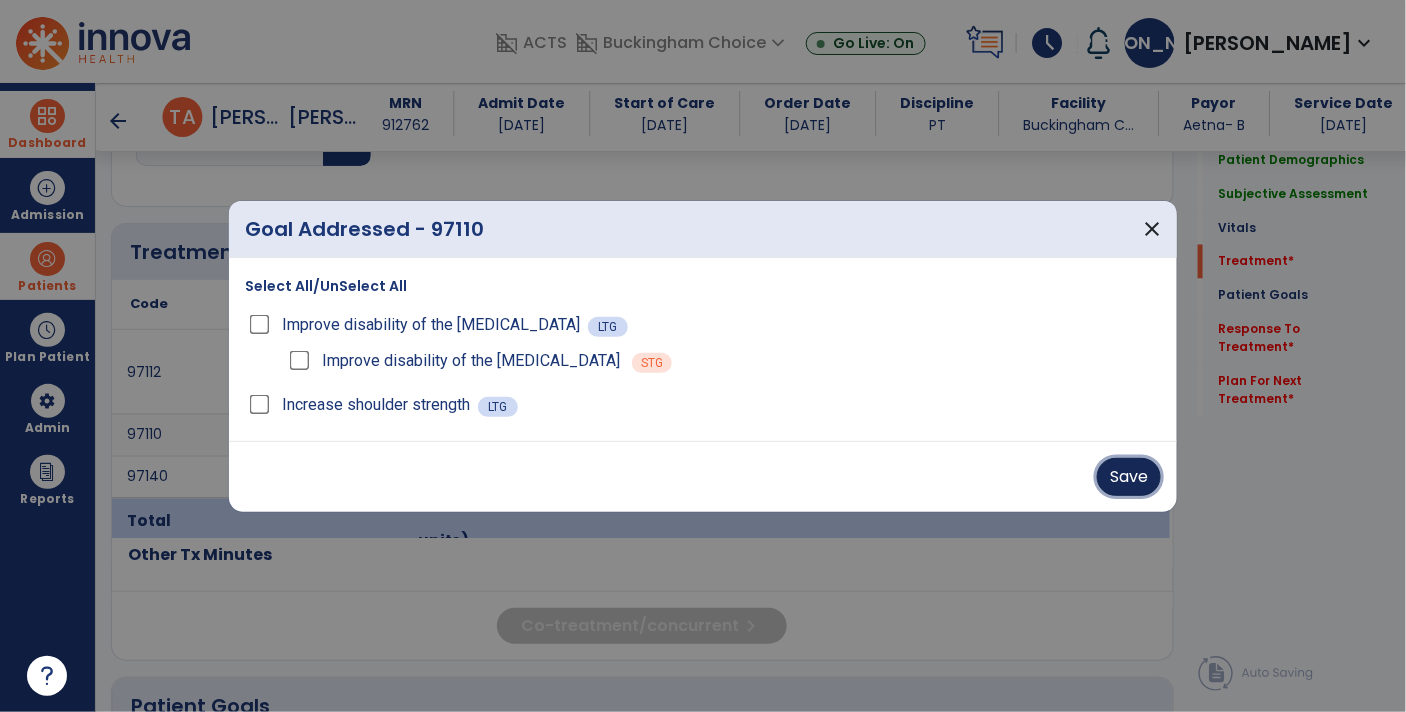 click on "Save" at bounding box center (1129, 477) 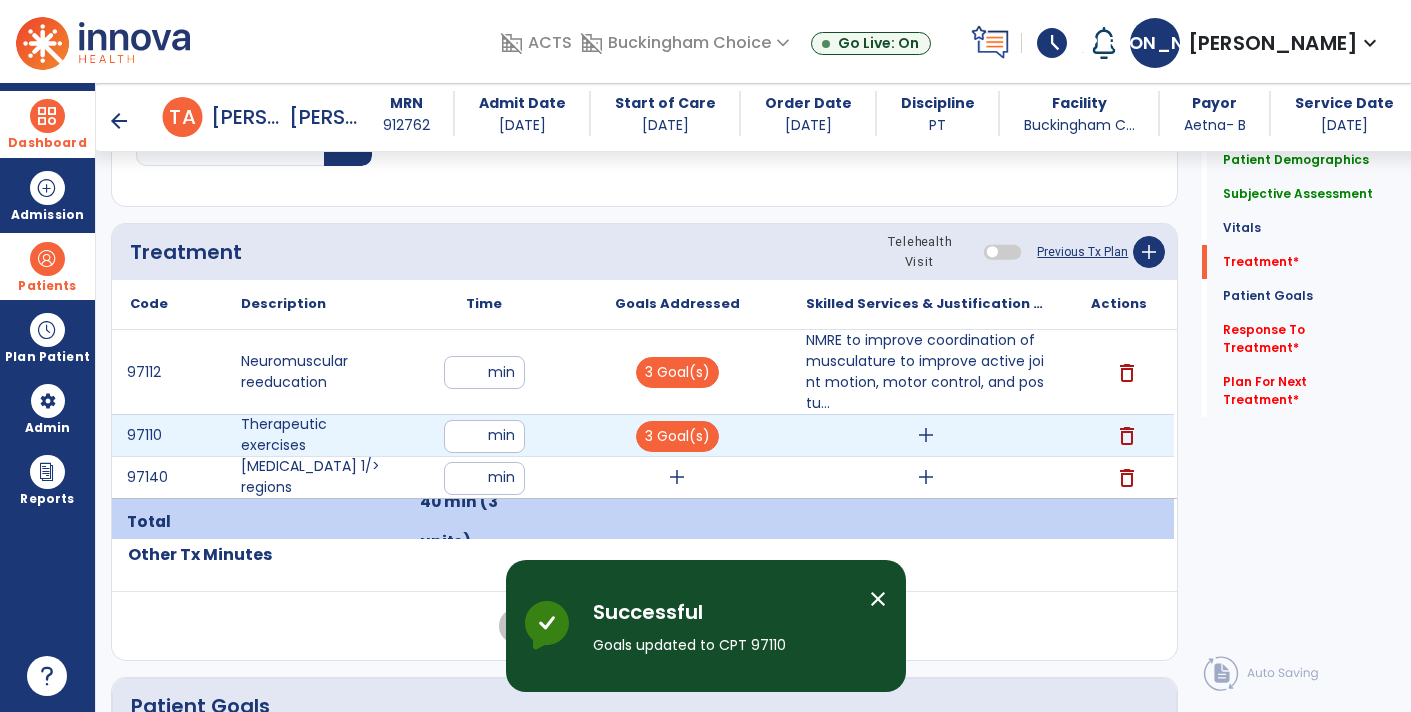 click on "add" at bounding box center (926, 435) 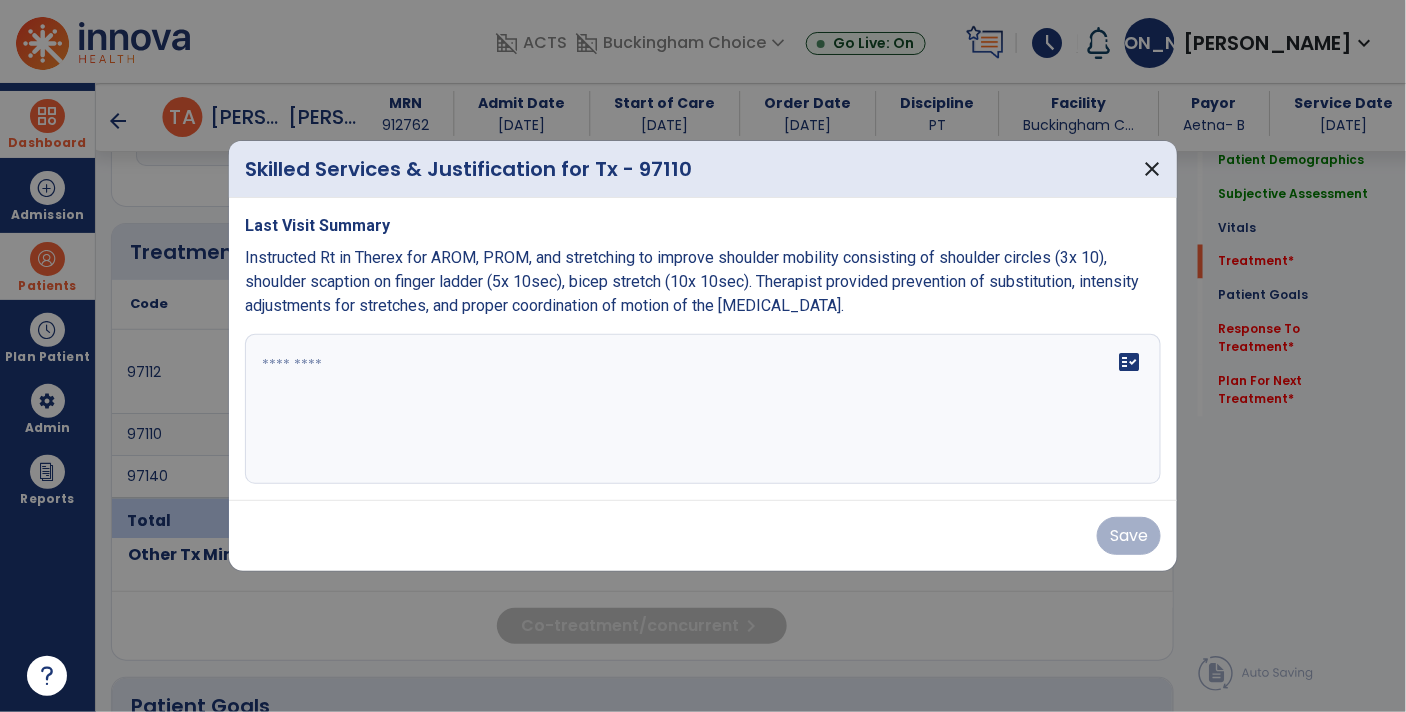 scroll, scrollTop: 1026, scrollLeft: 0, axis: vertical 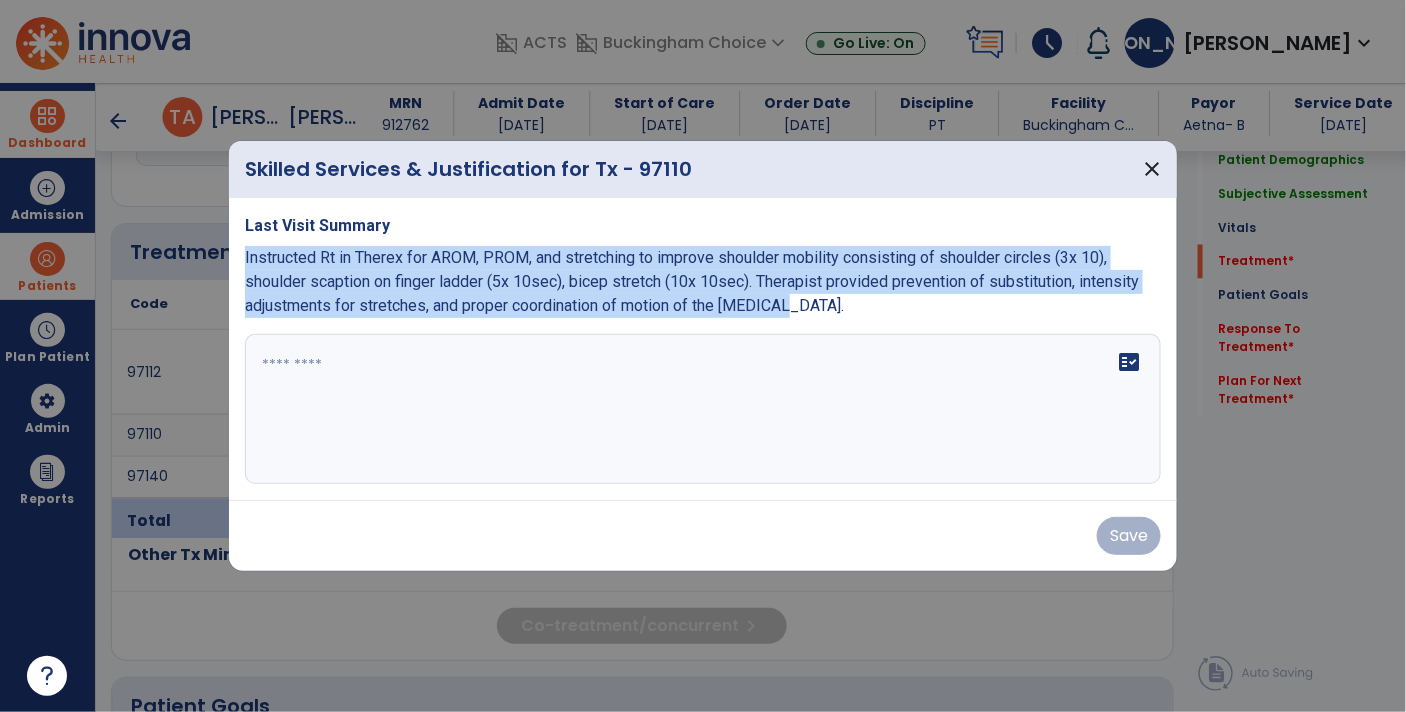 drag, startPoint x: 794, startPoint y: 309, endPoint x: 246, endPoint y: 264, distance: 549.84454 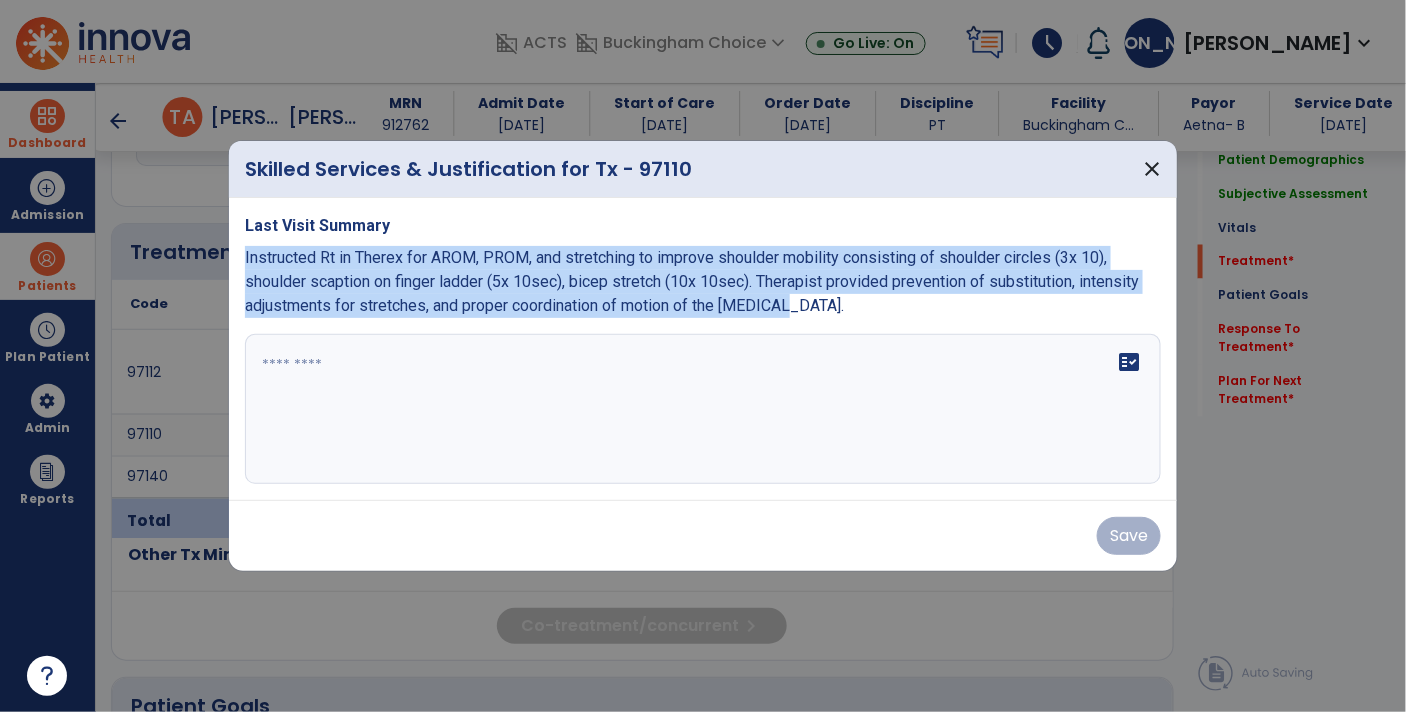 click on "Instructed Rt in Therex for AROM, PROM, and stretching to improve shoulder mobility consisting of shoulder circles (3x 10), shoulder scaption on finger ladder (5x 10sec), bicep stretch (10x 10sec). Therapist provided prevention of substitution, intensity adjustments for stretches, and proper coordination of motion of the [MEDICAL_DATA]." at bounding box center [703, 282] 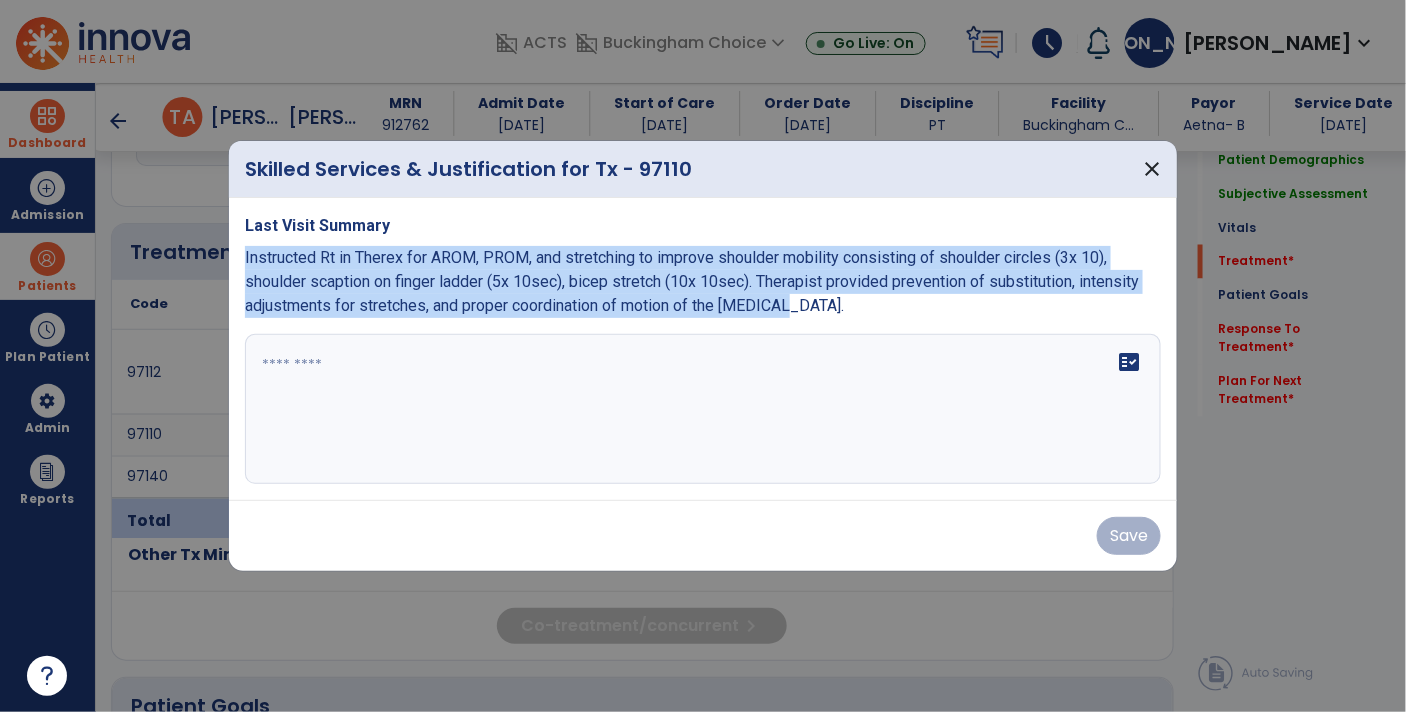 copy on "Instructed Rt in Therex for AROM, PROM, and stretching to improve shoulder mobility consisting of shoulder circles (3x 10), shoulder scaption on finger ladder (5x 10sec), bicep stretch (10x 10sec). Therapist provided prevention of substitution, intensity adjustments for stretches, and proper coordination of motion of the [MEDICAL_DATA]." 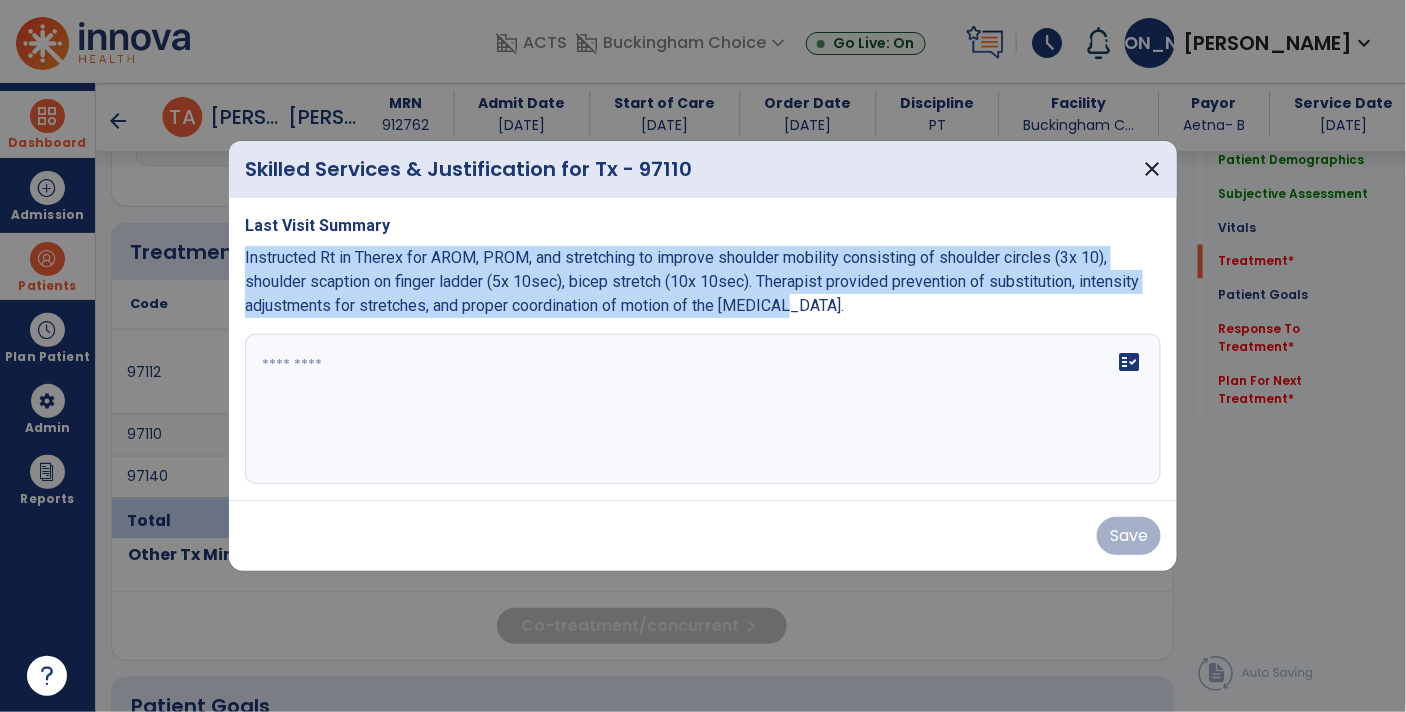 click at bounding box center [703, 409] 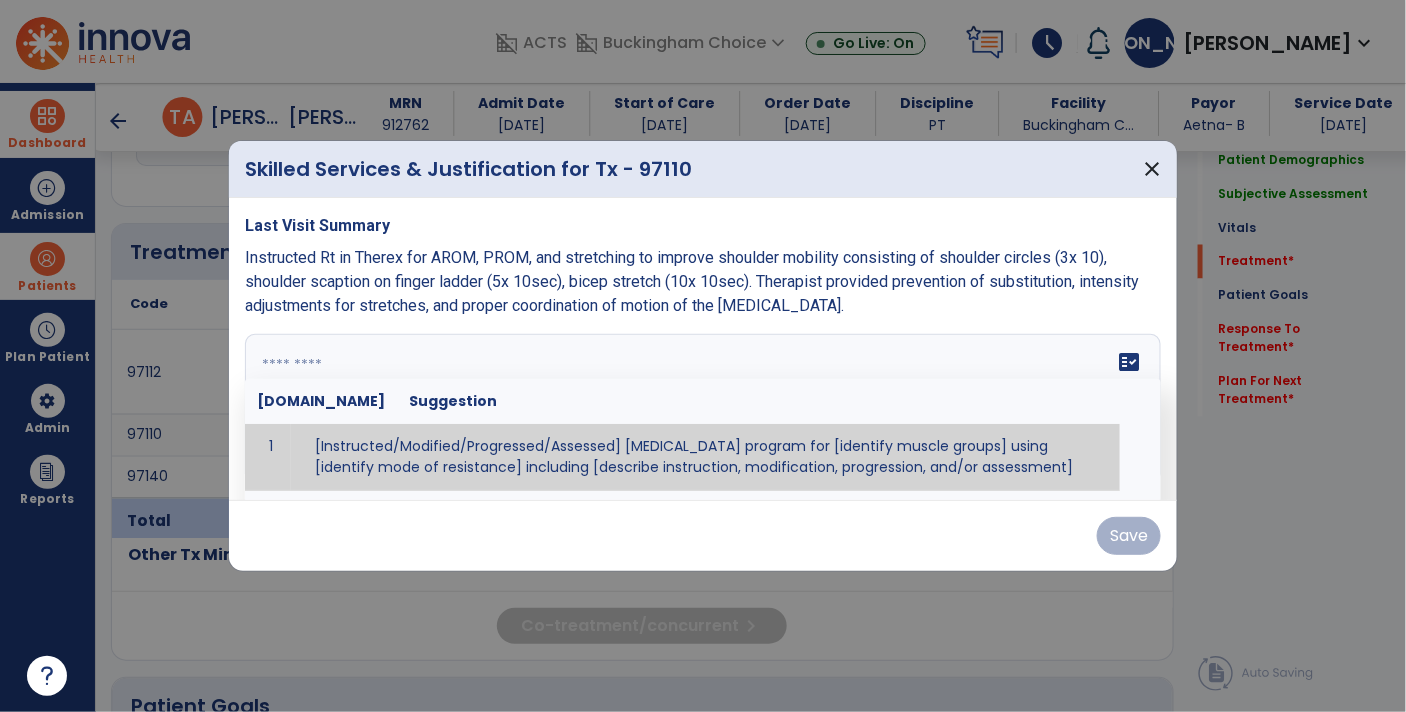 paste on "**********" 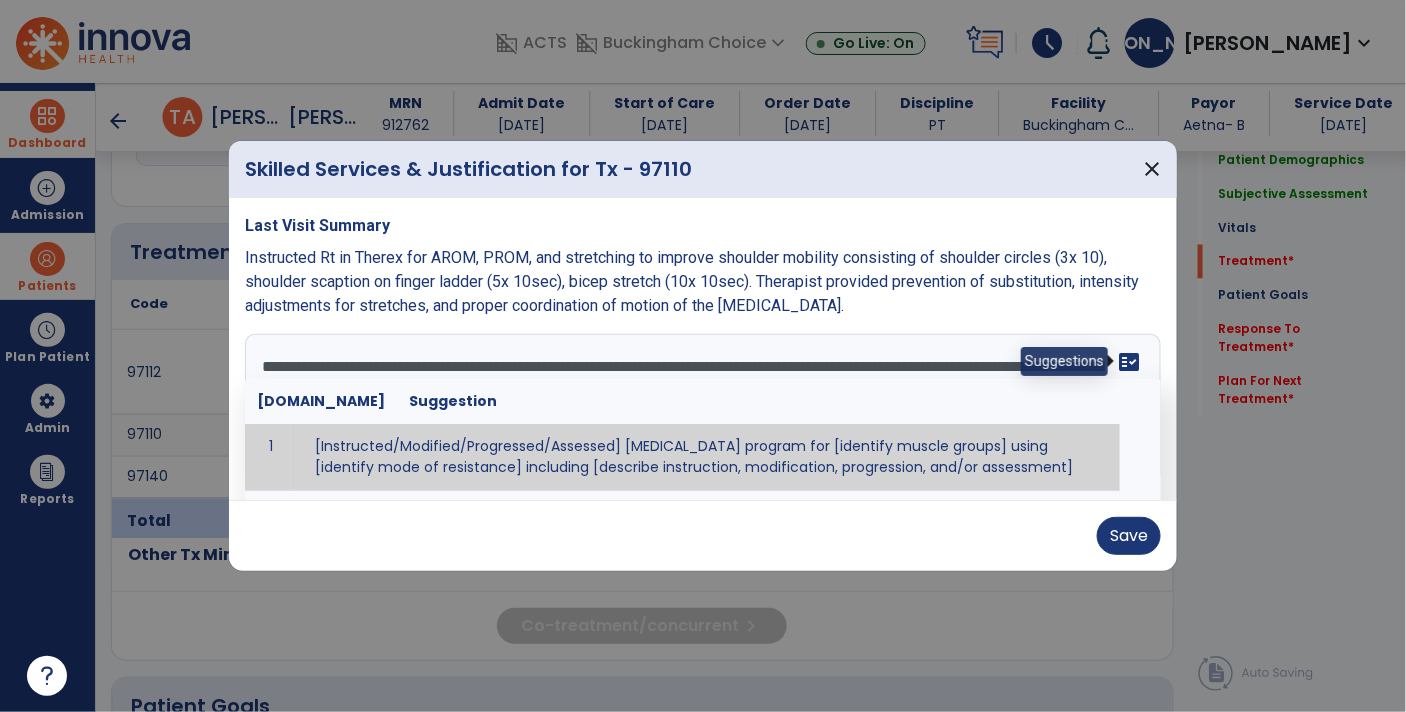 click on "fact_check" at bounding box center (1129, 362) 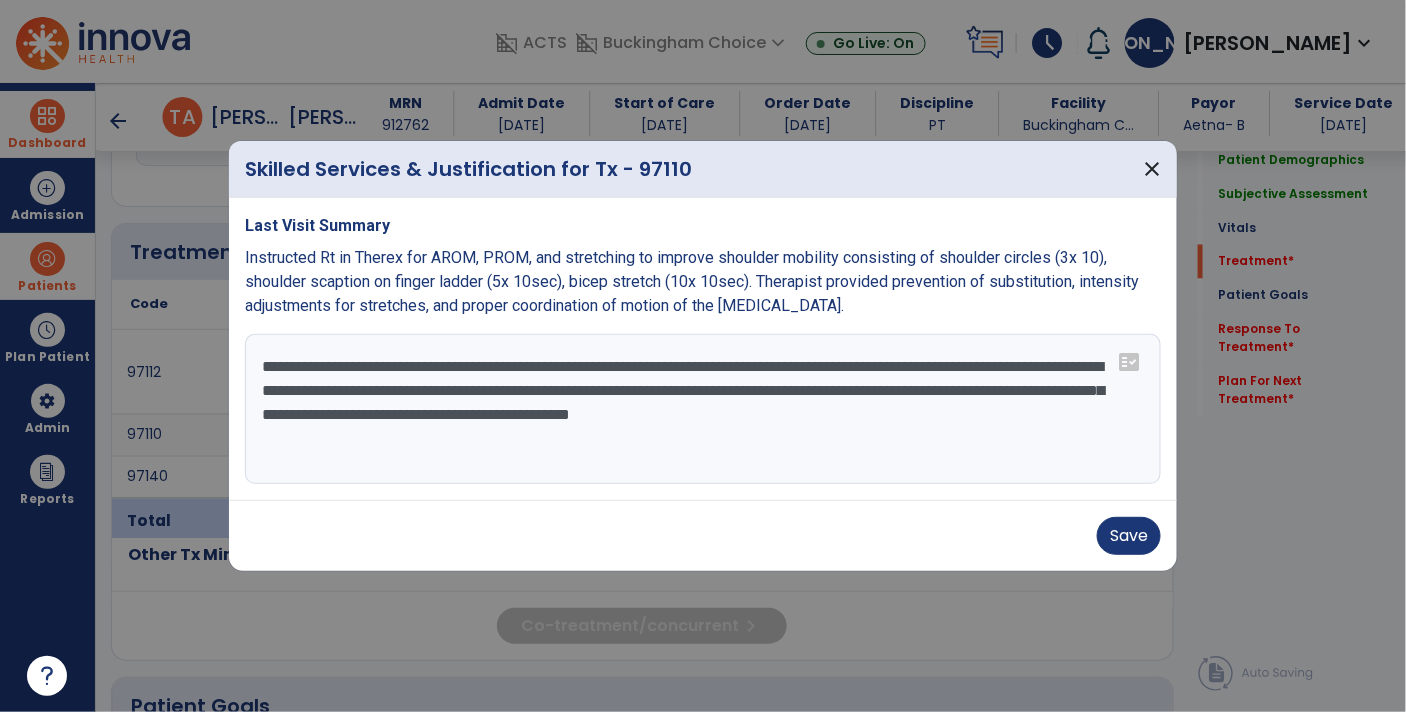 drag, startPoint x: 1034, startPoint y: 368, endPoint x: 312, endPoint y: 393, distance: 722.4327 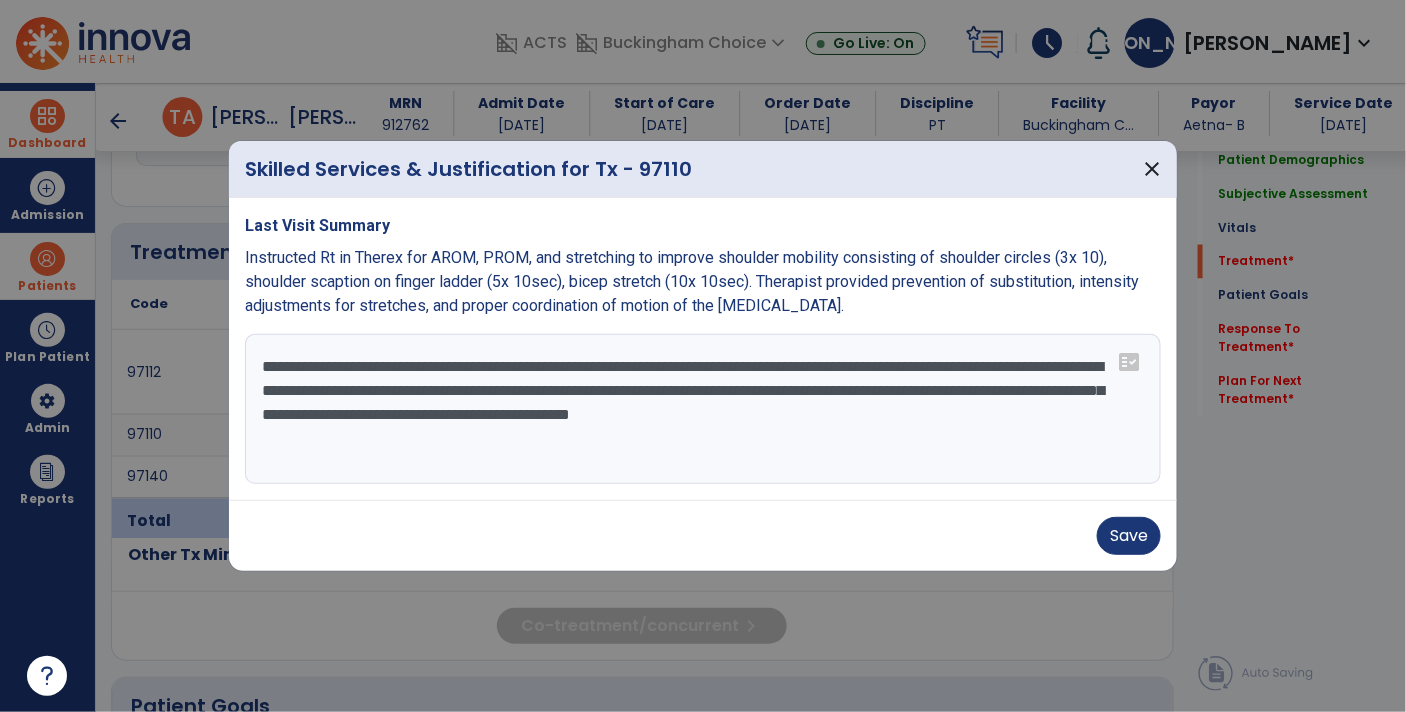 click on "**********" at bounding box center [703, 409] 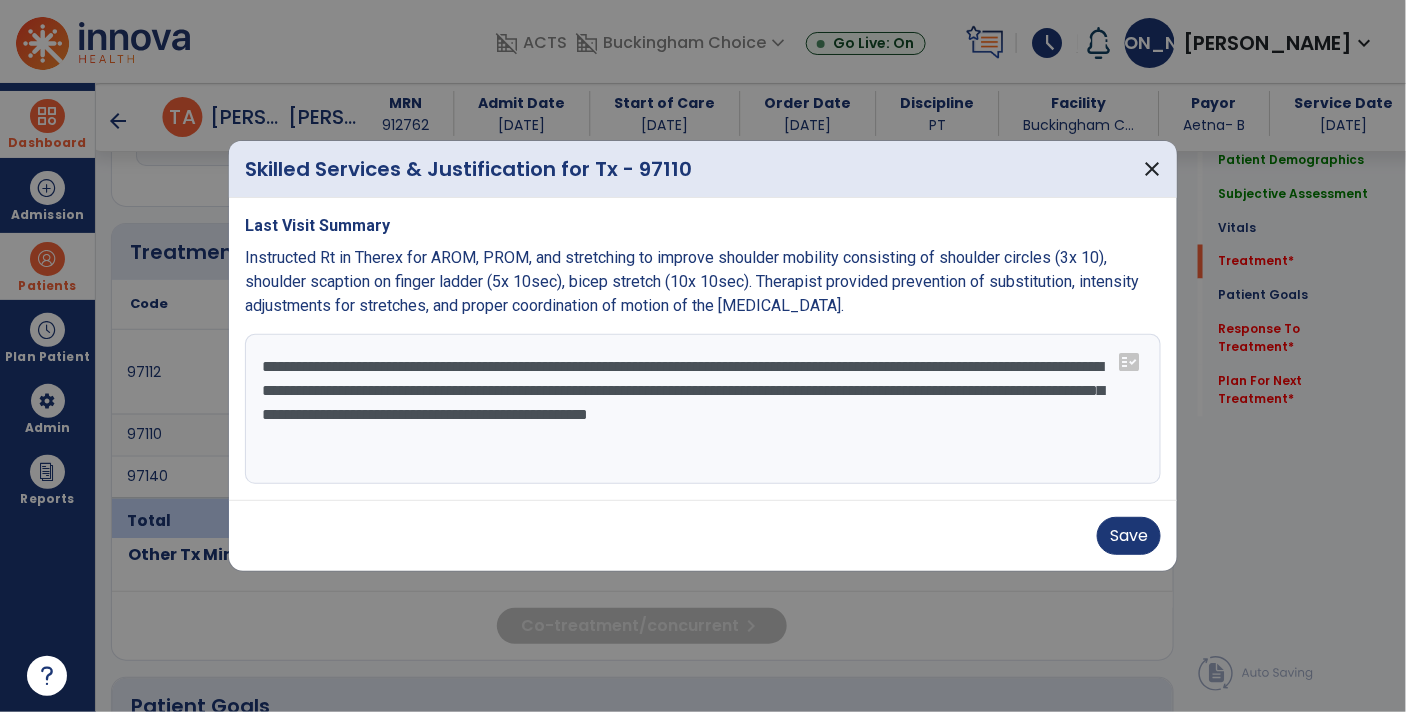click on "**********" at bounding box center (703, 409) 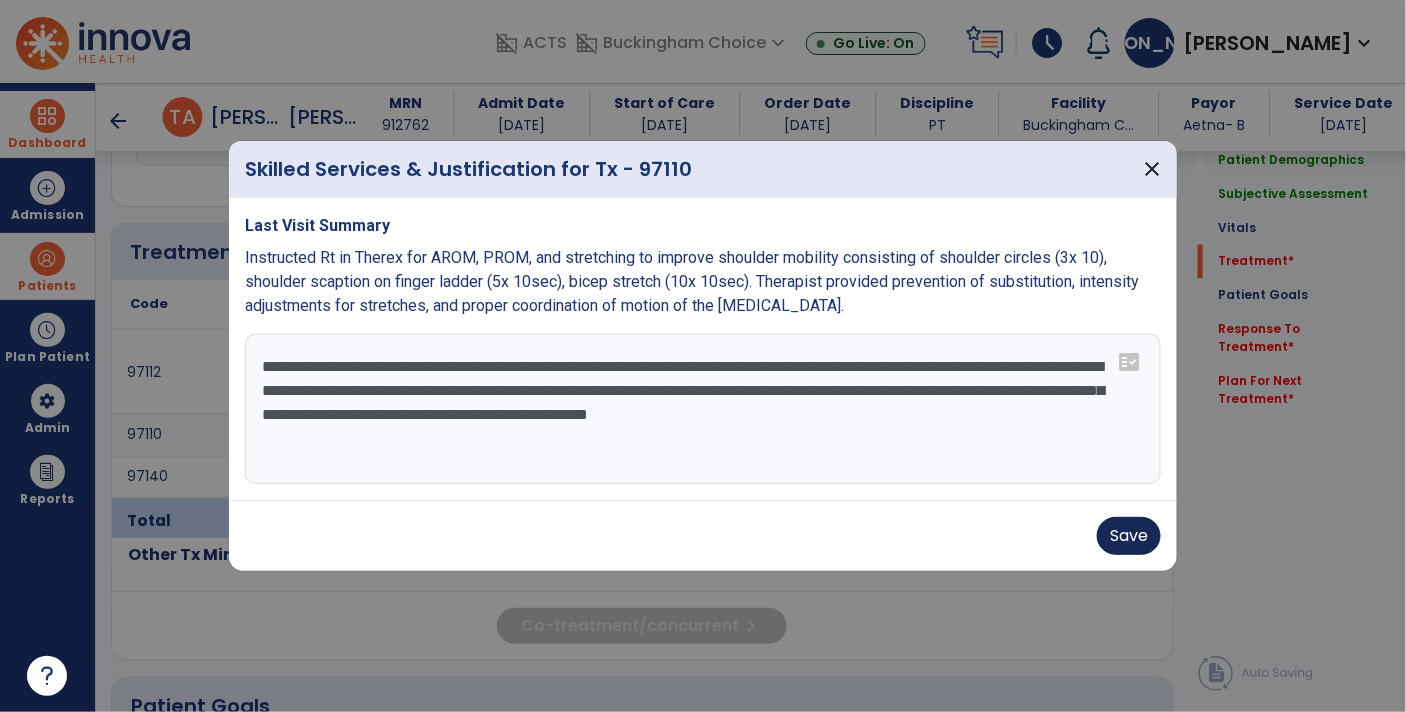 type on "**********" 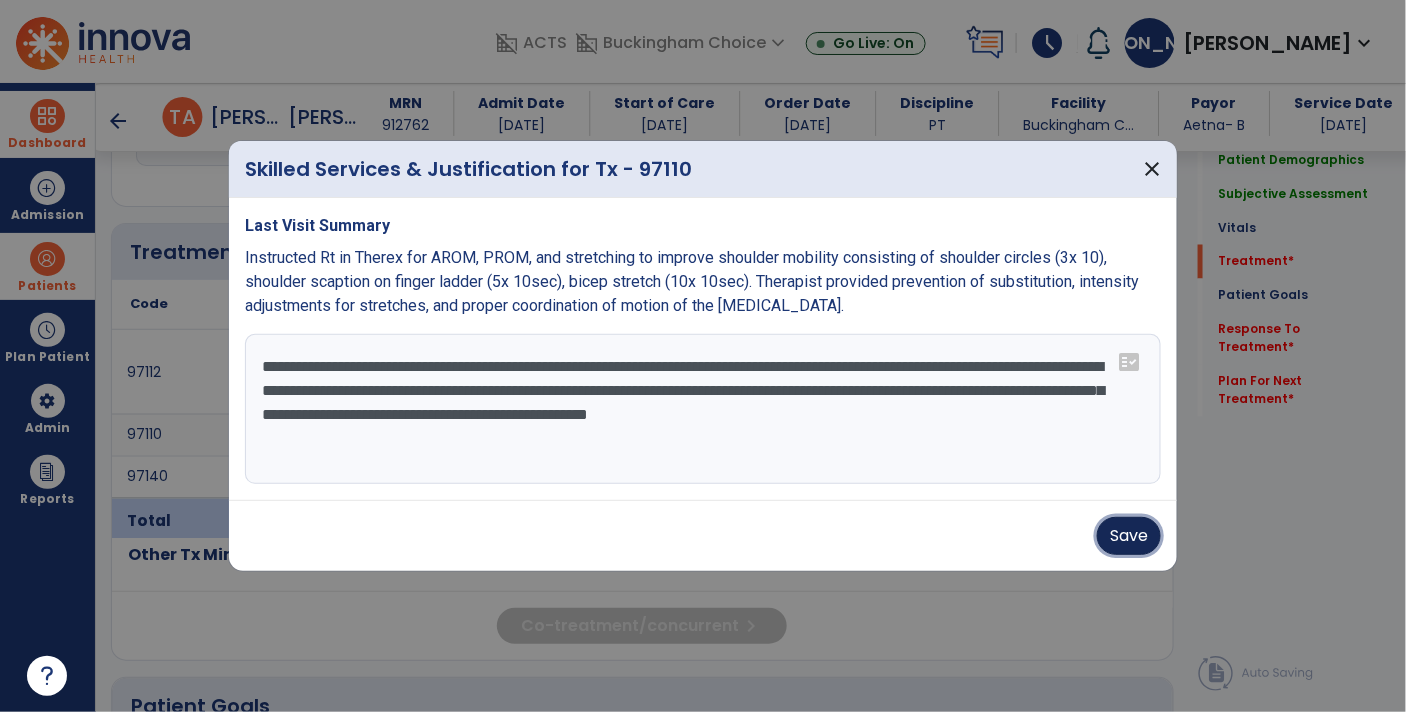 click on "Save" at bounding box center [1129, 536] 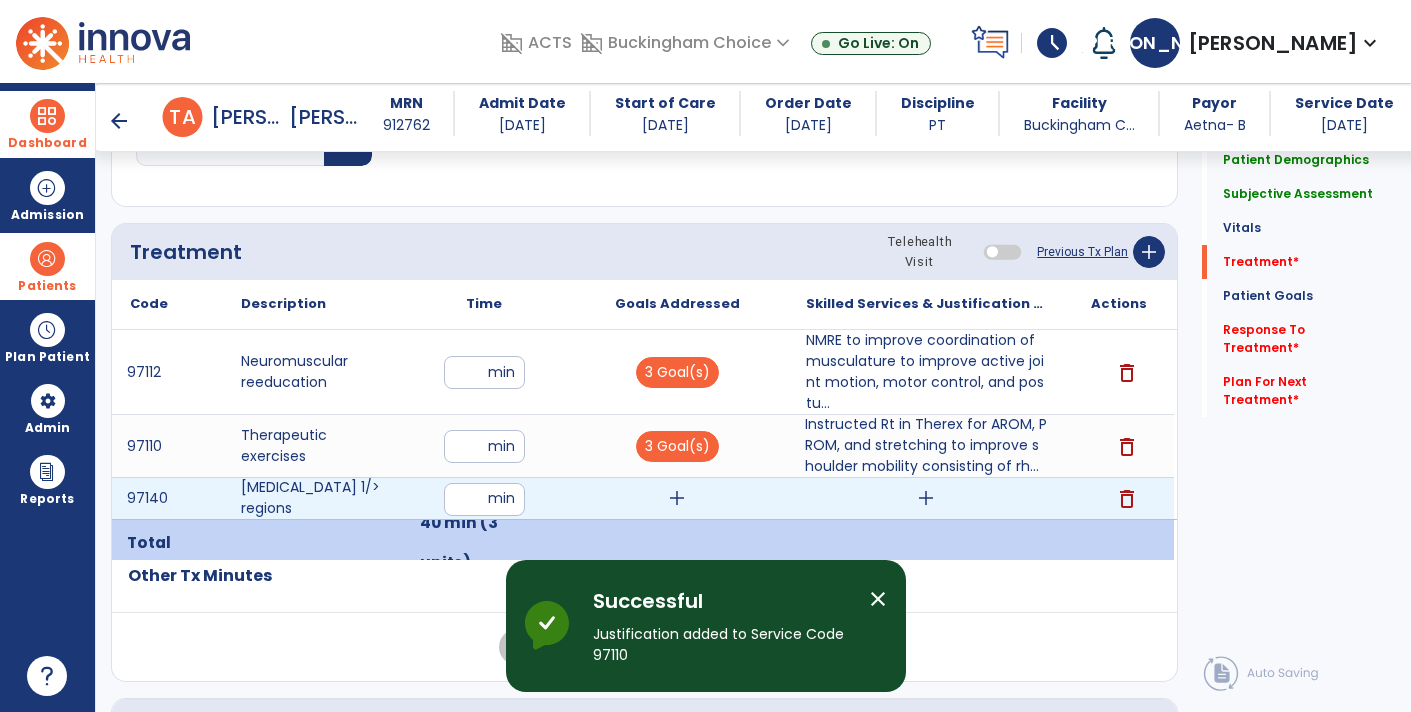click on "add" at bounding box center [926, 498] 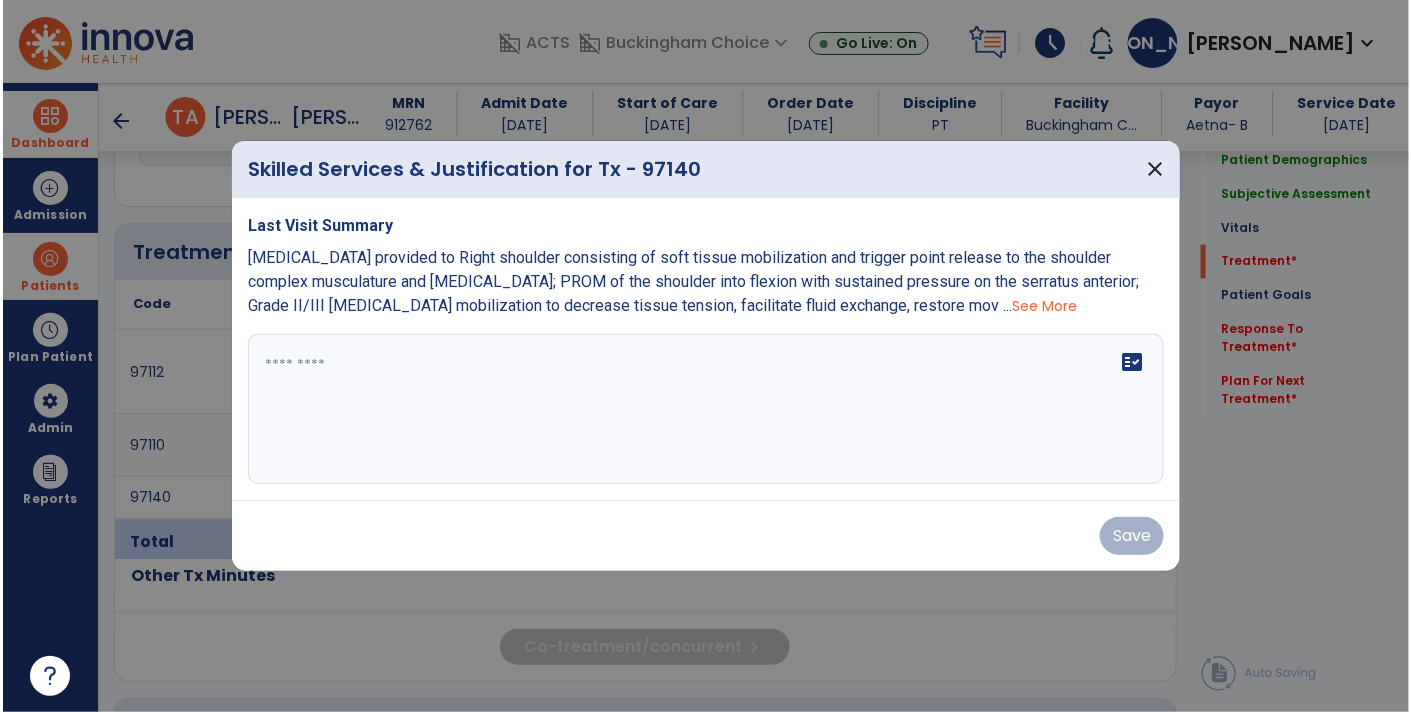 scroll, scrollTop: 1026, scrollLeft: 0, axis: vertical 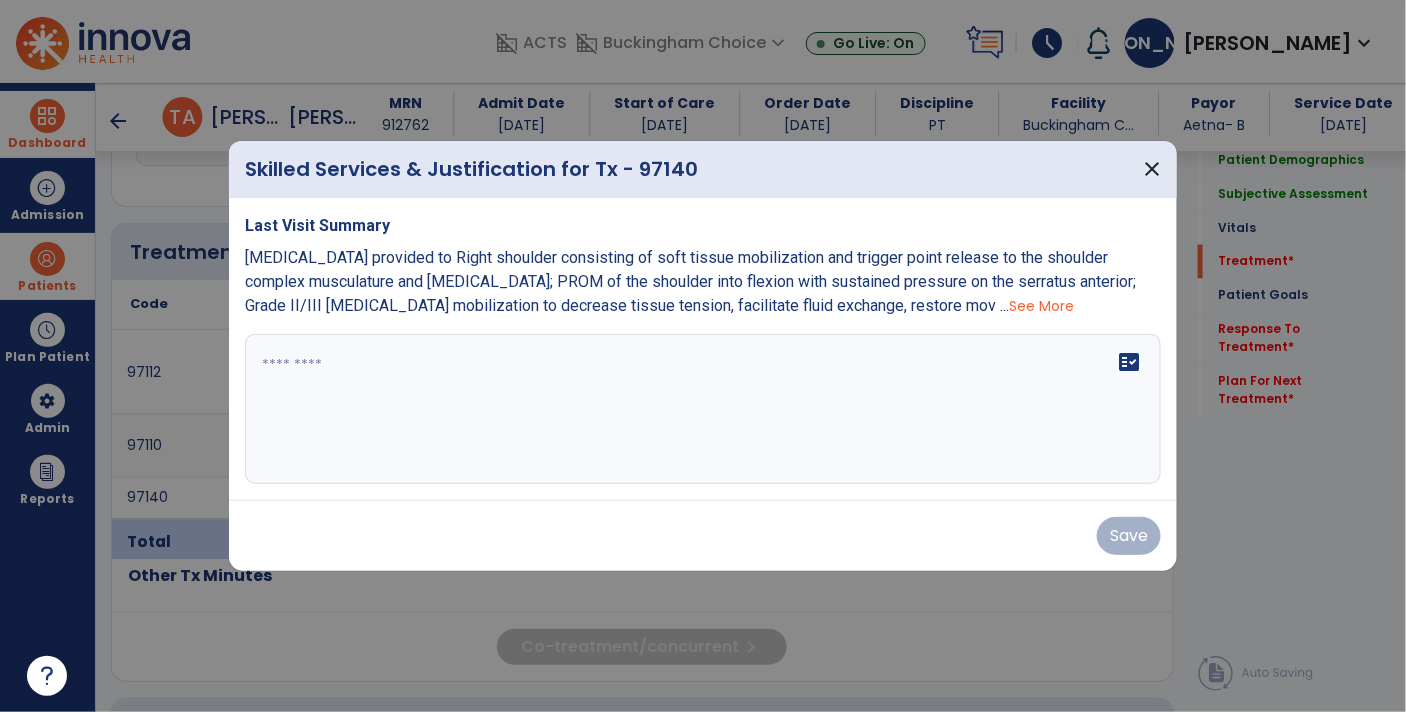 click on "See More" at bounding box center (1041, 306) 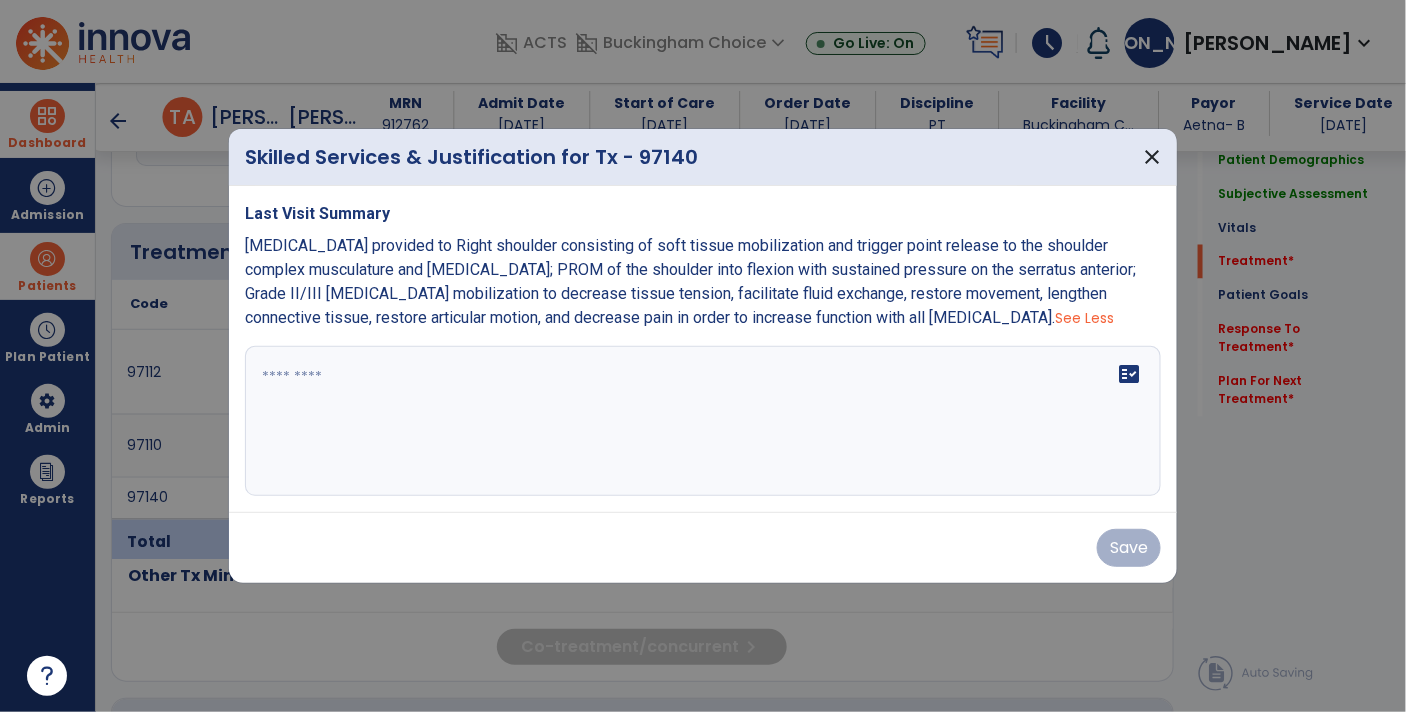 drag, startPoint x: 1024, startPoint y: 318, endPoint x: 241, endPoint y: 240, distance: 786.8755 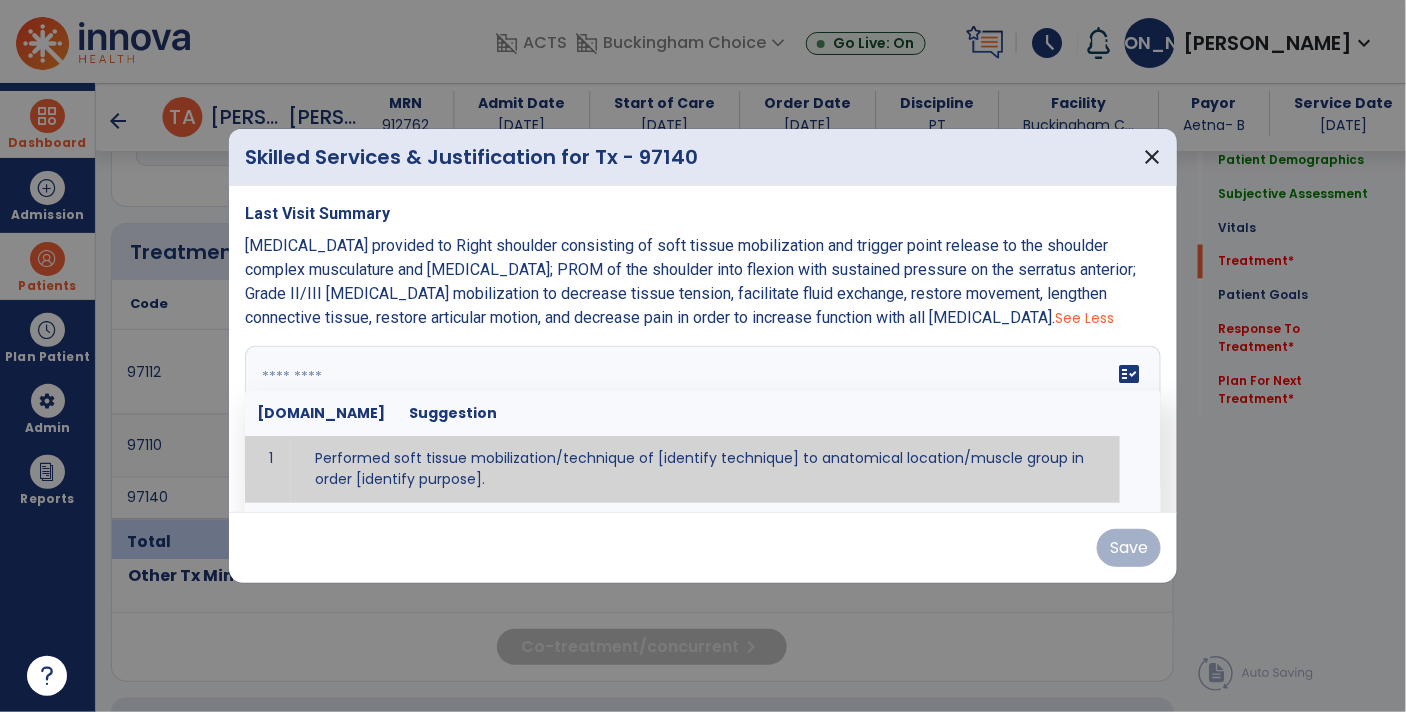 paste on "**********" 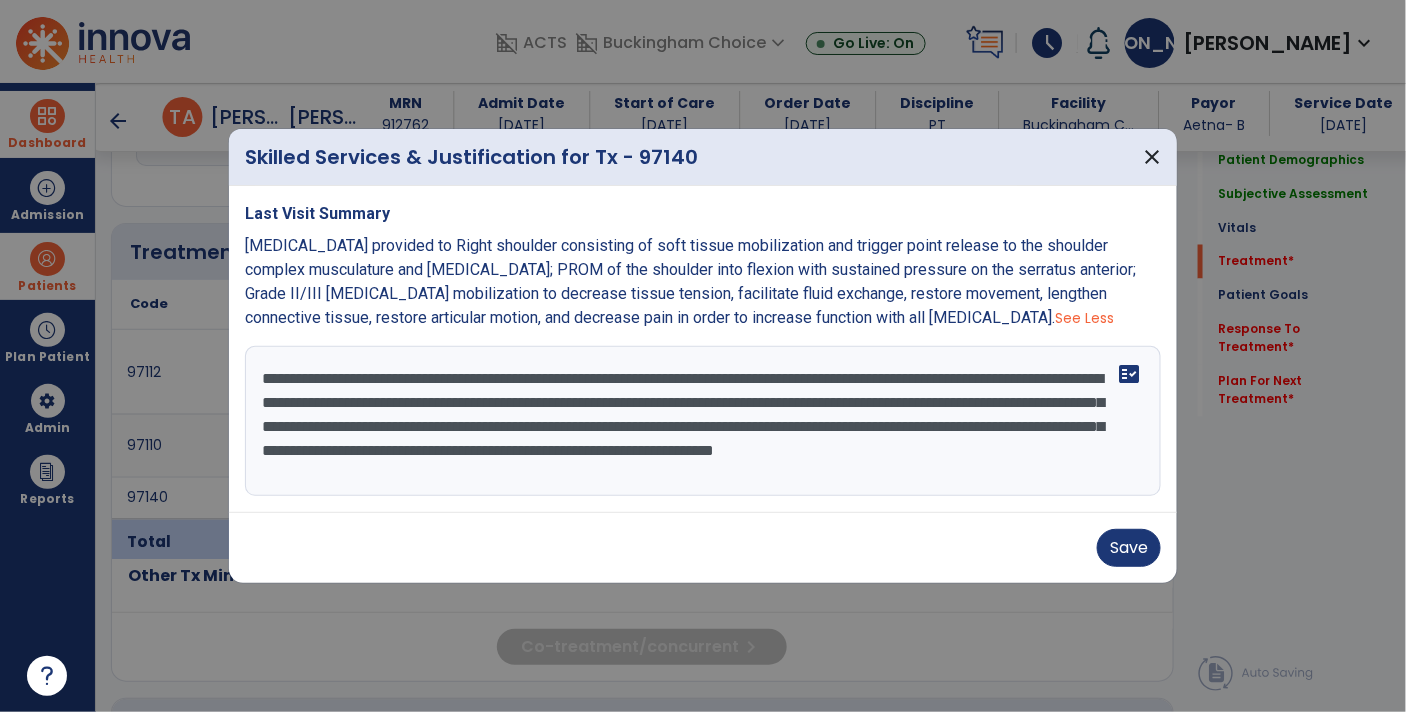 drag, startPoint x: 663, startPoint y: 402, endPoint x: 538, endPoint y: 424, distance: 126.921234 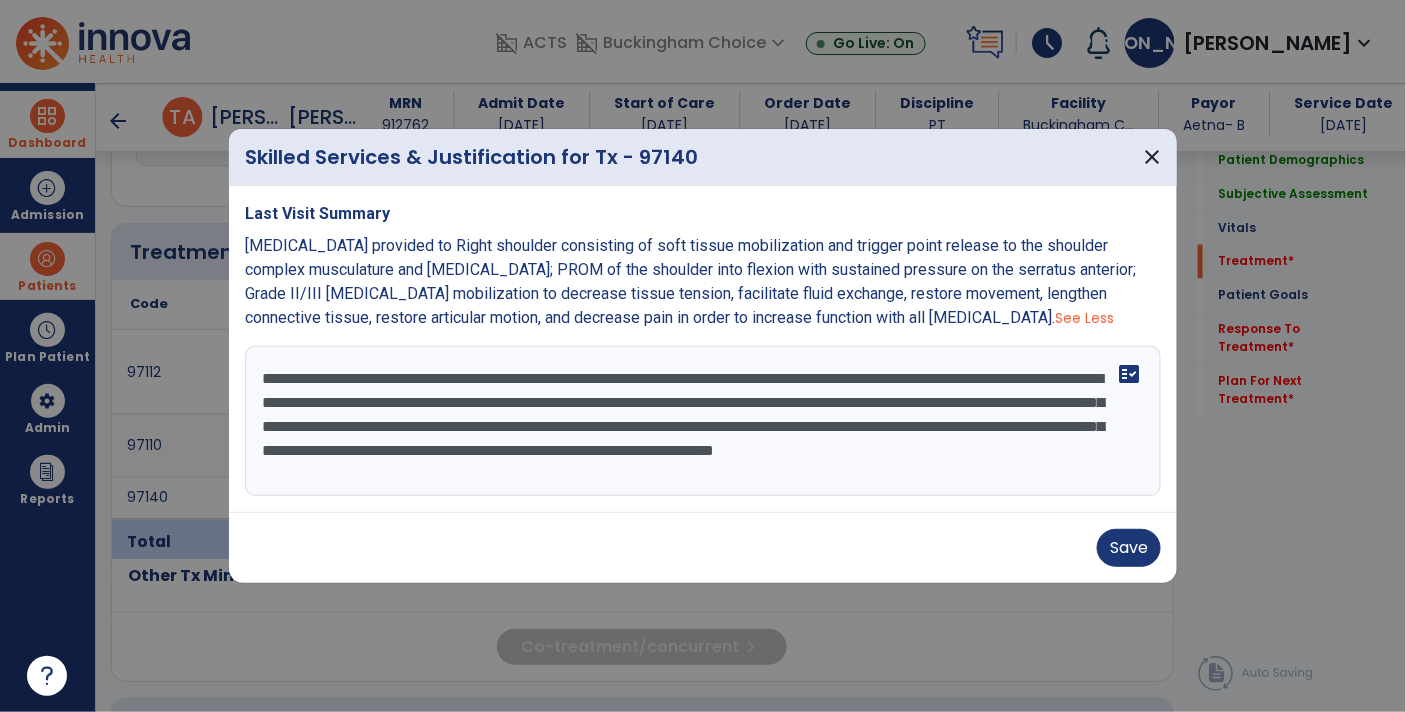 click on "**********" at bounding box center [703, 421] 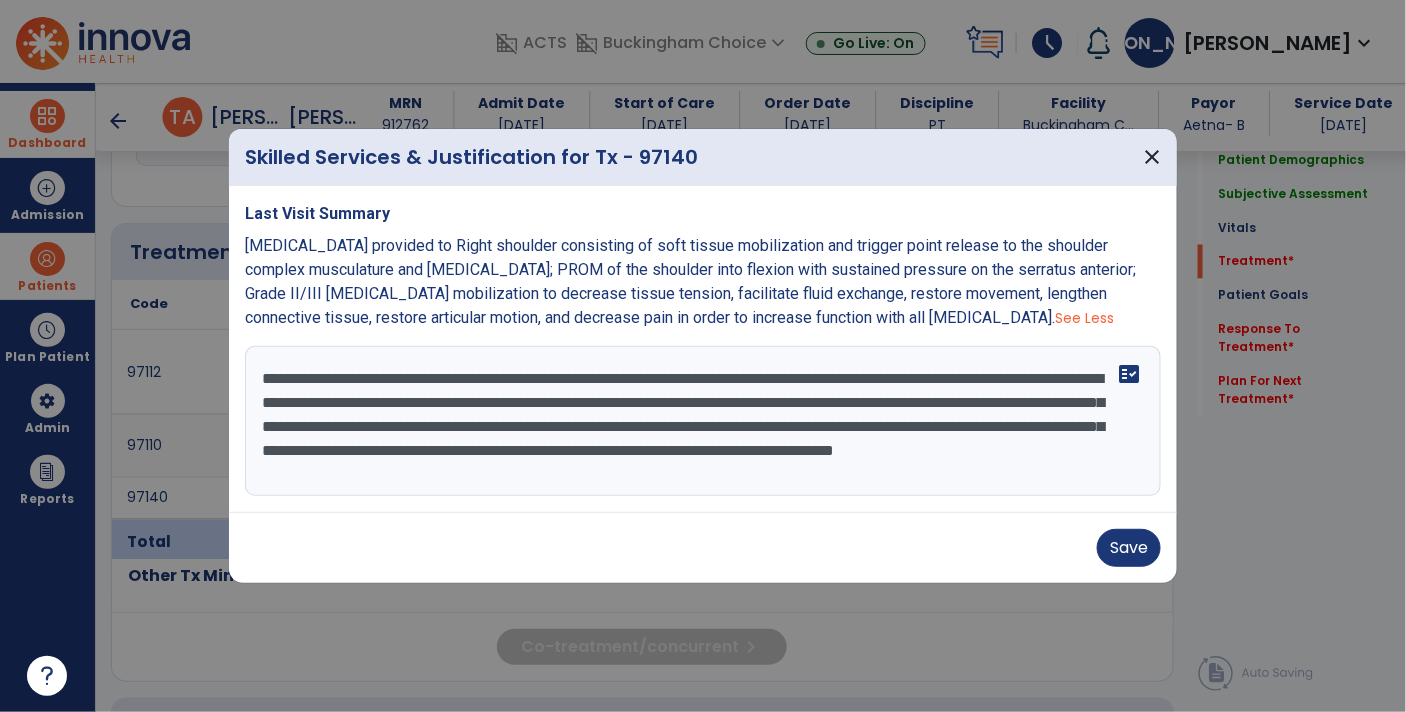 drag, startPoint x: 458, startPoint y: 448, endPoint x: 654, endPoint y: 446, distance: 196.01021 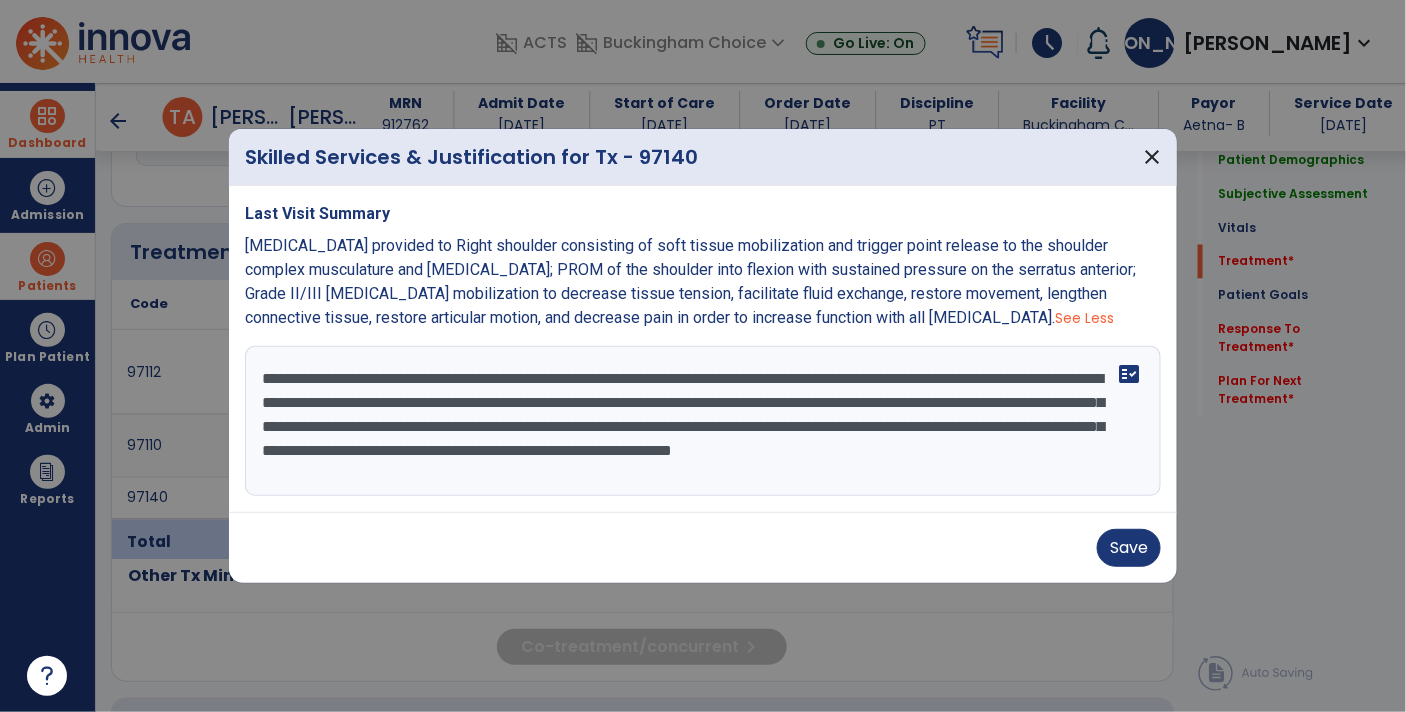 click on "**********" at bounding box center [703, 421] 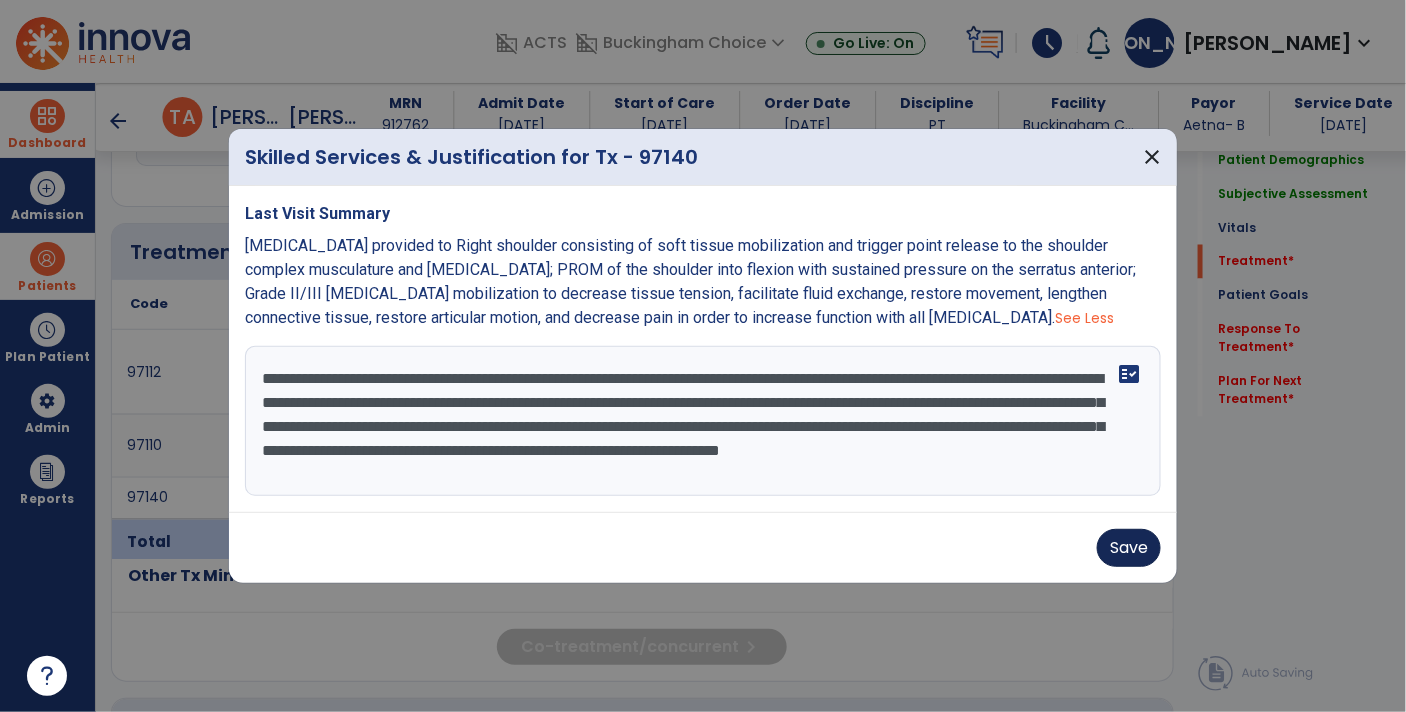 type on "**********" 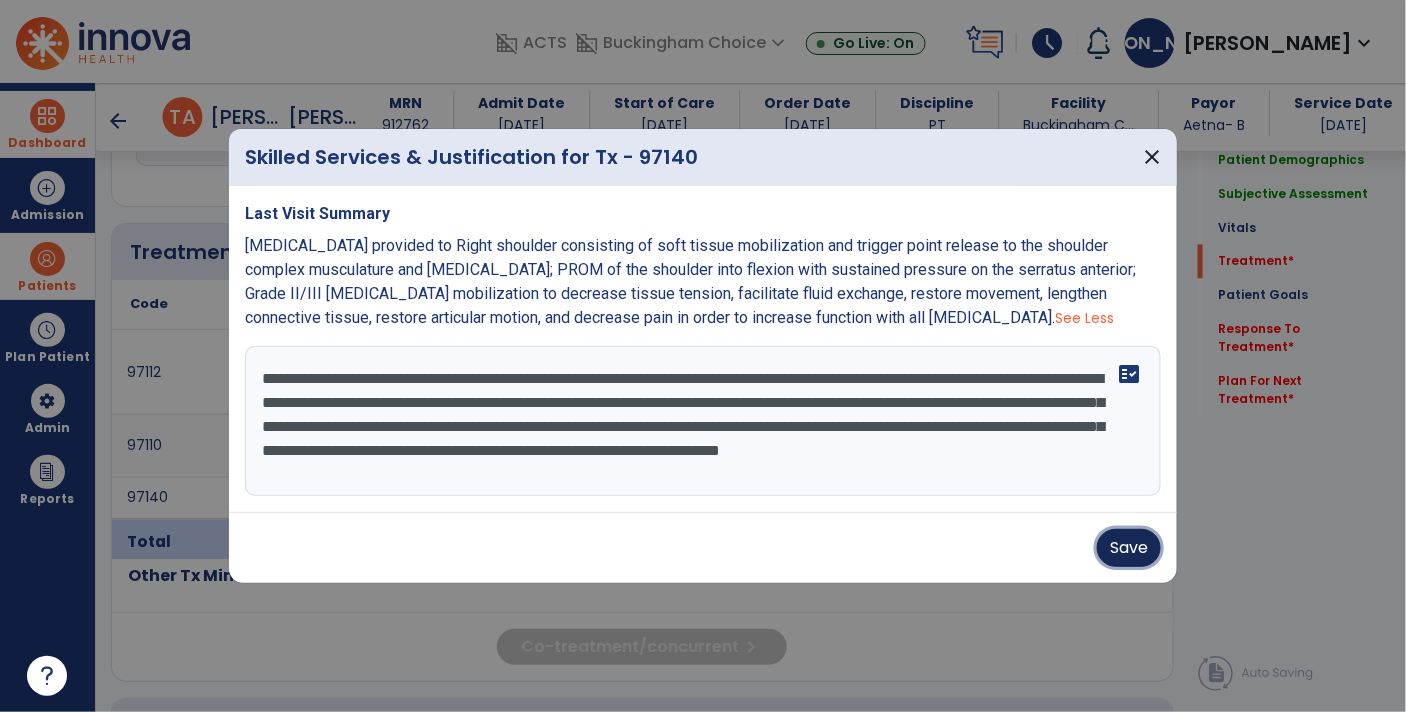 click on "Save" at bounding box center [1129, 548] 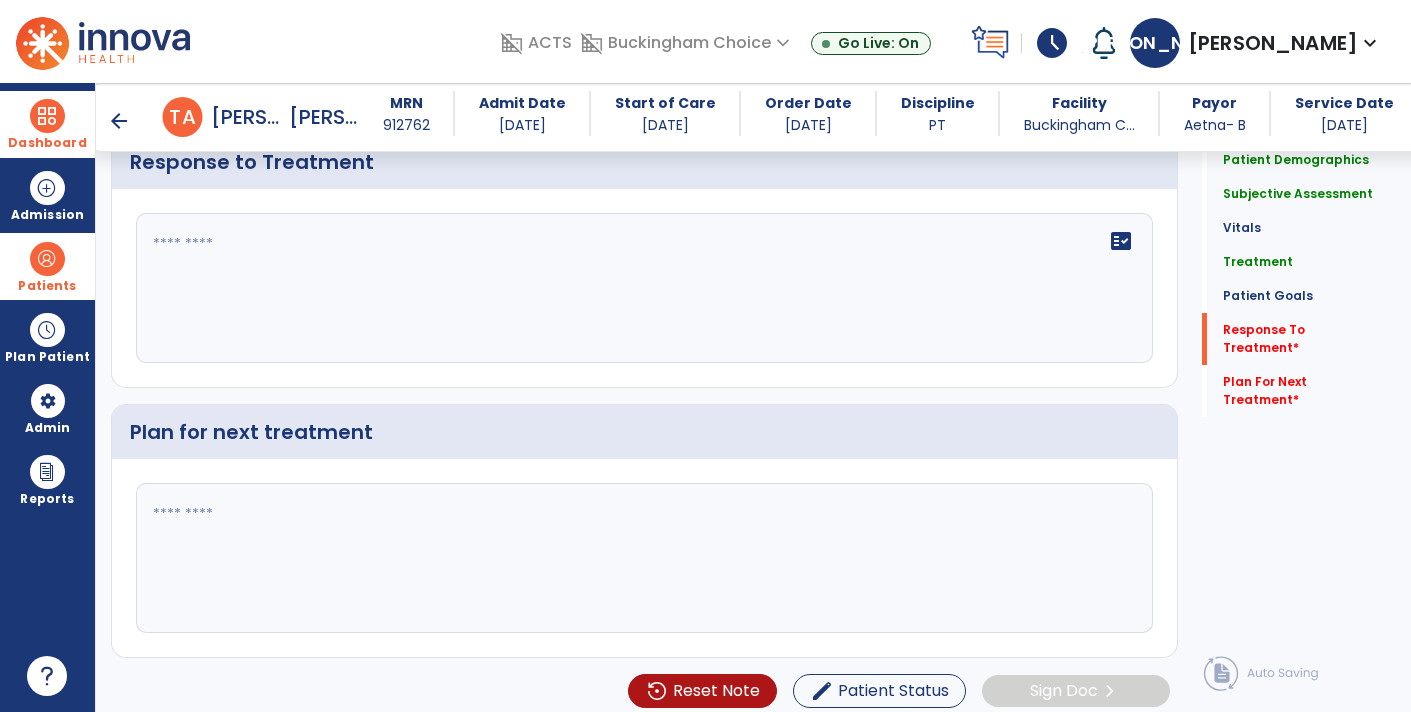 scroll, scrollTop: 2363, scrollLeft: 0, axis: vertical 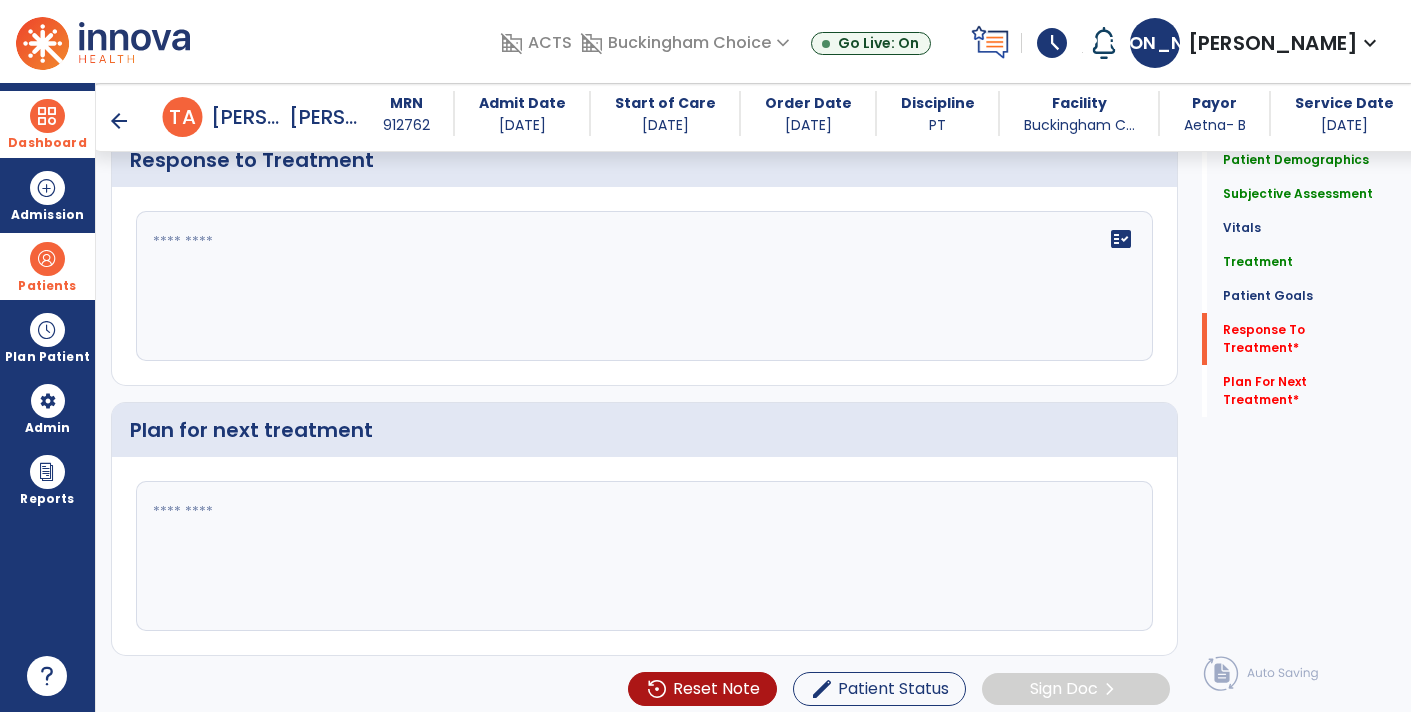 click on "fact_check" 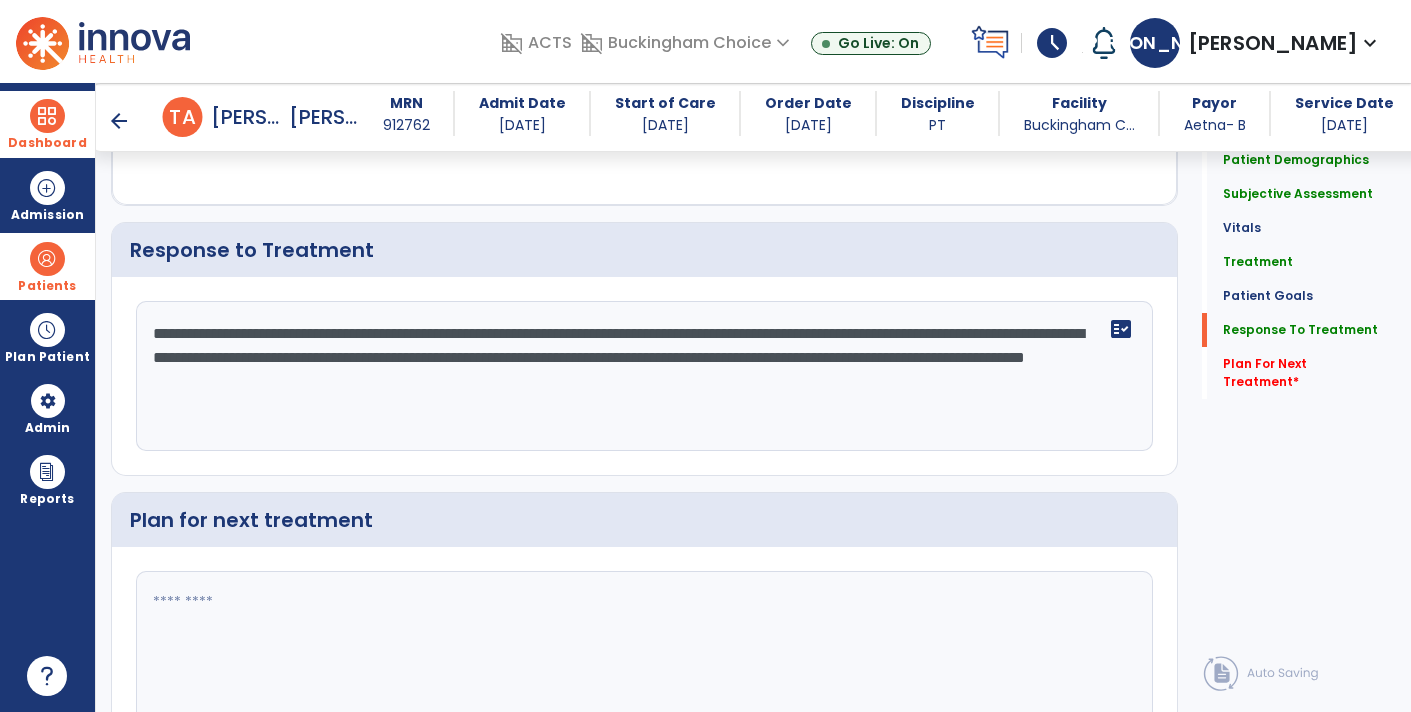 scroll, scrollTop: 2363, scrollLeft: 0, axis: vertical 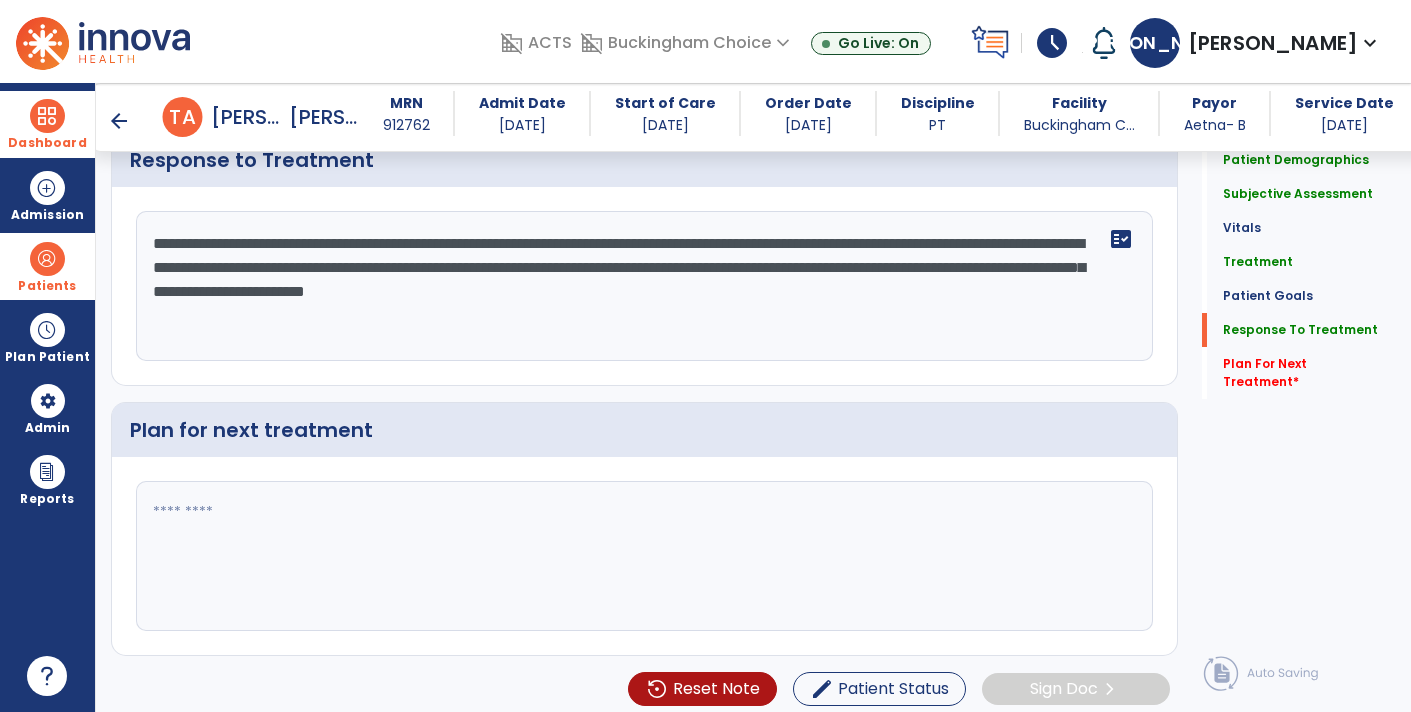 type on "**********" 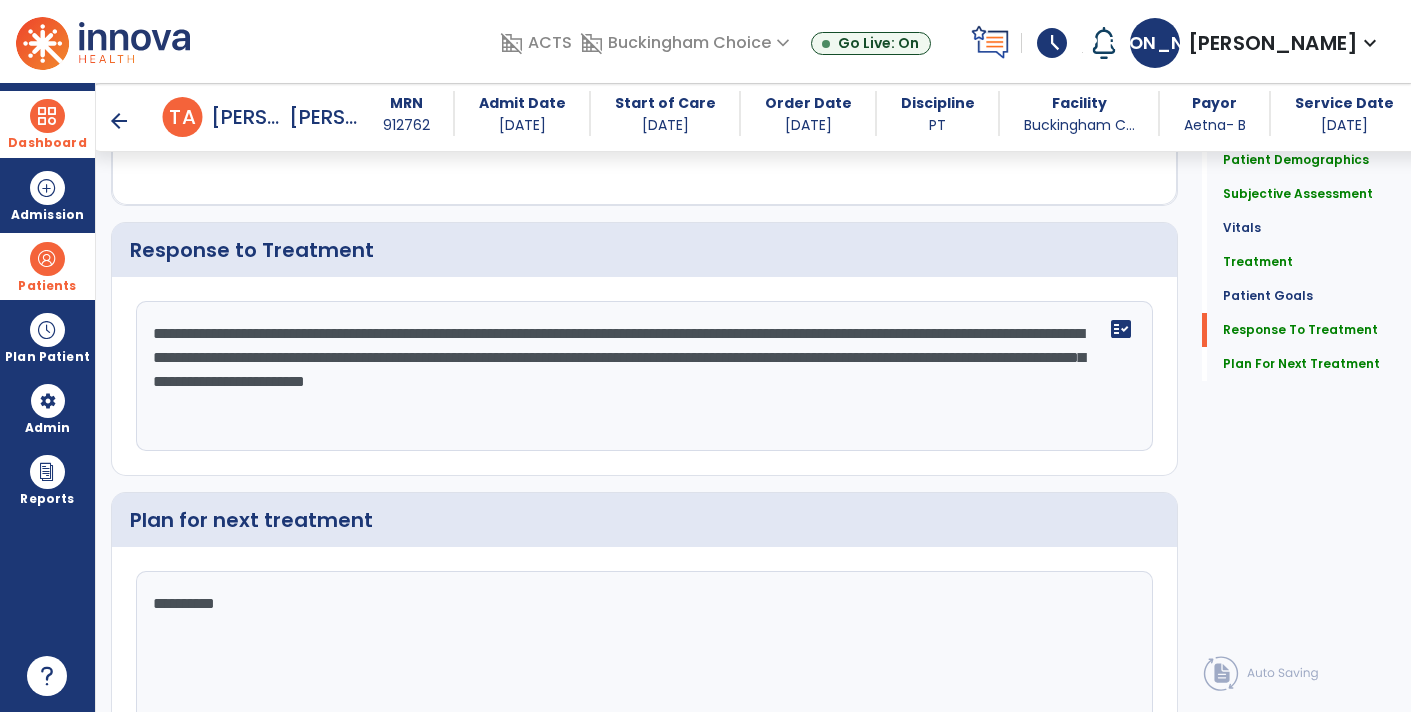 scroll, scrollTop: 2363, scrollLeft: 0, axis: vertical 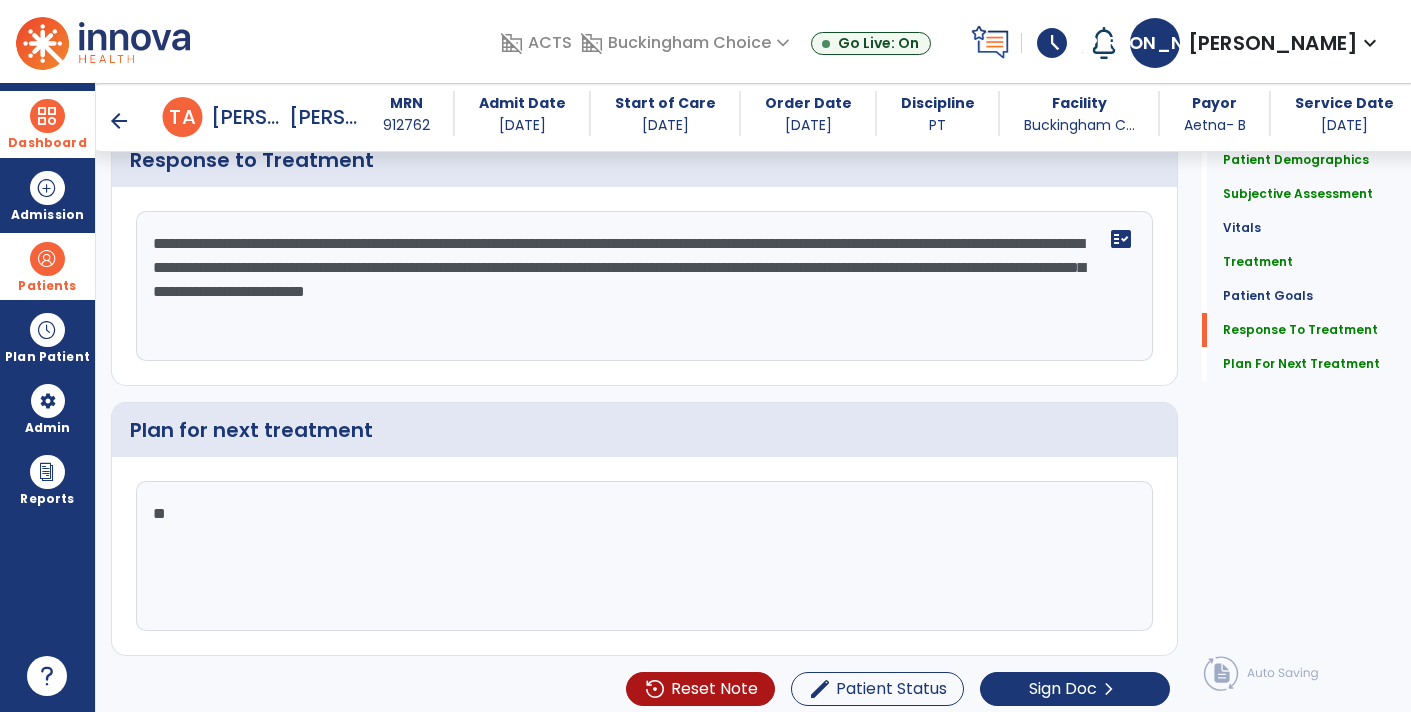 type on "*" 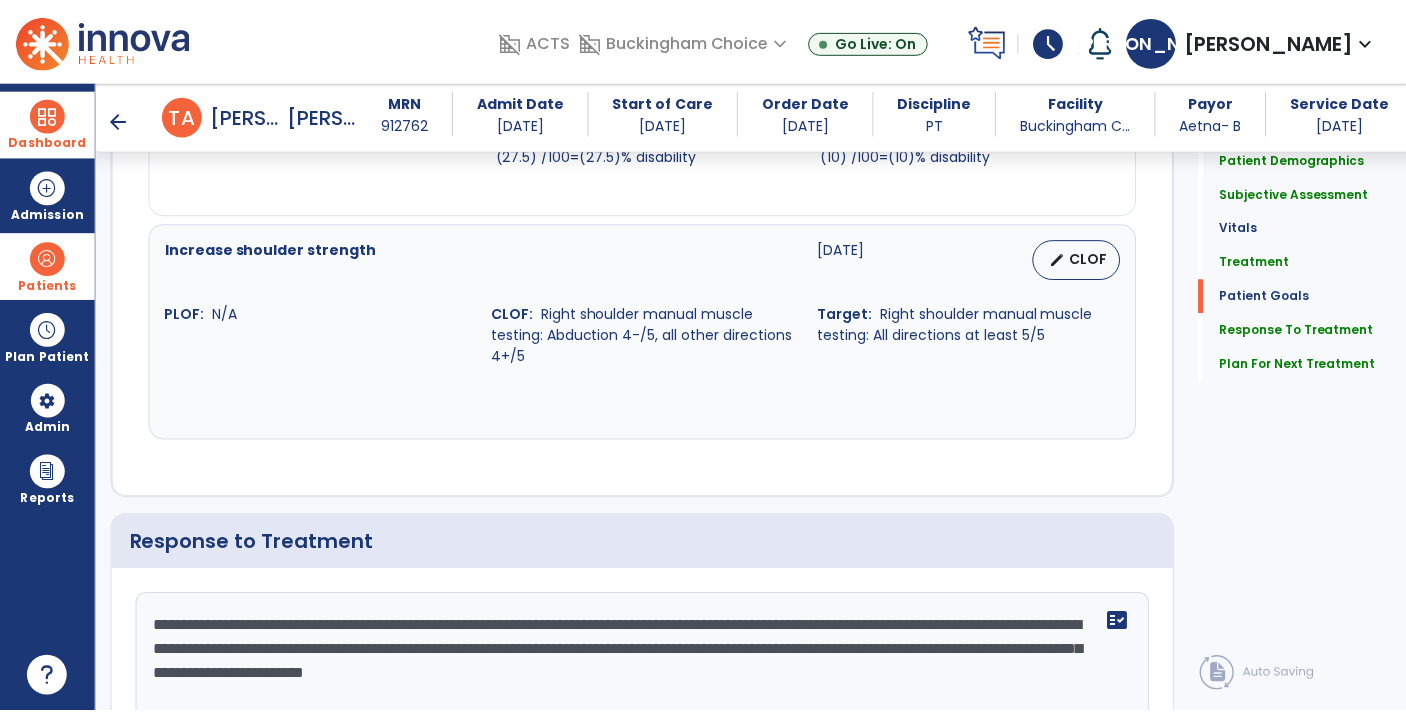 scroll, scrollTop: 2363, scrollLeft: 0, axis: vertical 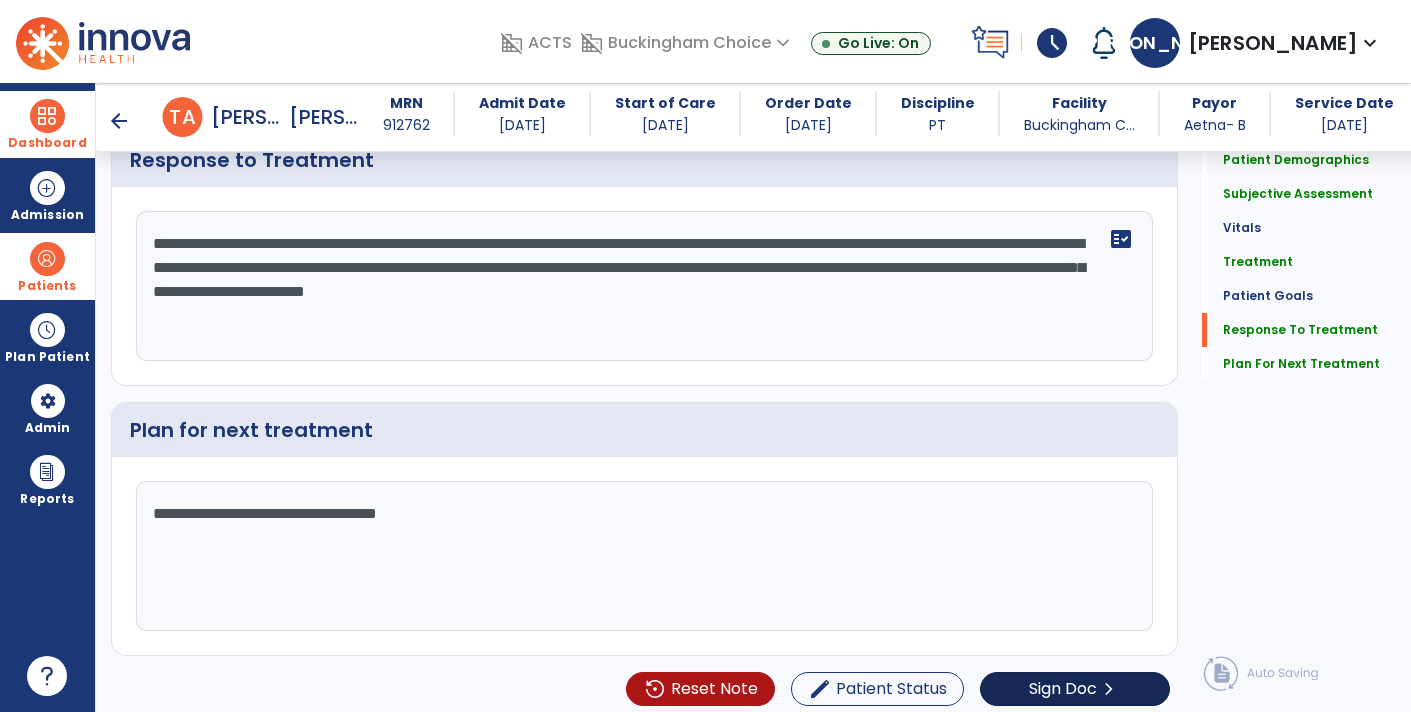 type on "**********" 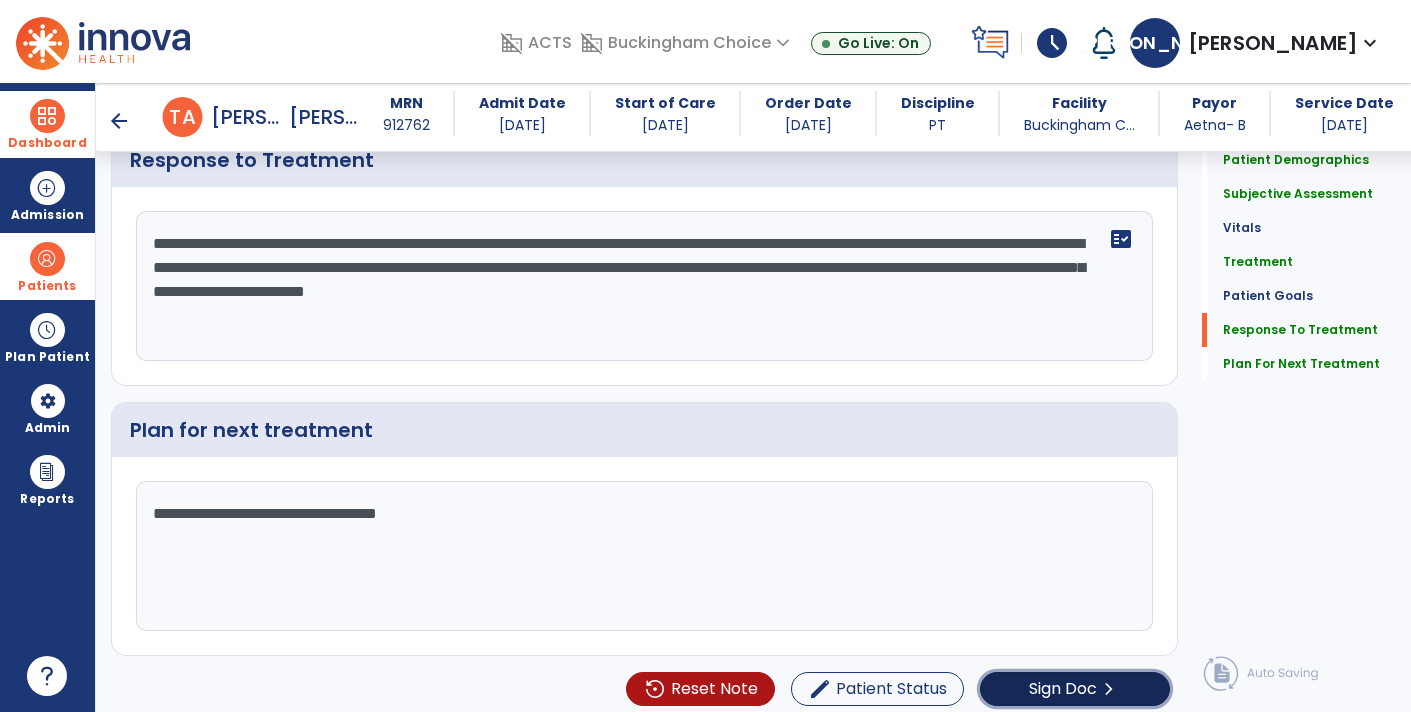 click on "Sign Doc" 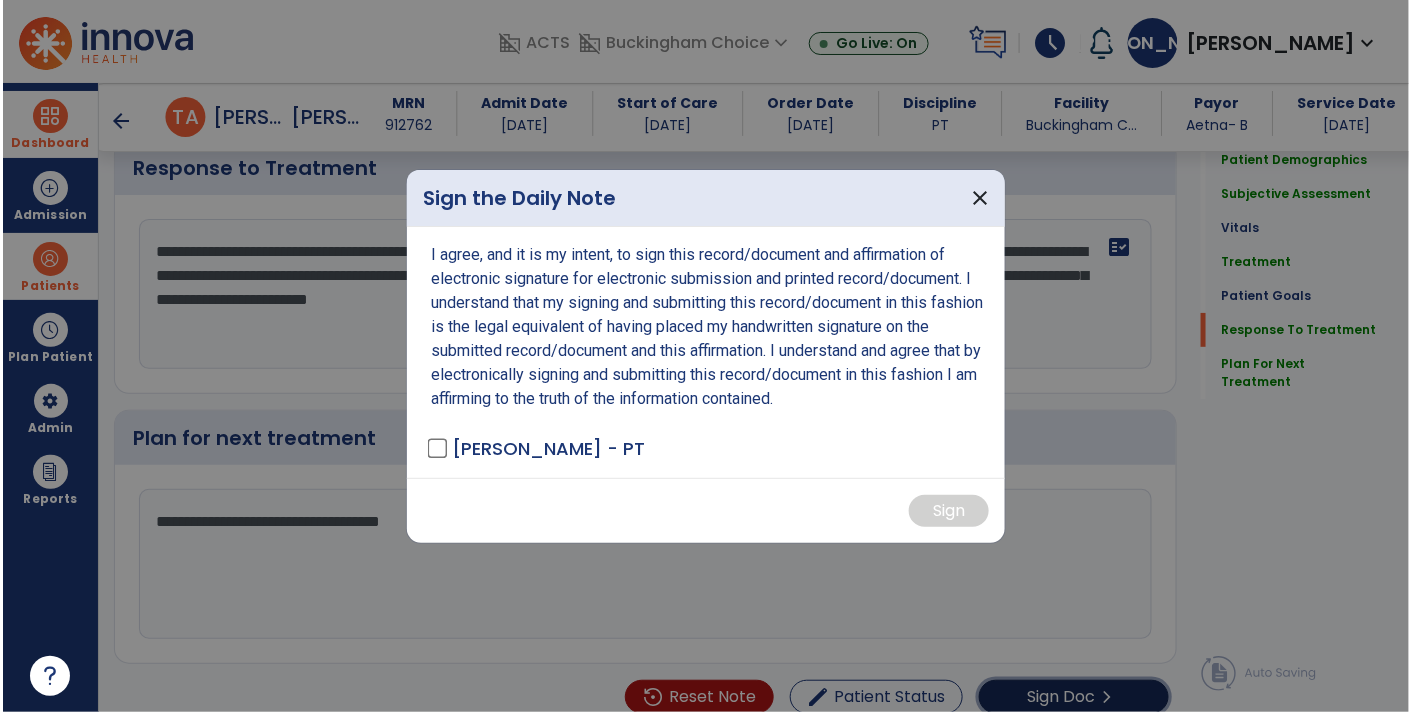 scroll, scrollTop: 2363, scrollLeft: 0, axis: vertical 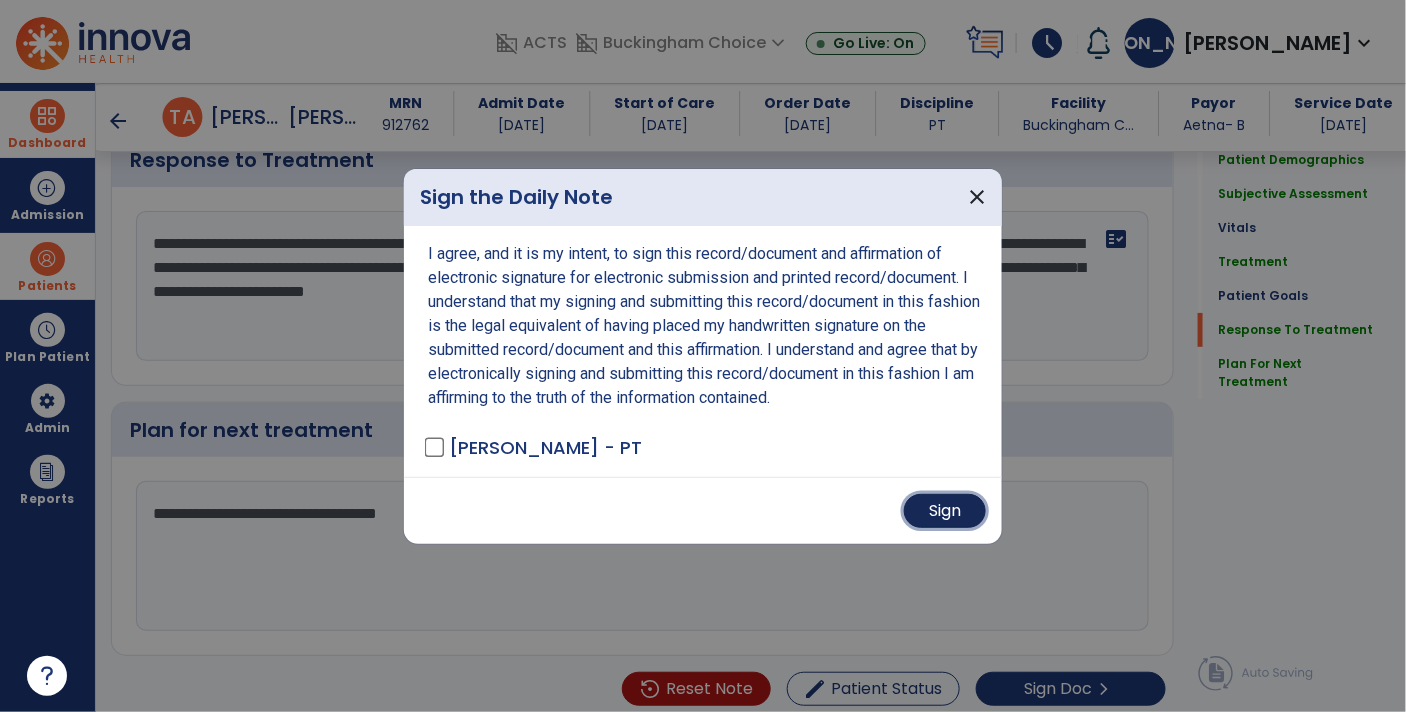 click on "Sign" at bounding box center (945, 511) 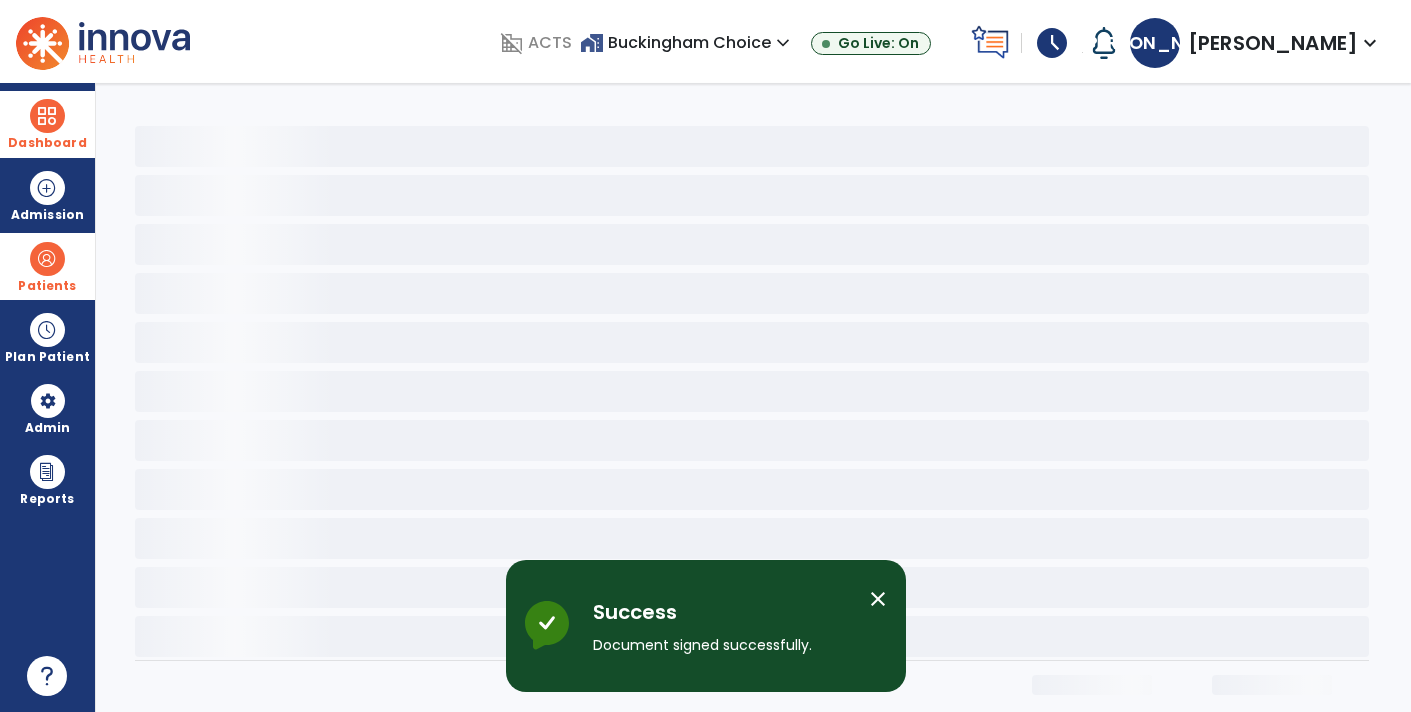 scroll, scrollTop: 0, scrollLeft: 0, axis: both 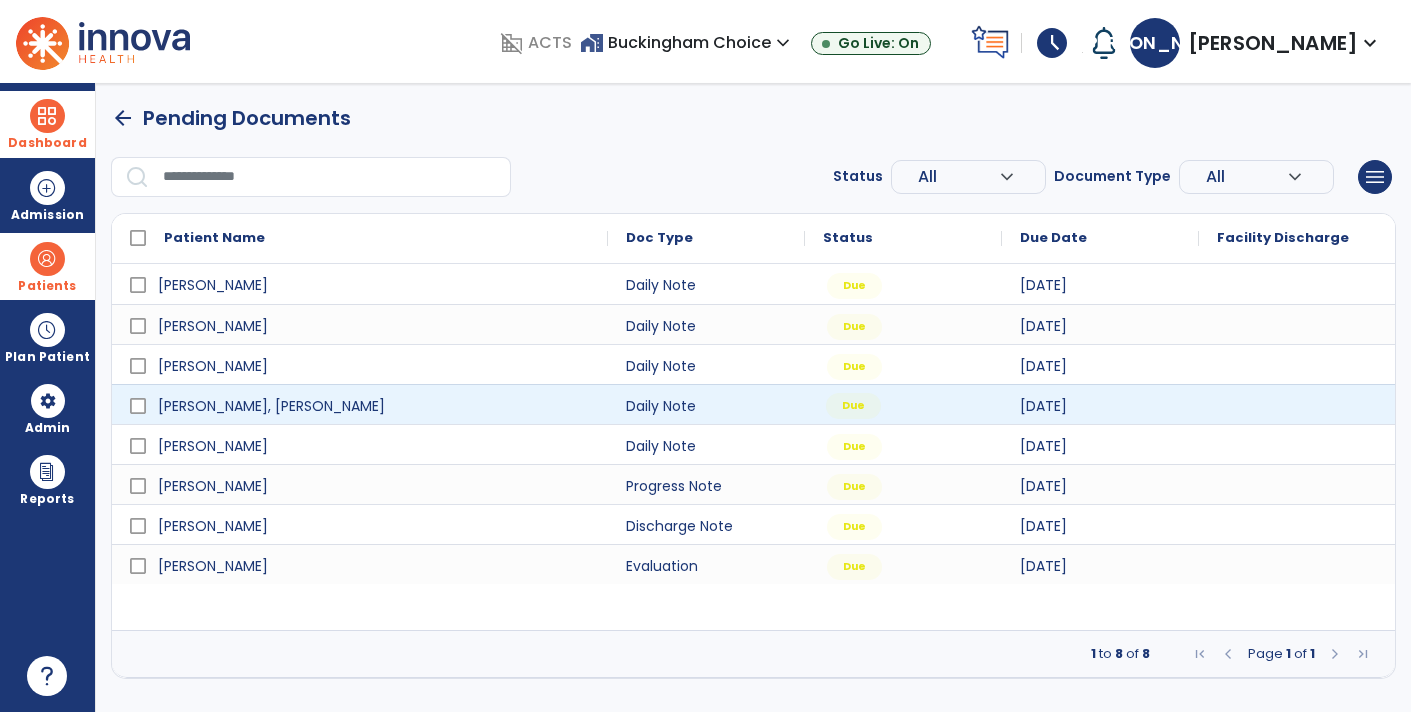 click on "Due" at bounding box center [853, 406] 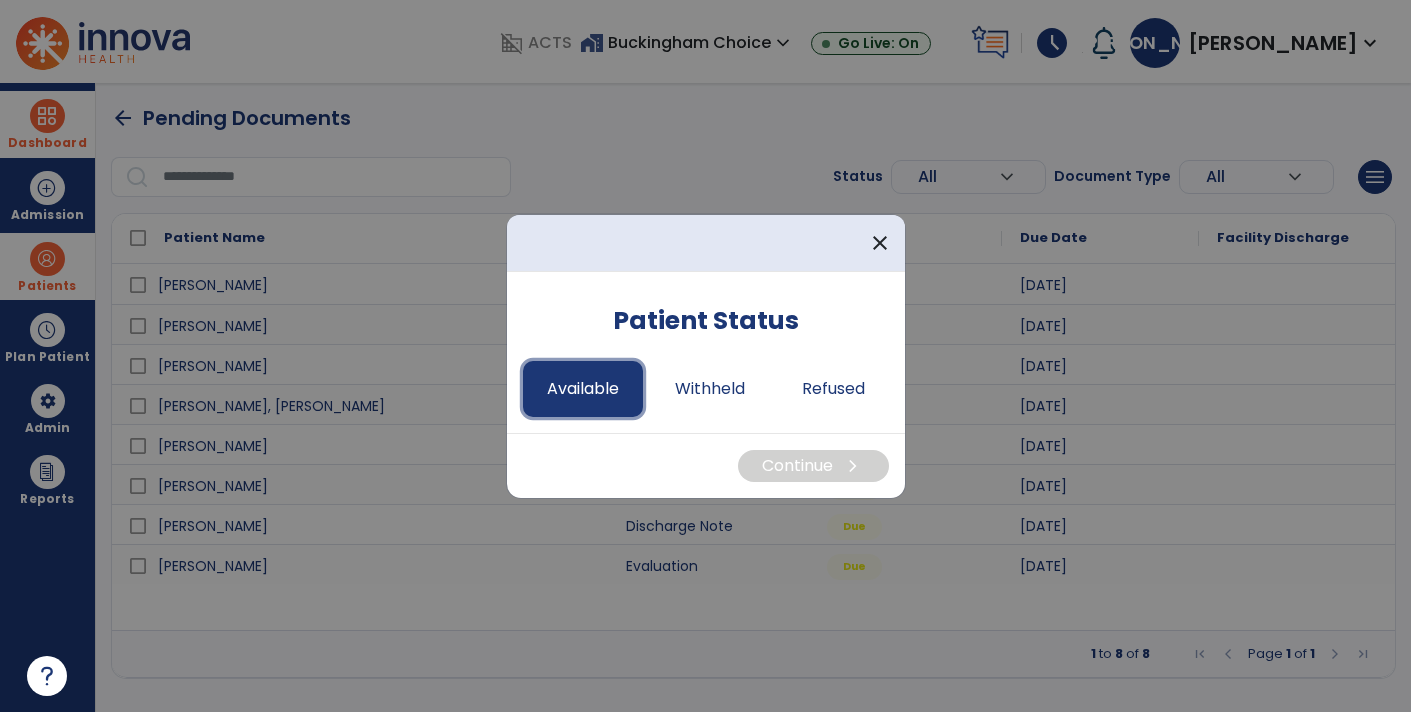 click on "Available" at bounding box center (583, 389) 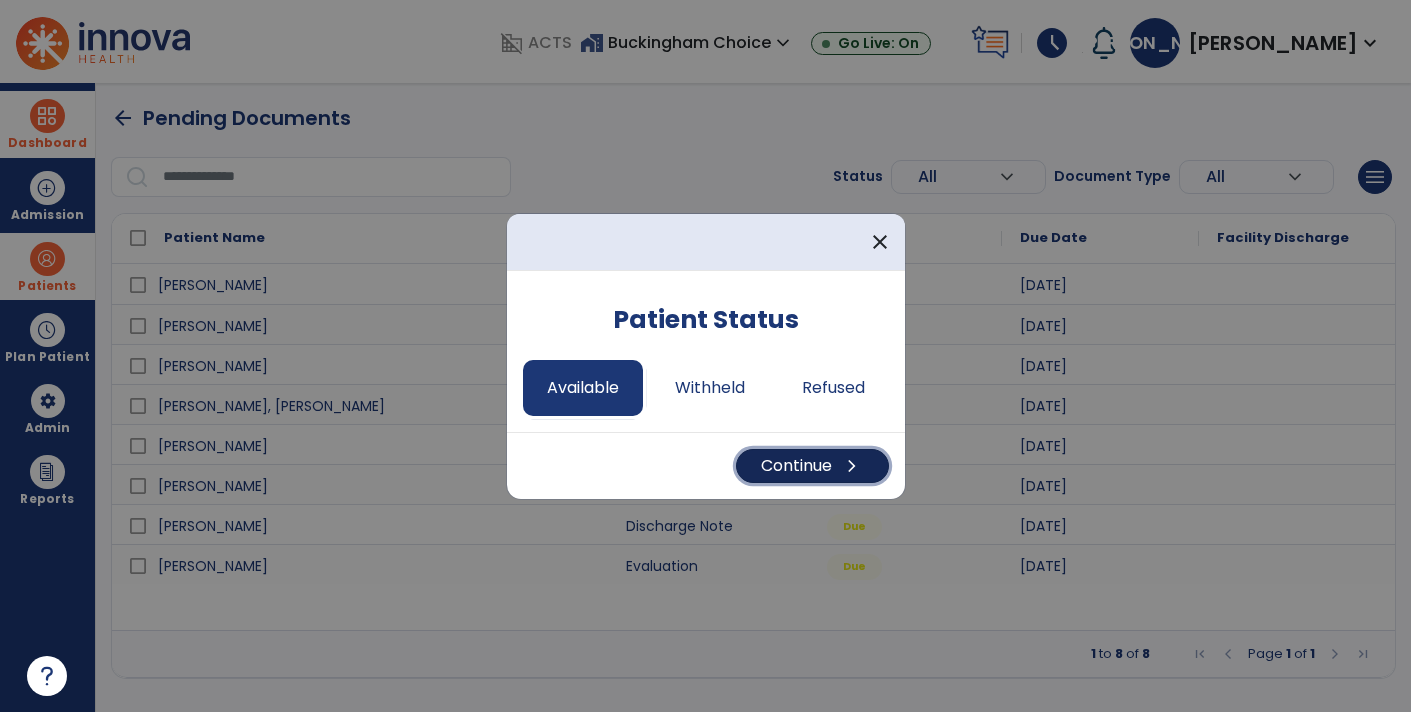 click on "Continue   chevron_right" at bounding box center [812, 466] 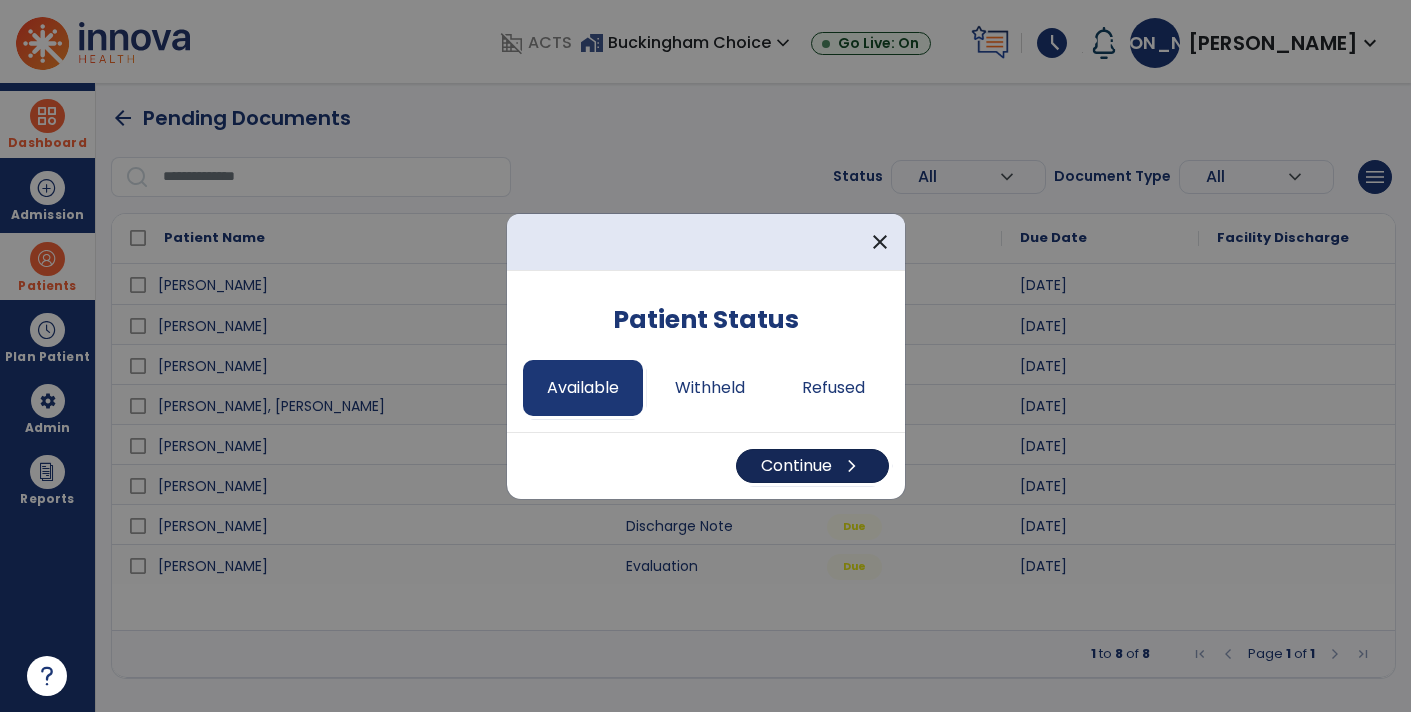 select on "*" 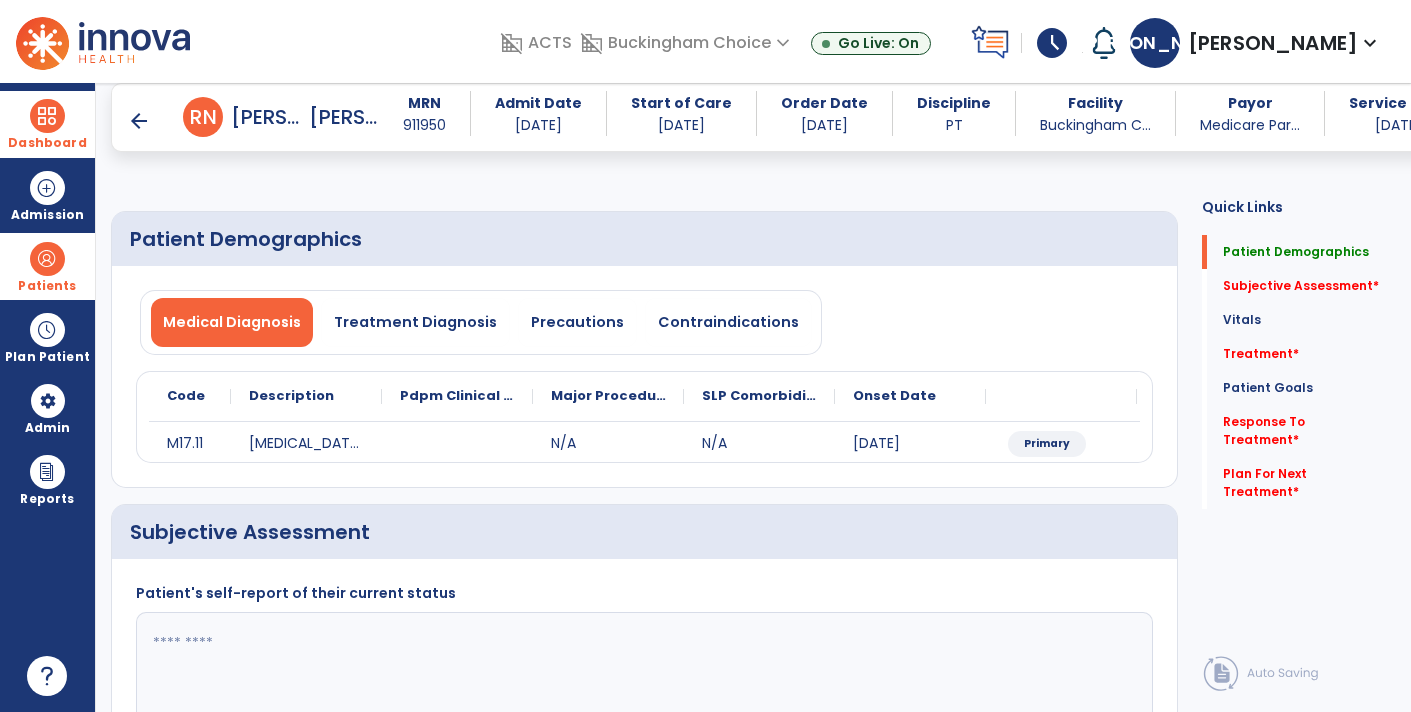 scroll, scrollTop: 318, scrollLeft: 0, axis: vertical 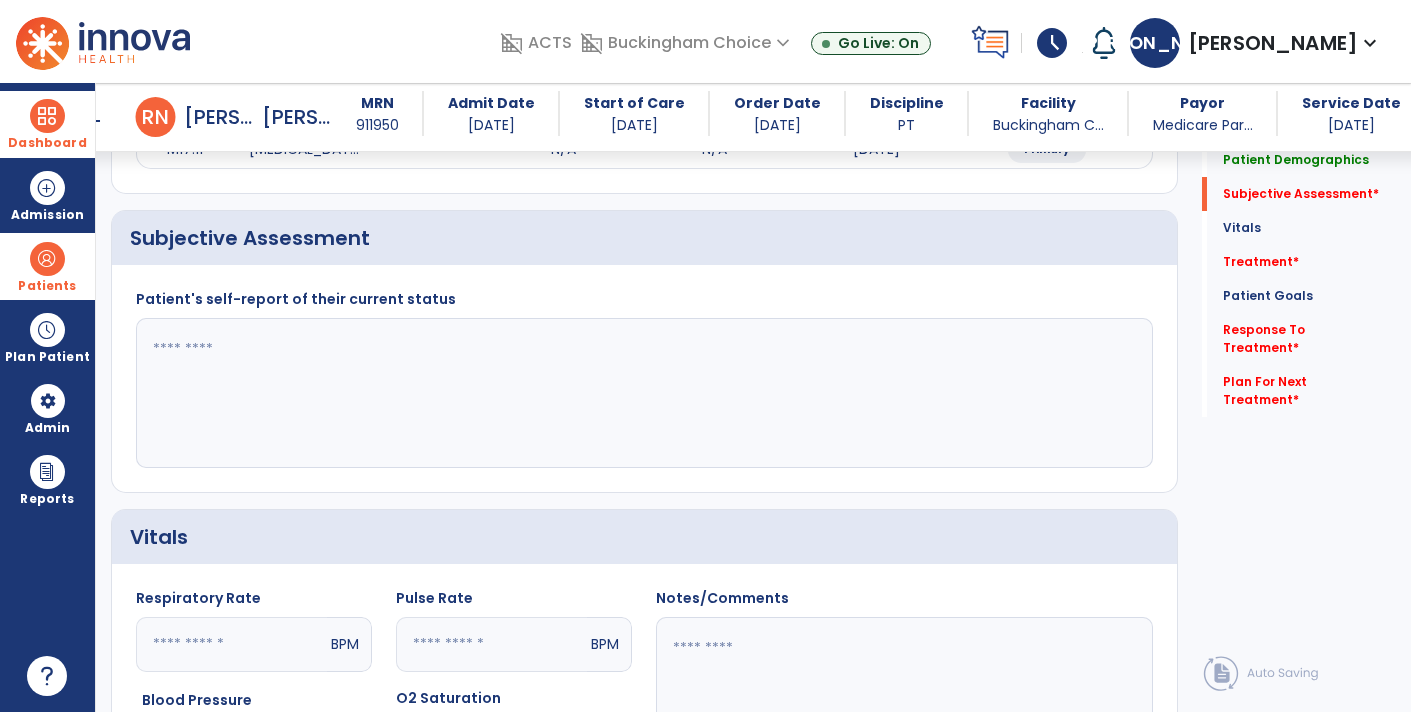 click 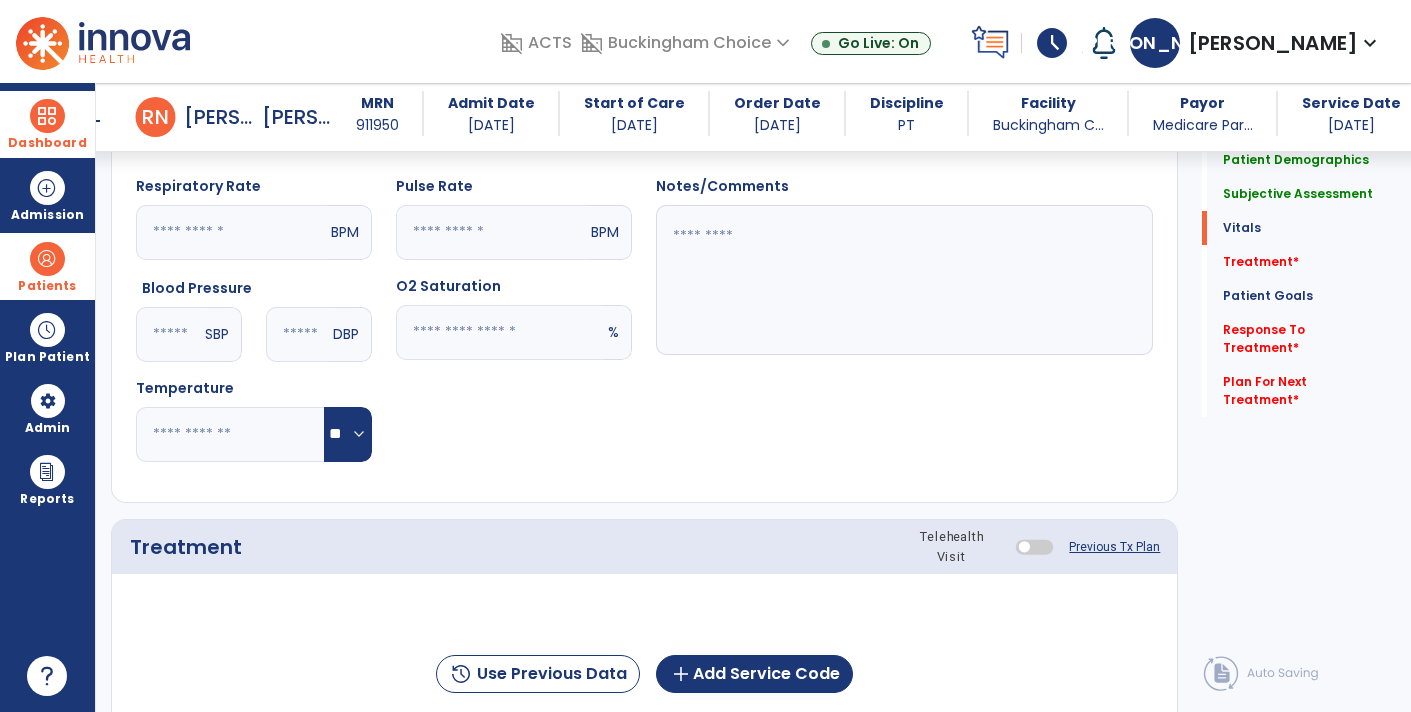 scroll, scrollTop: 729, scrollLeft: 0, axis: vertical 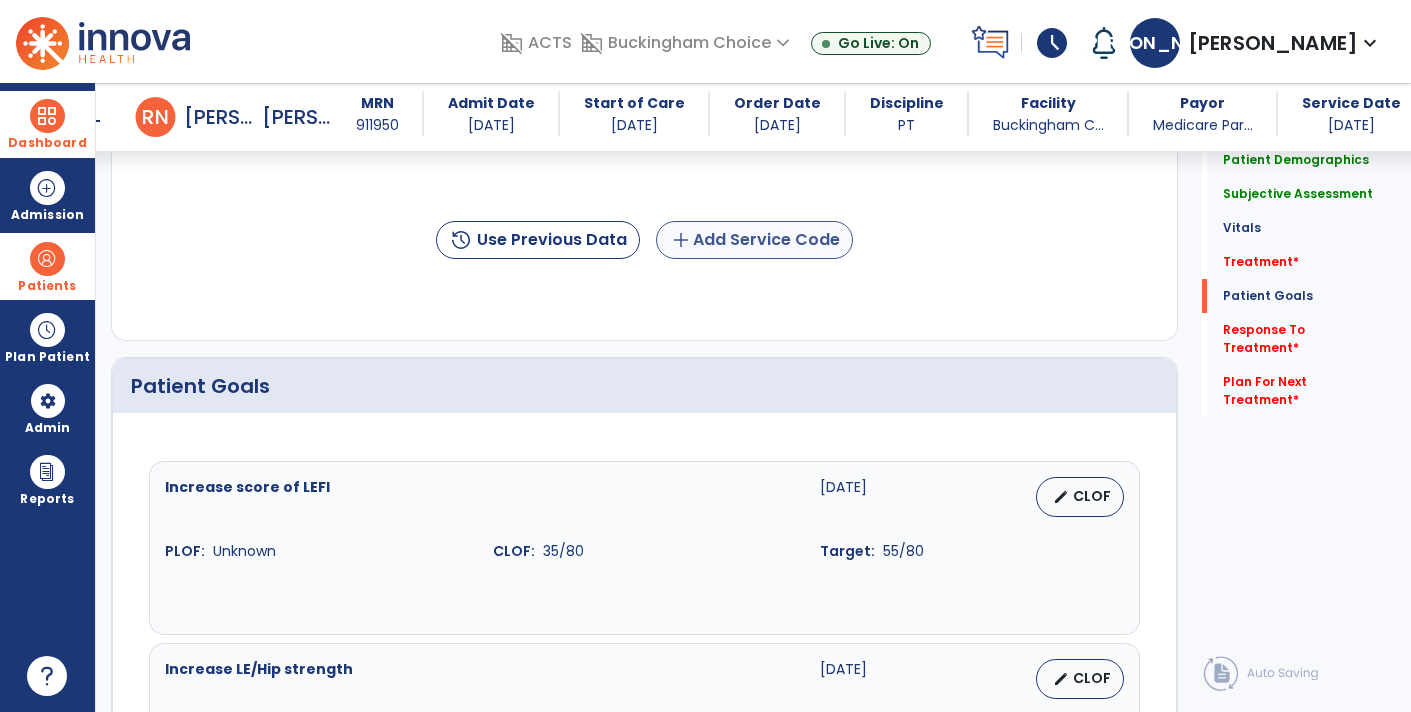 type on "**********" 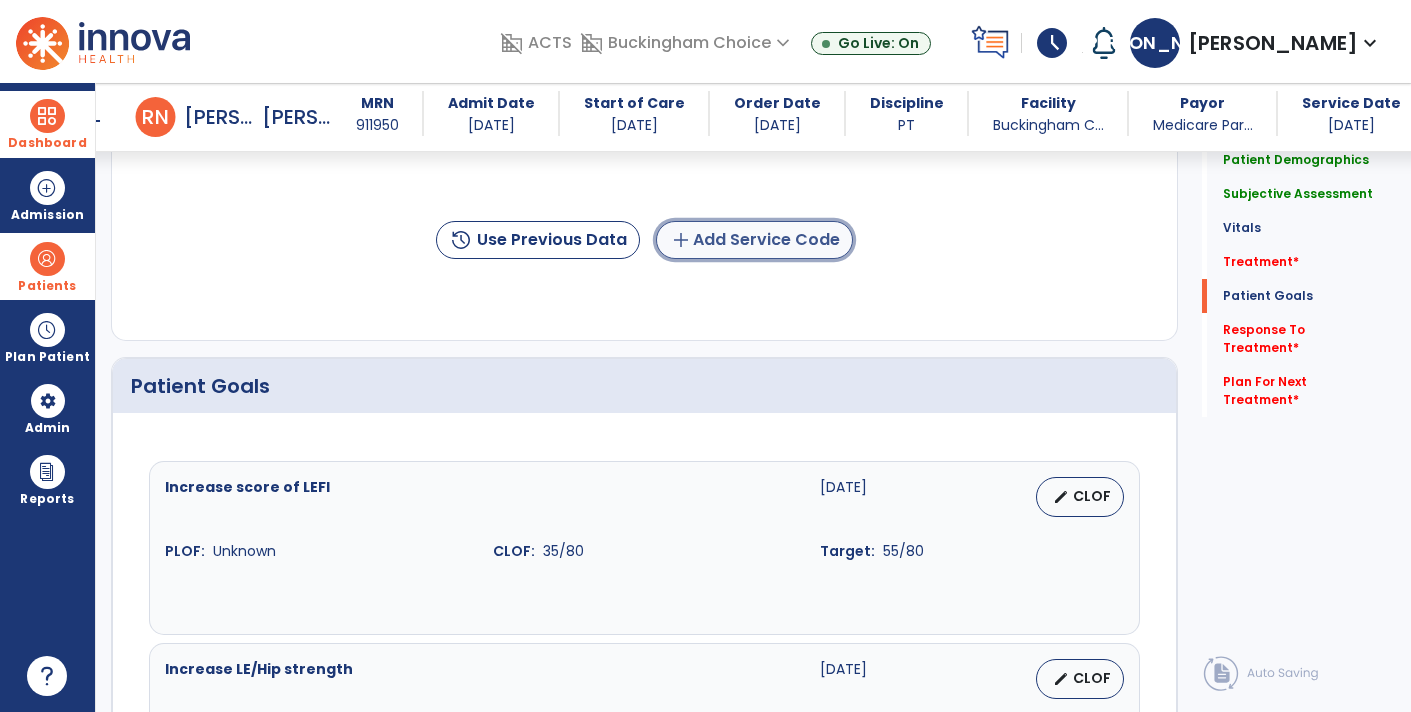 click on "add  Add Service Code" 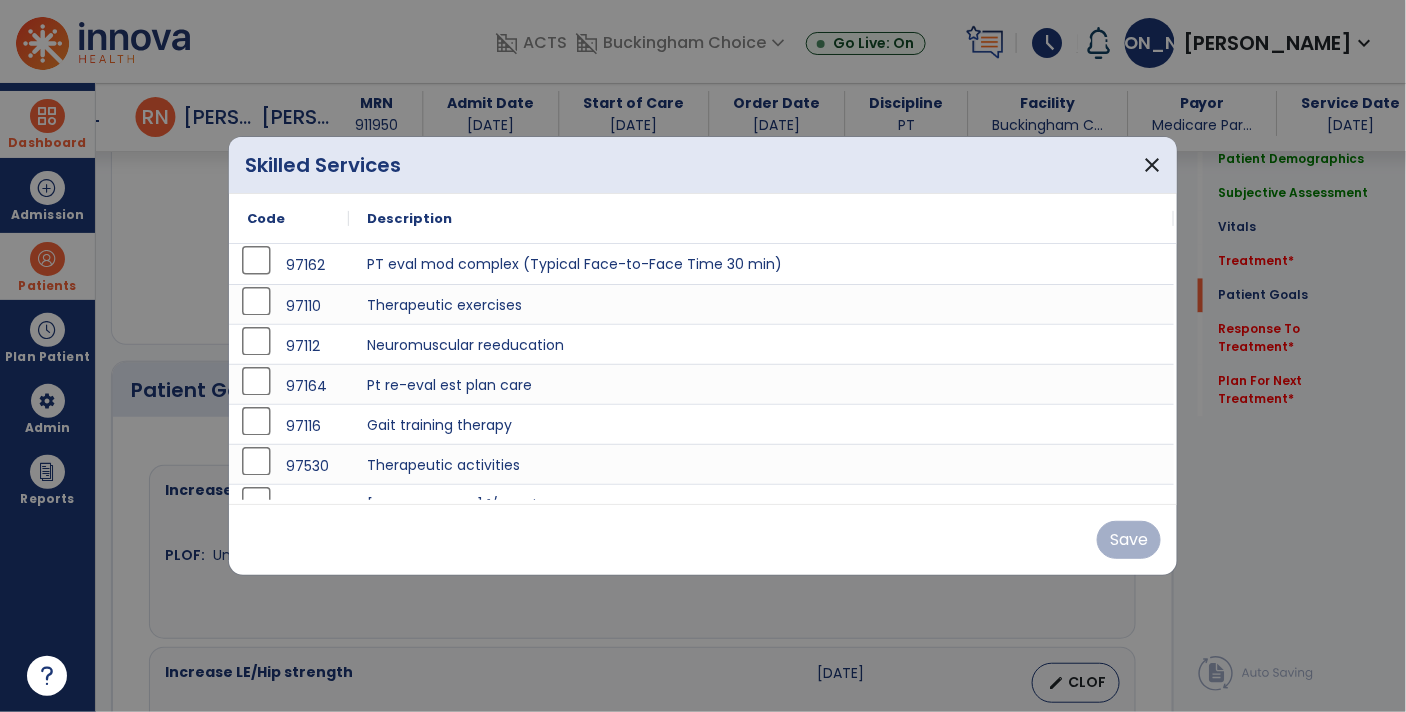 scroll, scrollTop: 1164, scrollLeft: 0, axis: vertical 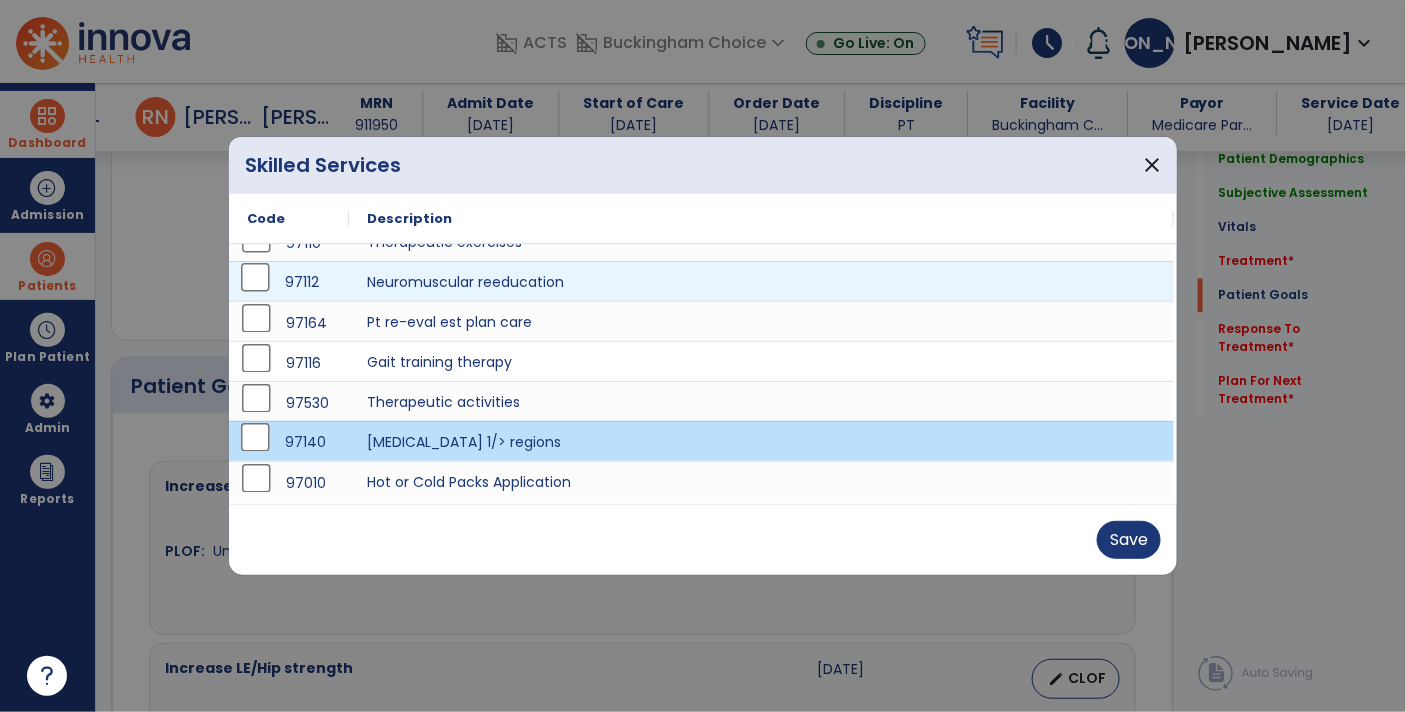 click on "97112" at bounding box center (289, 282) 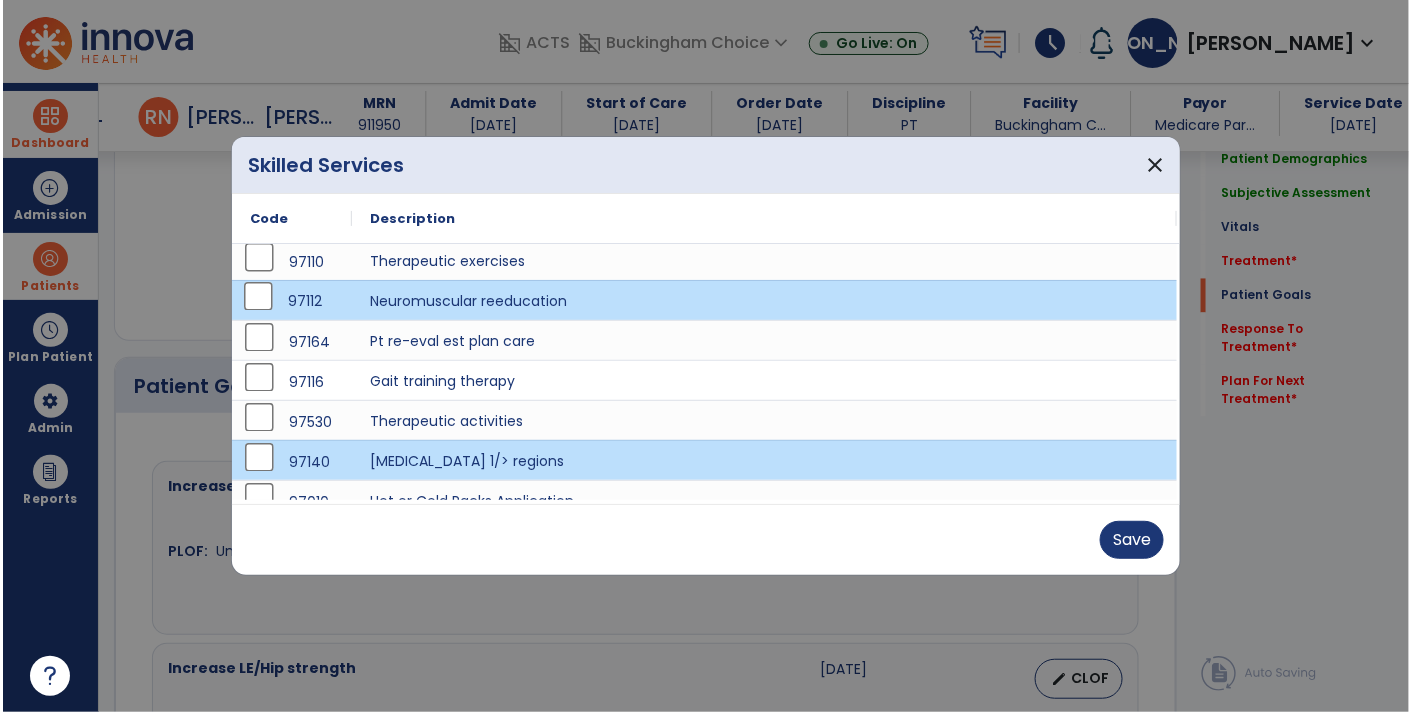 scroll, scrollTop: 33, scrollLeft: 0, axis: vertical 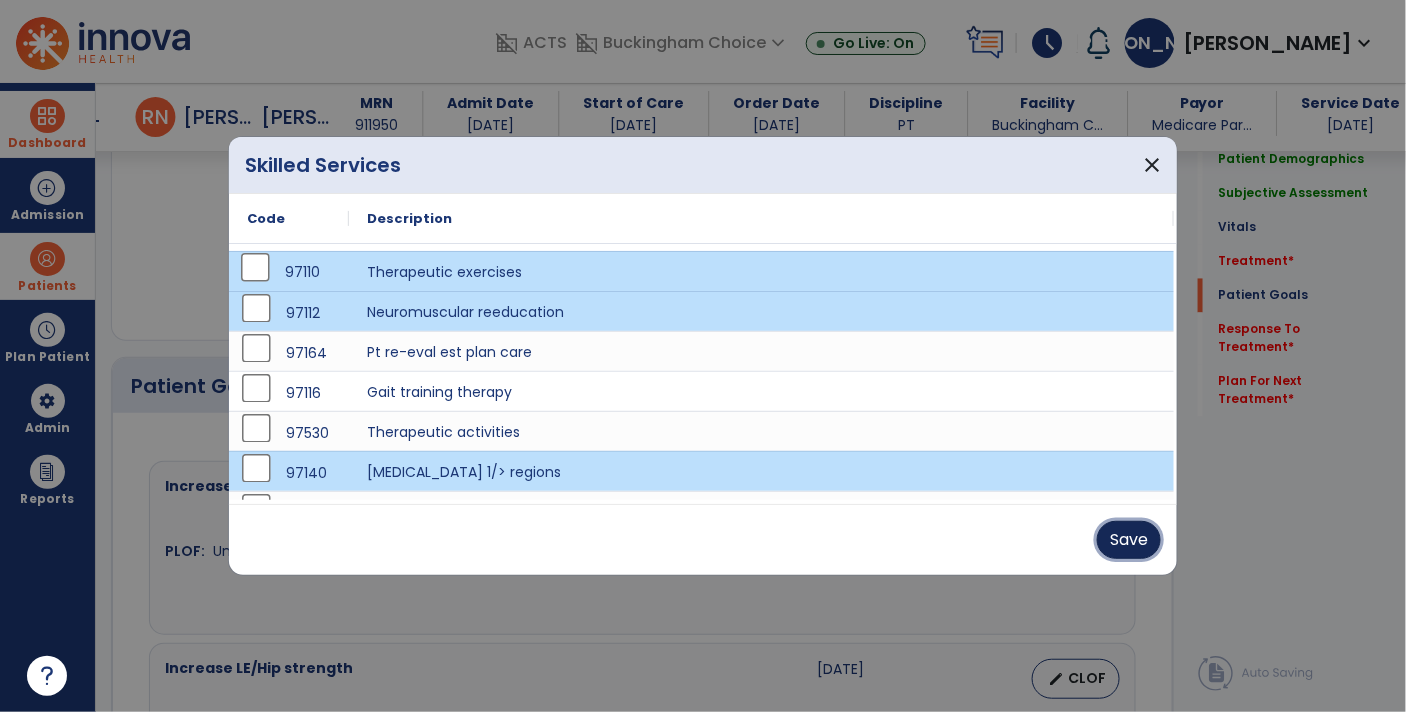 click on "Save" at bounding box center [1129, 540] 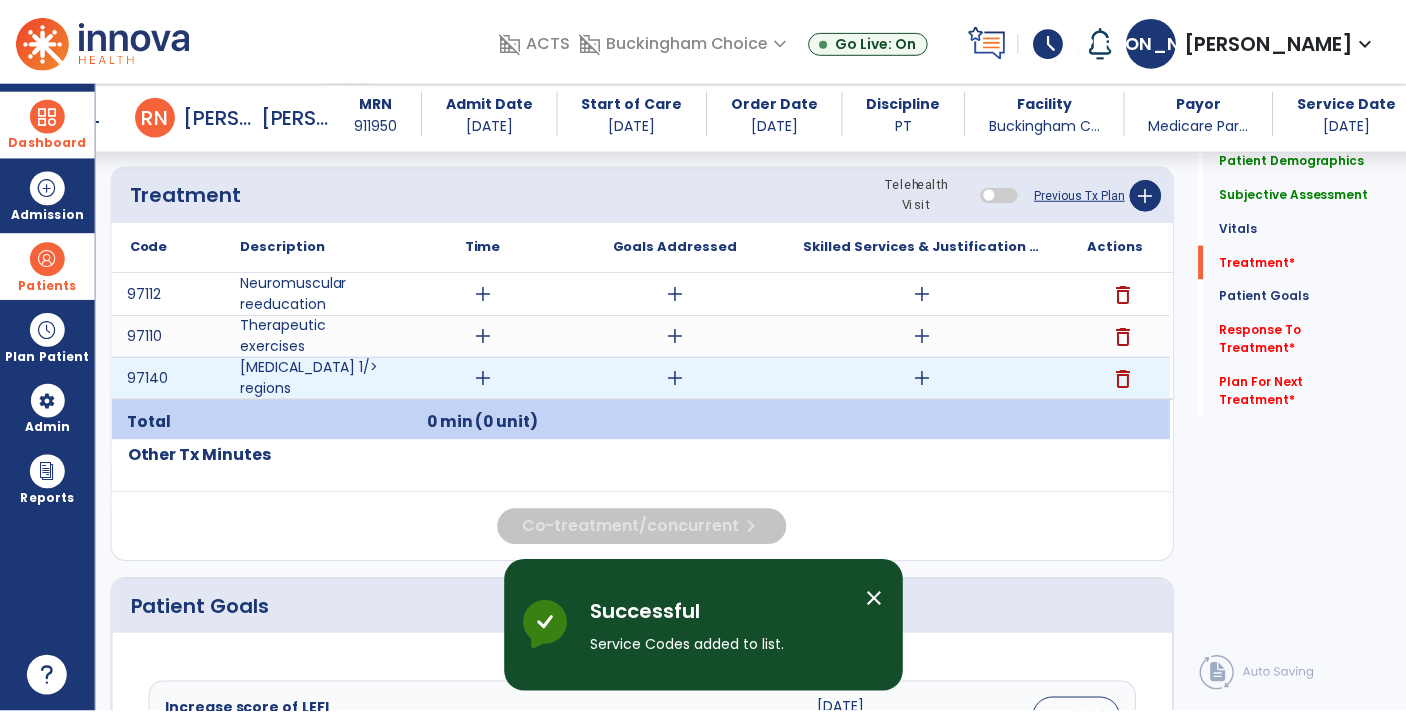 scroll, scrollTop: 1076, scrollLeft: 0, axis: vertical 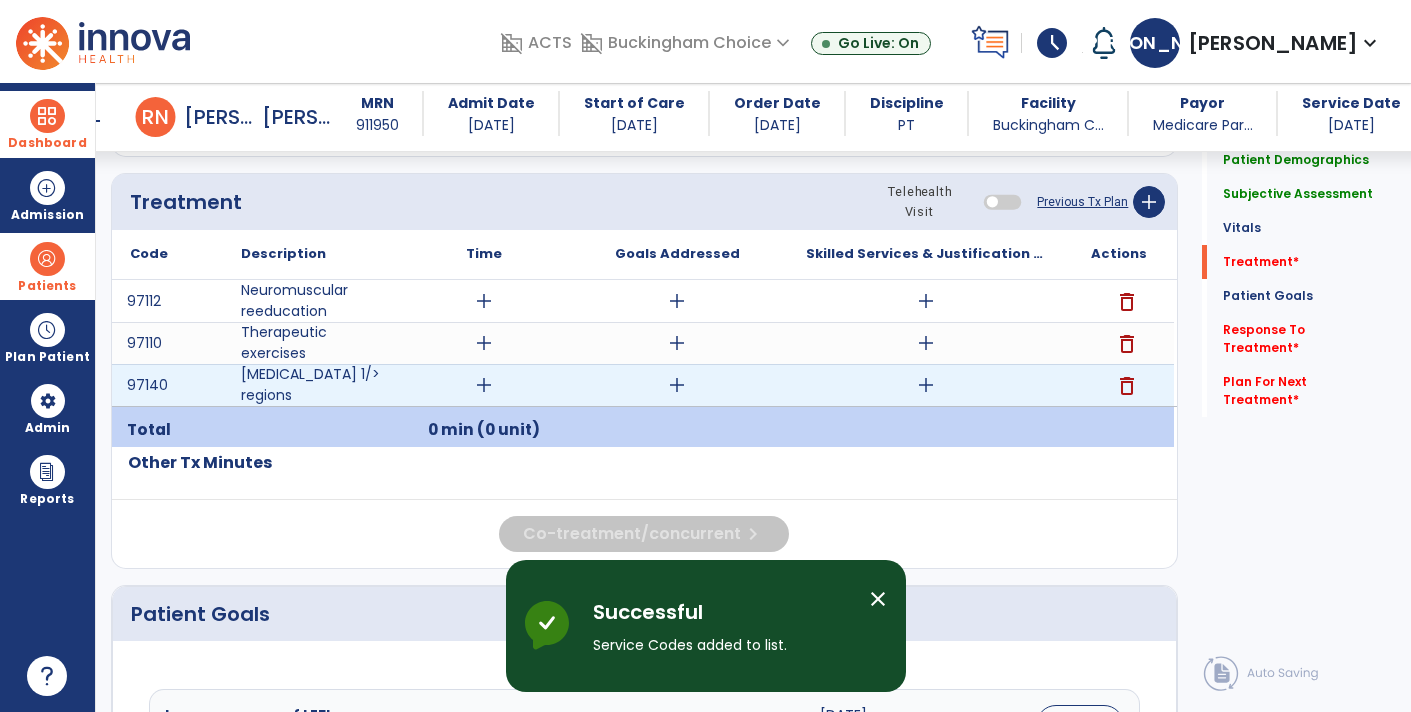 click on "add" at bounding box center (484, 385) 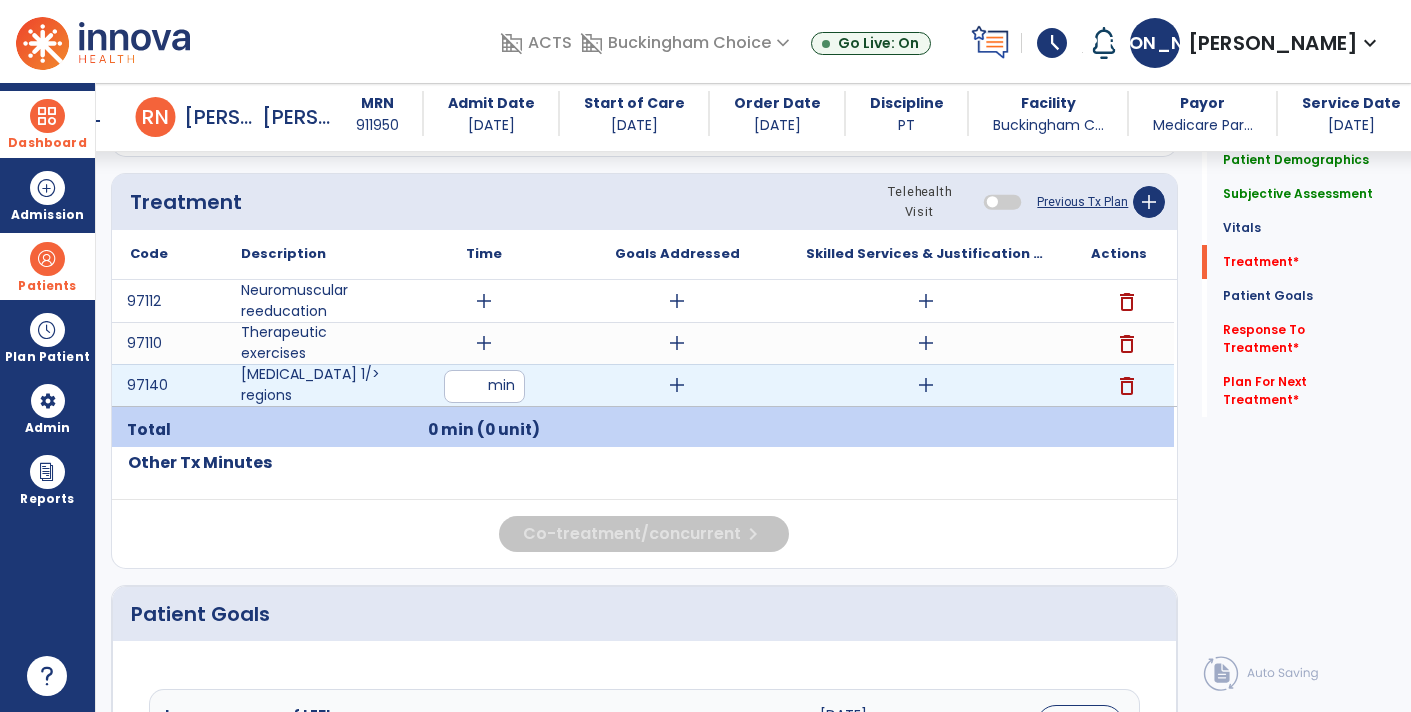 type on "**" 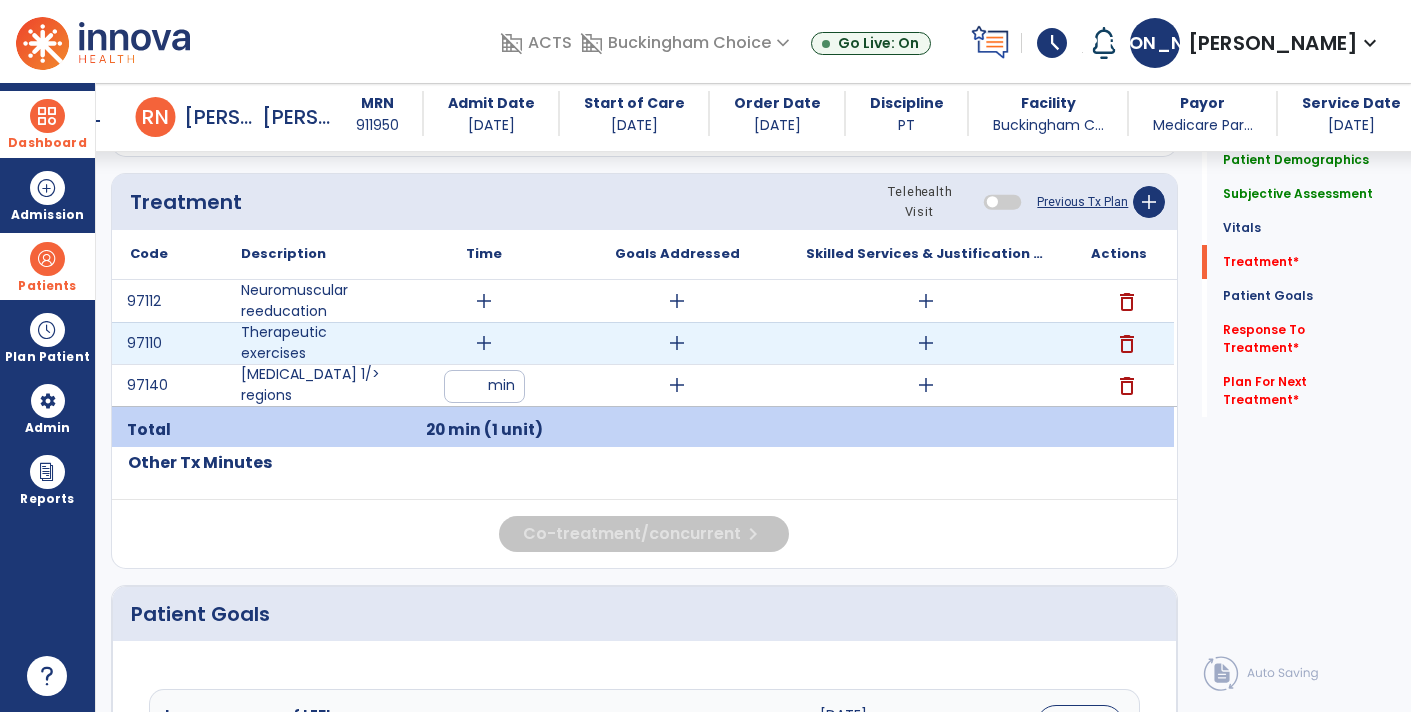 click on "add" at bounding box center (484, 343) 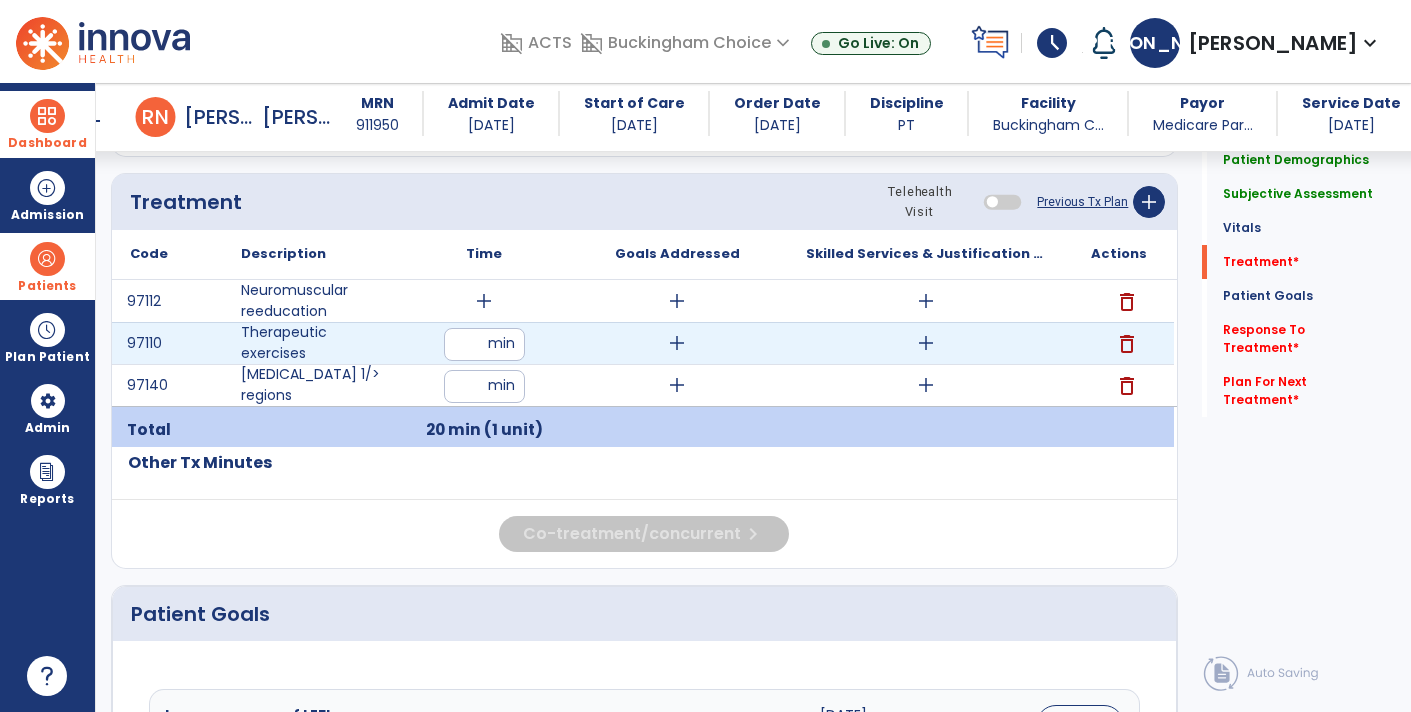 type on "**" 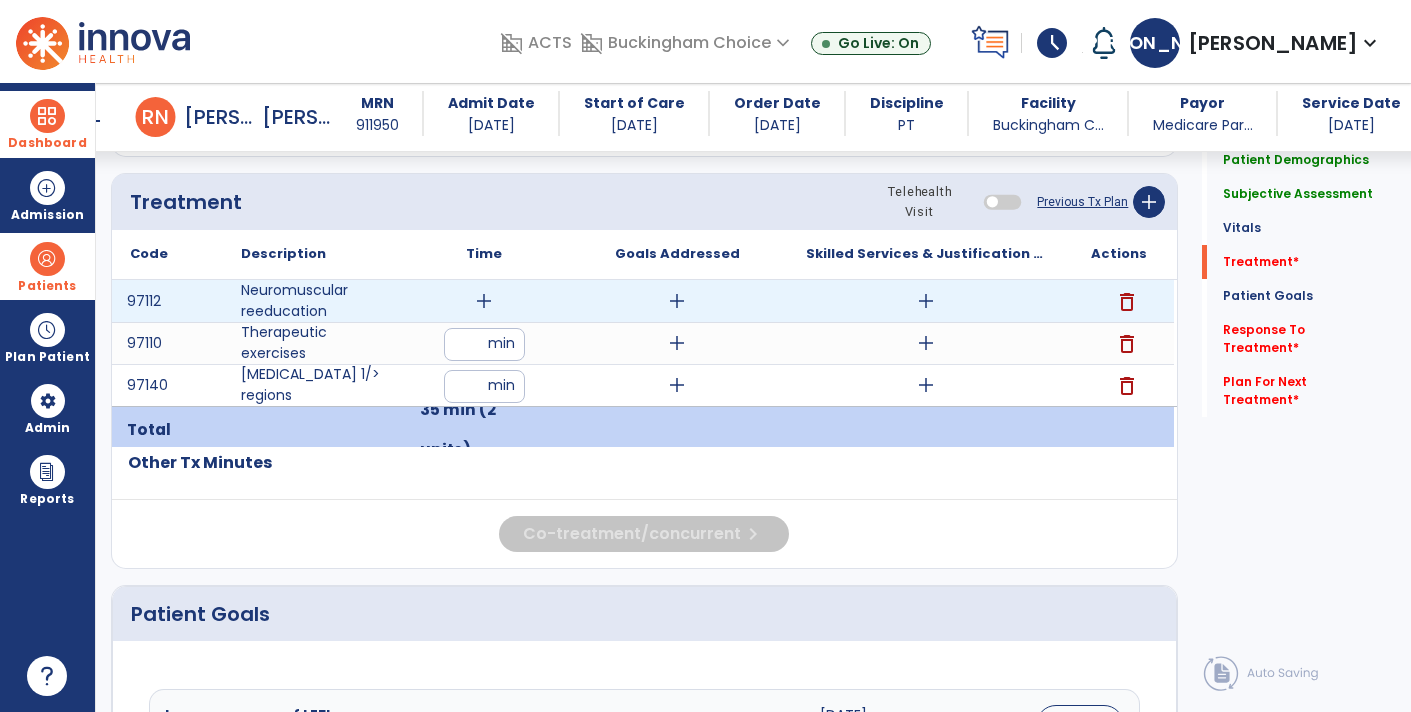 click on "add" at bounding box center [484, 301] 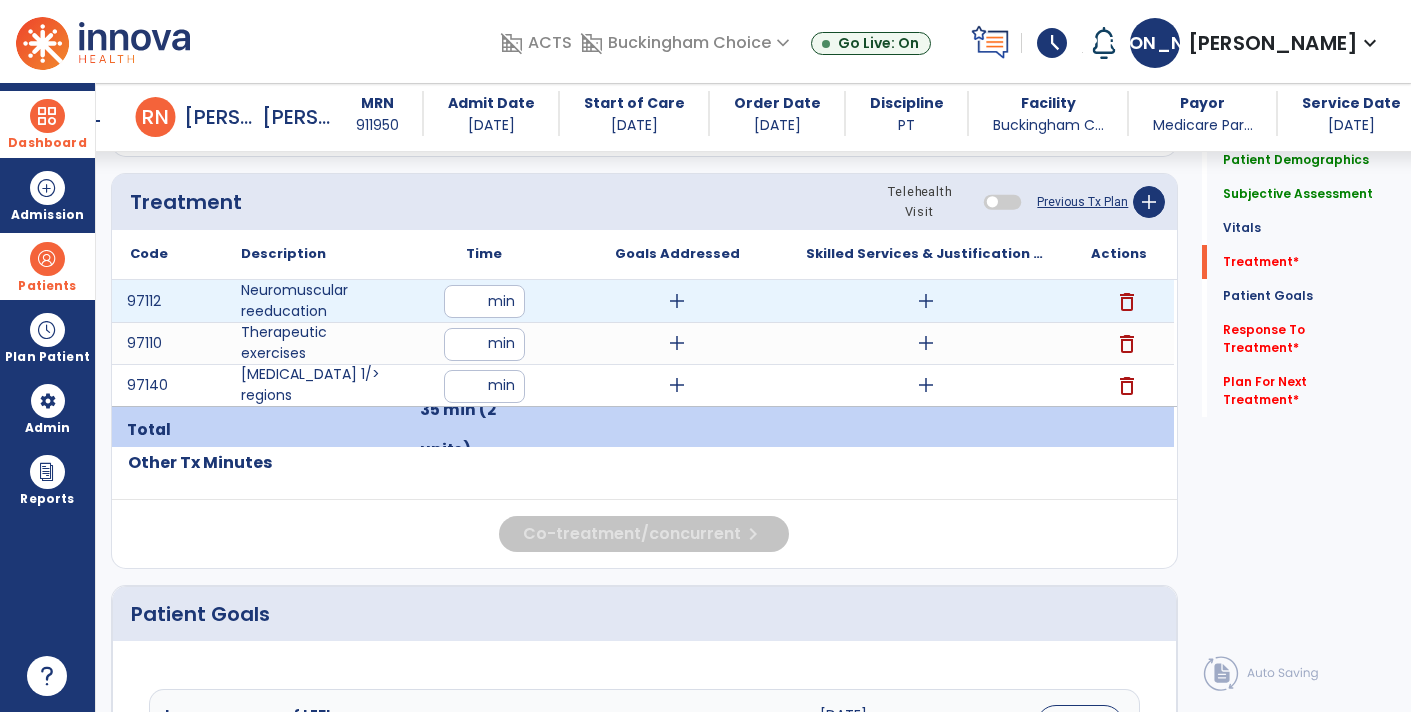 type on "**" 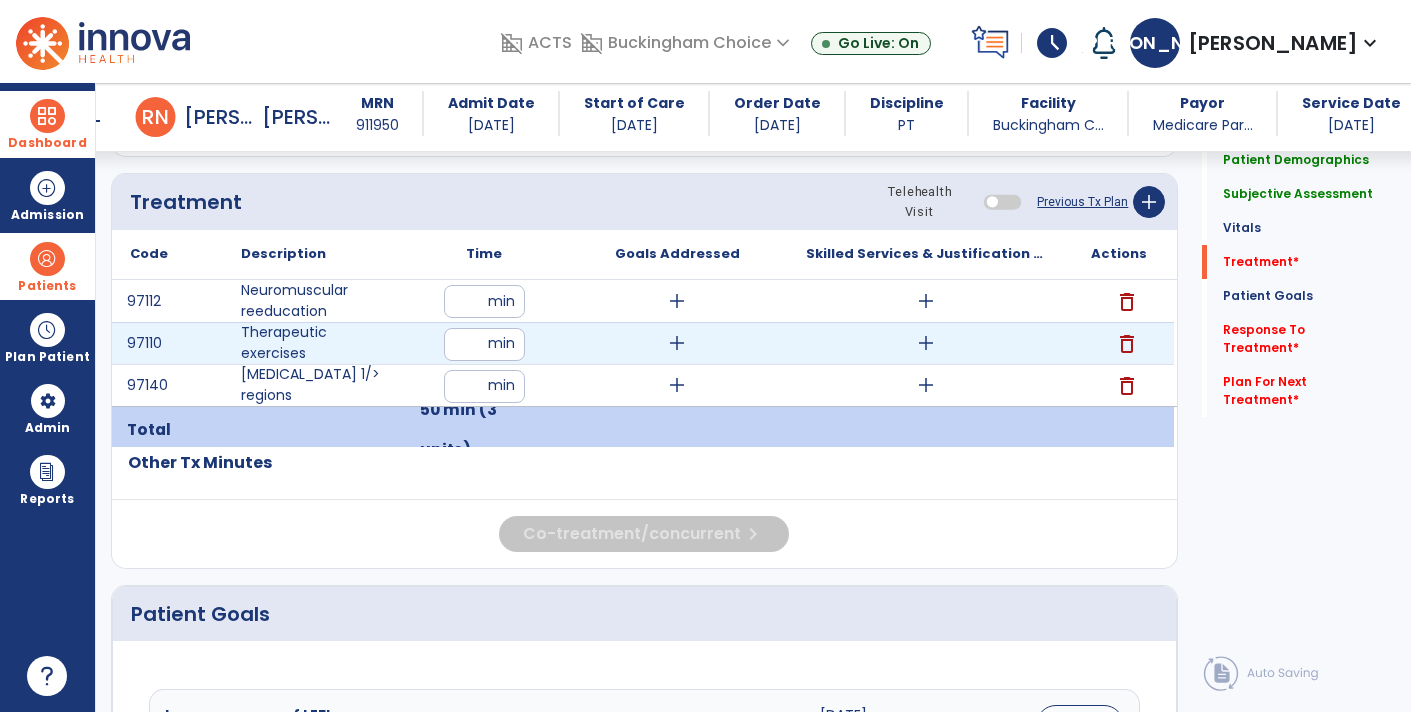 click on "**" at bounding box center (484, 344) 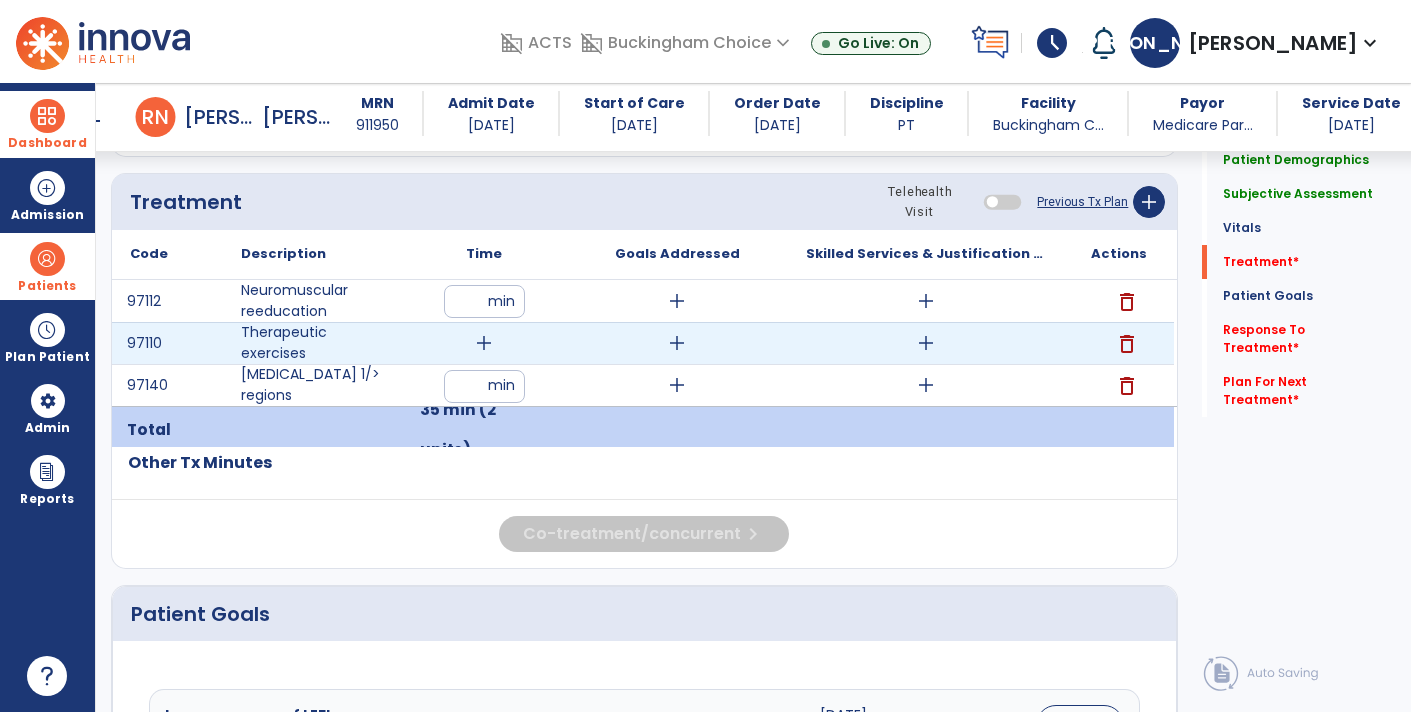 click on "delete" at bounding box center [1127, 344] 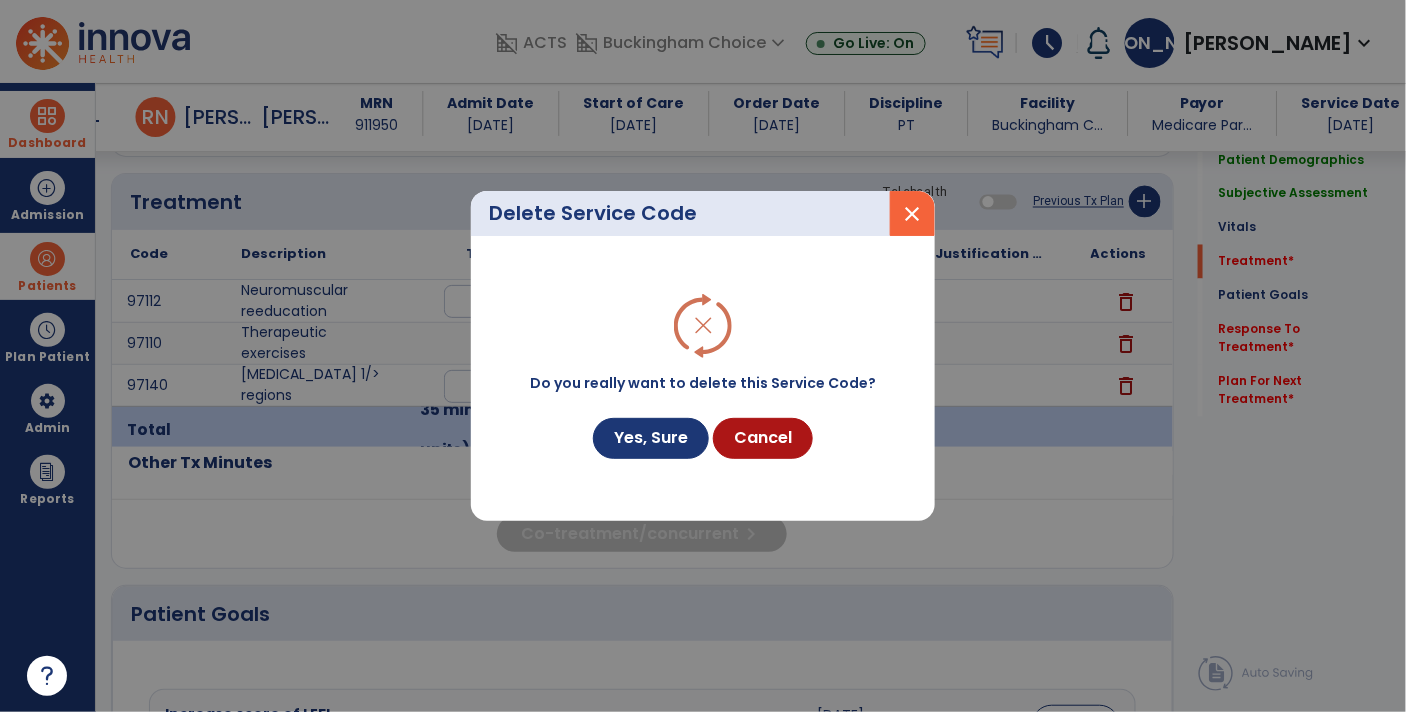 scroll, scrollTop: 1076, scrollLeft: 0, axis: vertical 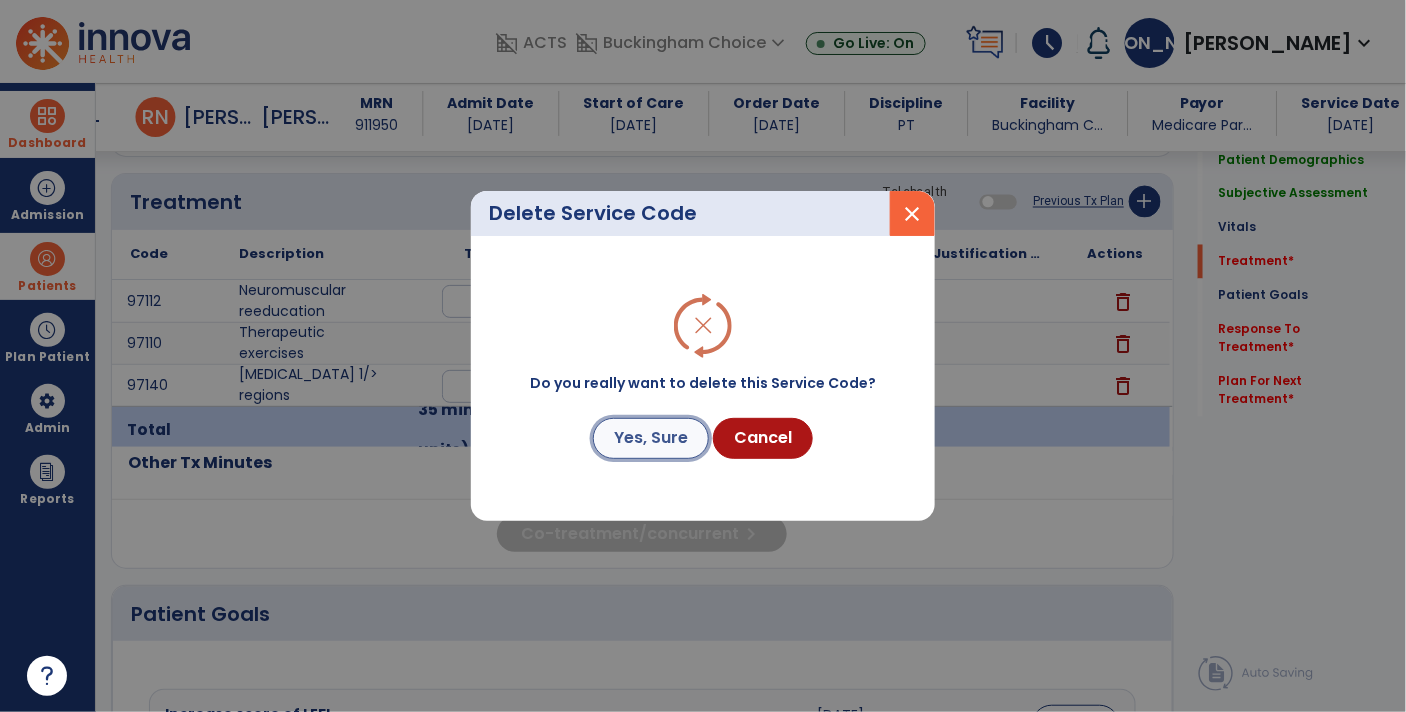 click on "Yes, Sure" at bounding box center (651, 438) 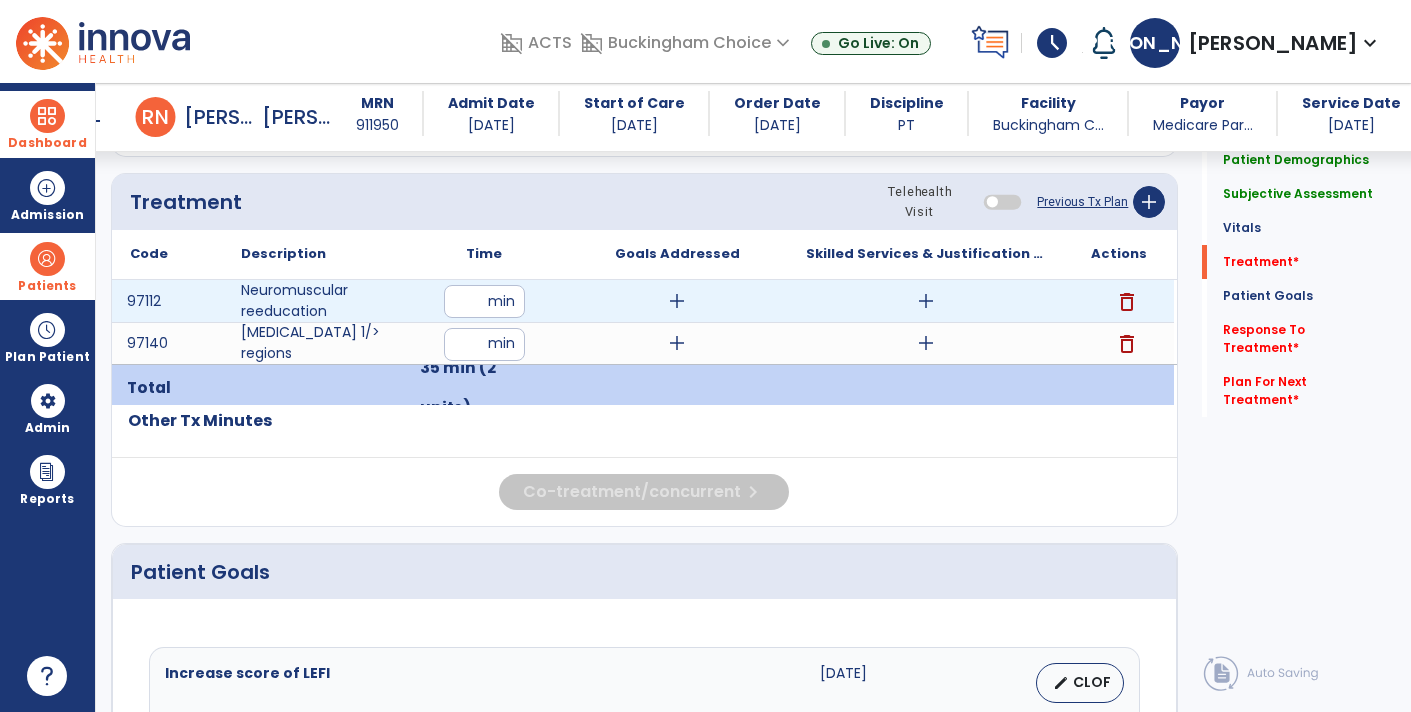 click on "add" at bounding box center (926, 301) 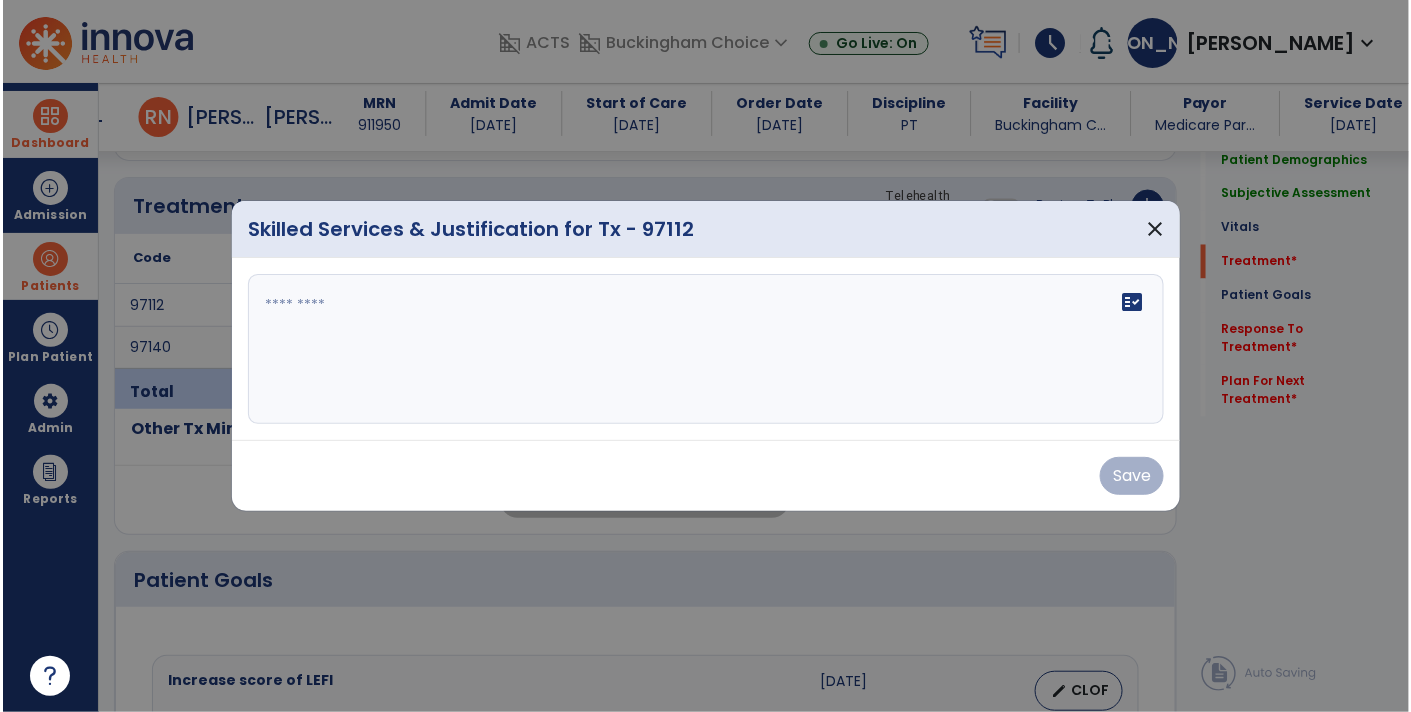 scroll, scrollTop: 1076, scrollLeft: 0, axis: vertical 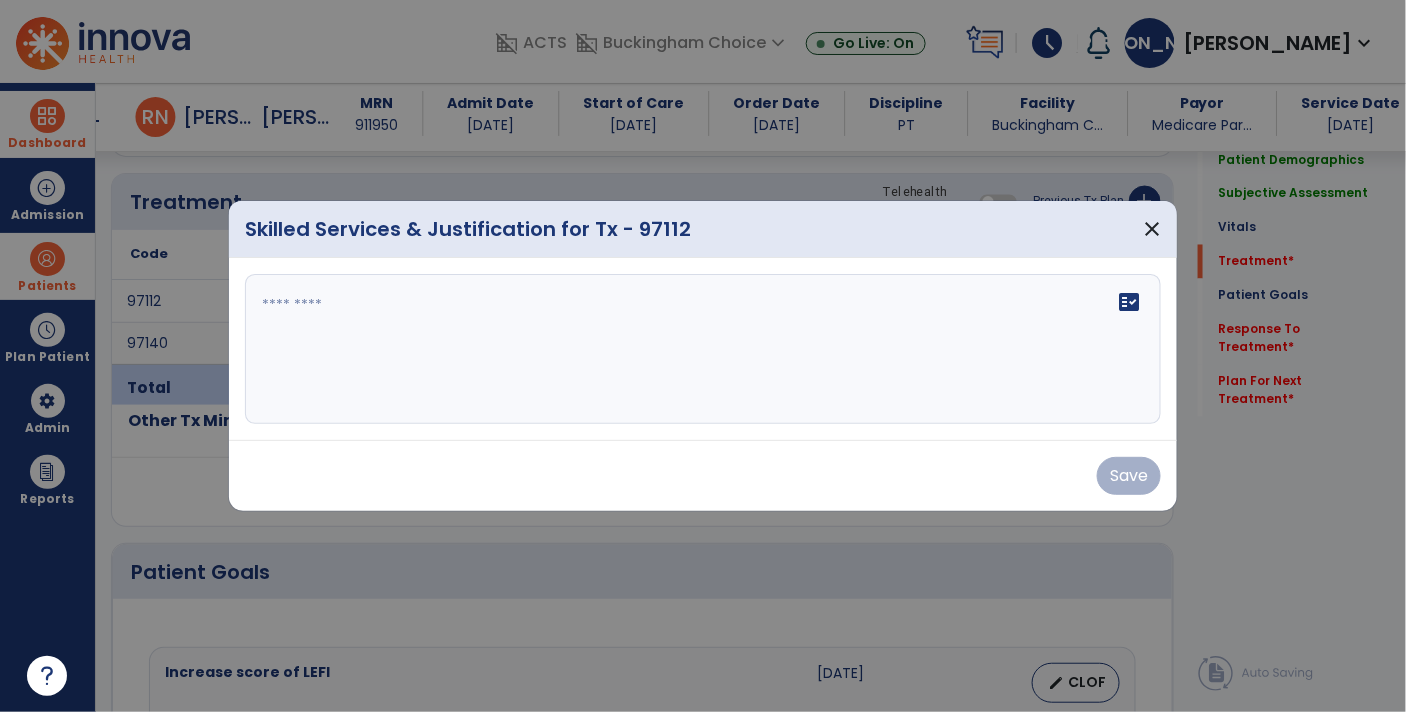 click 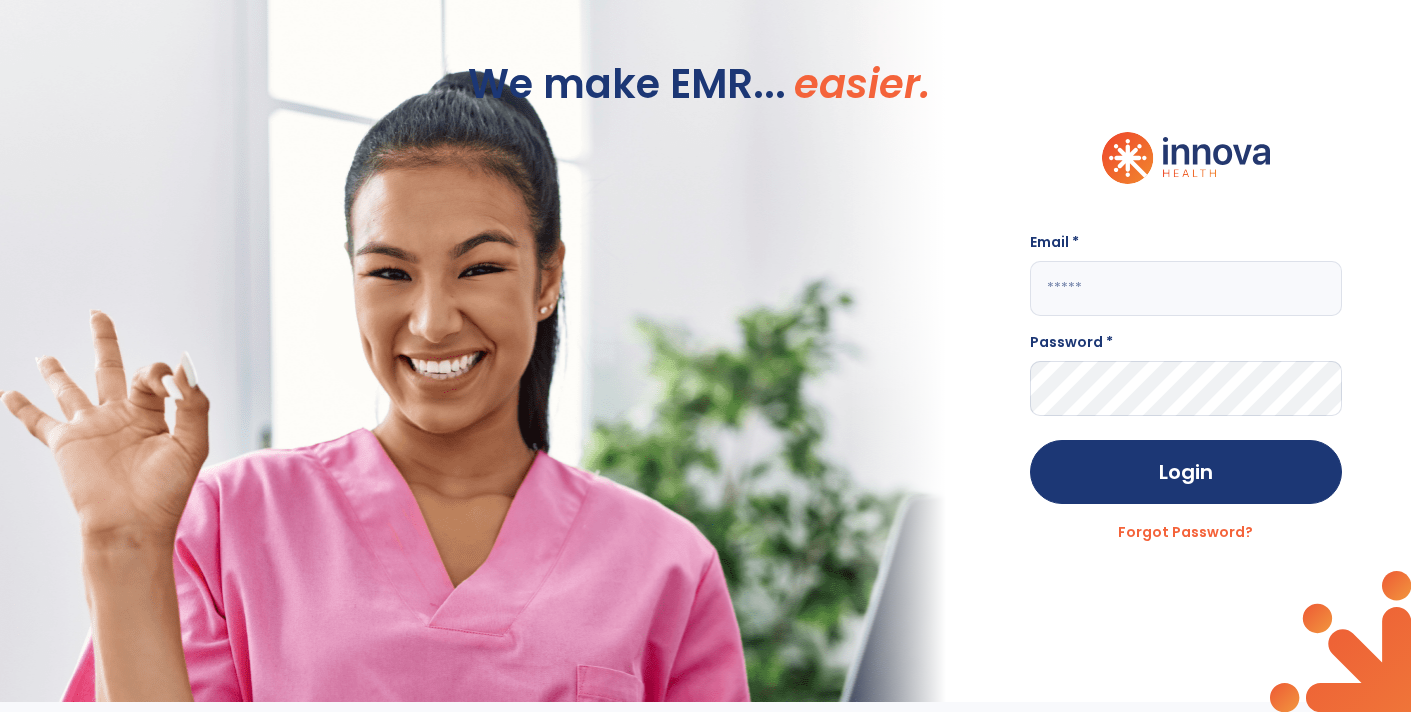 scroll, scrollTop: 0, scrollLeft: 0, axis: both 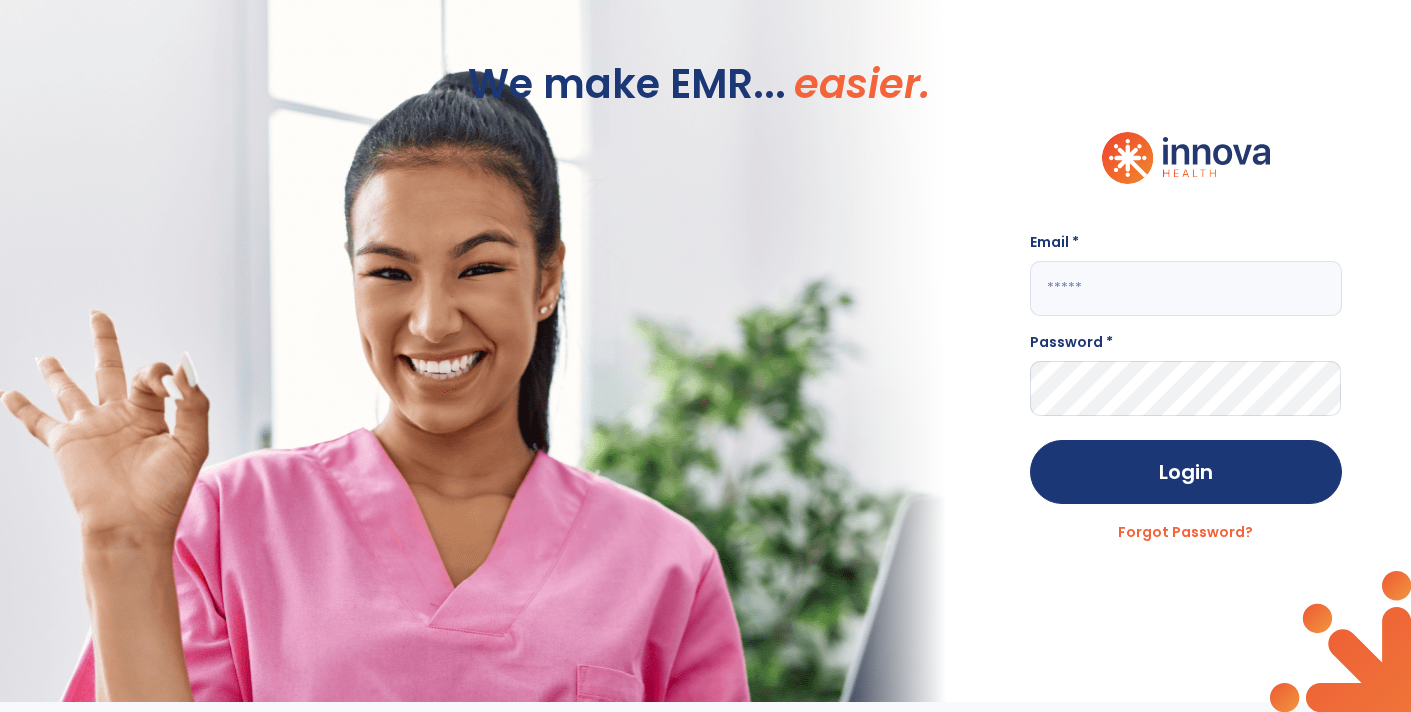 click 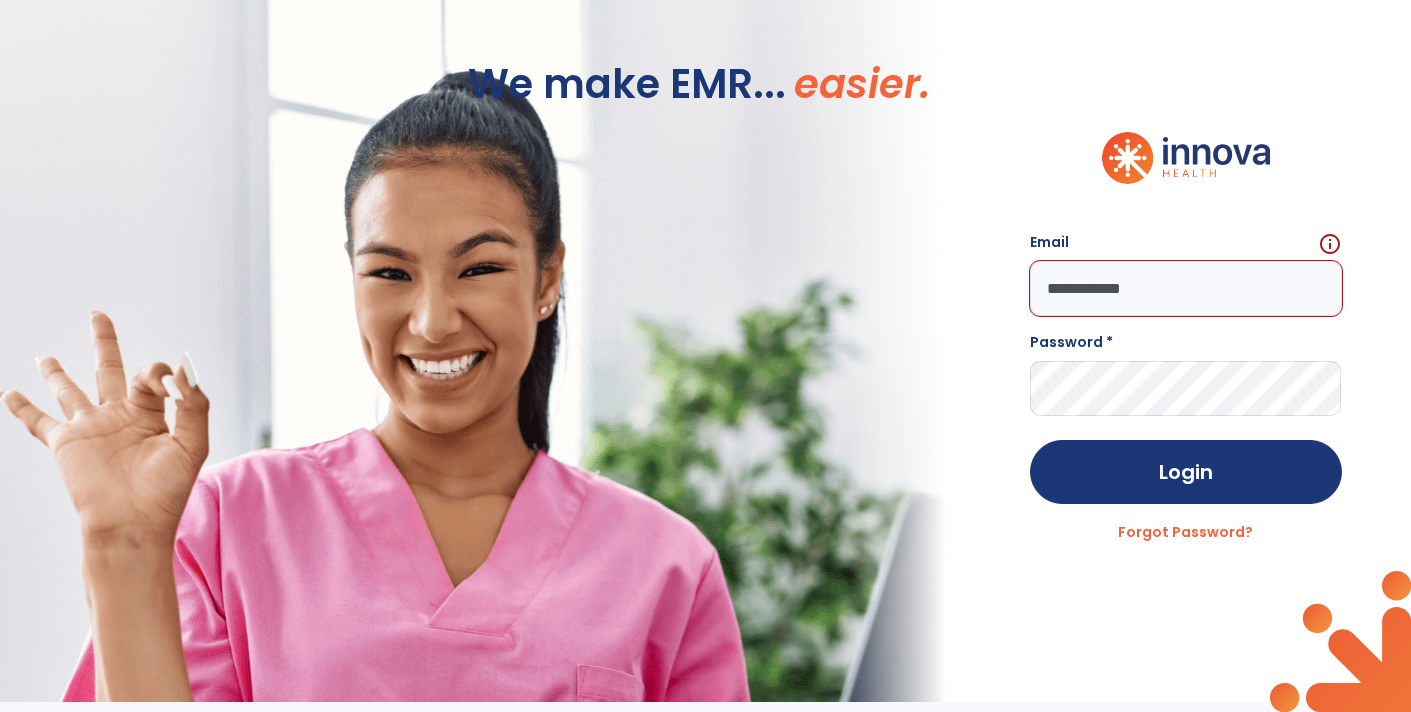 click on "Login" 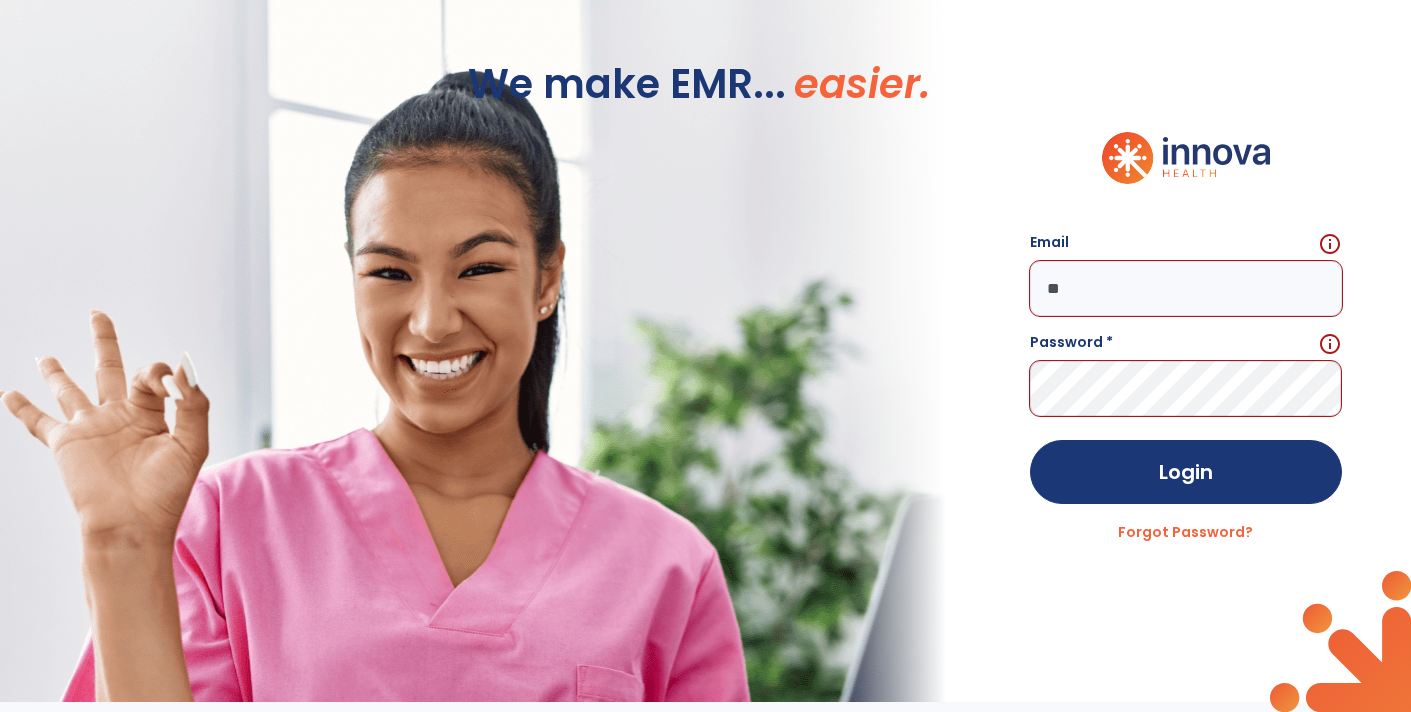type on "*" 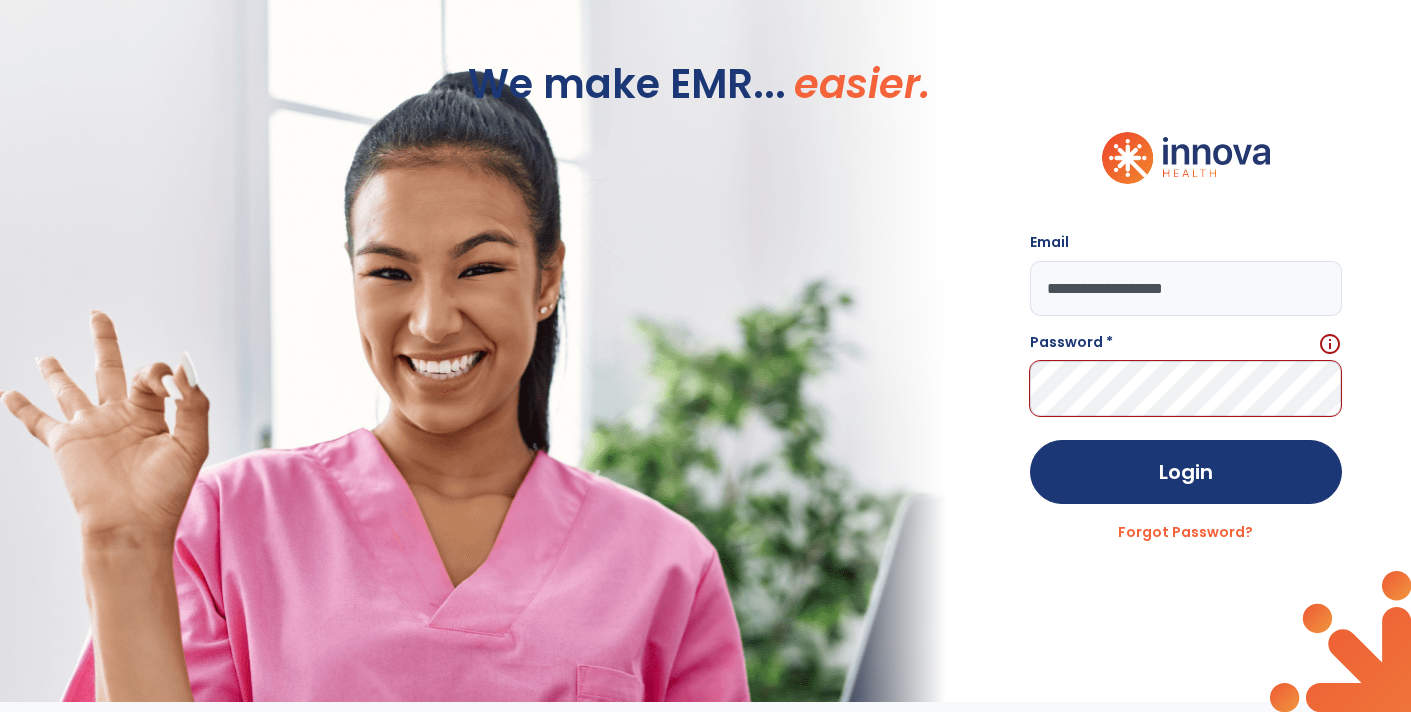 type on "**********" 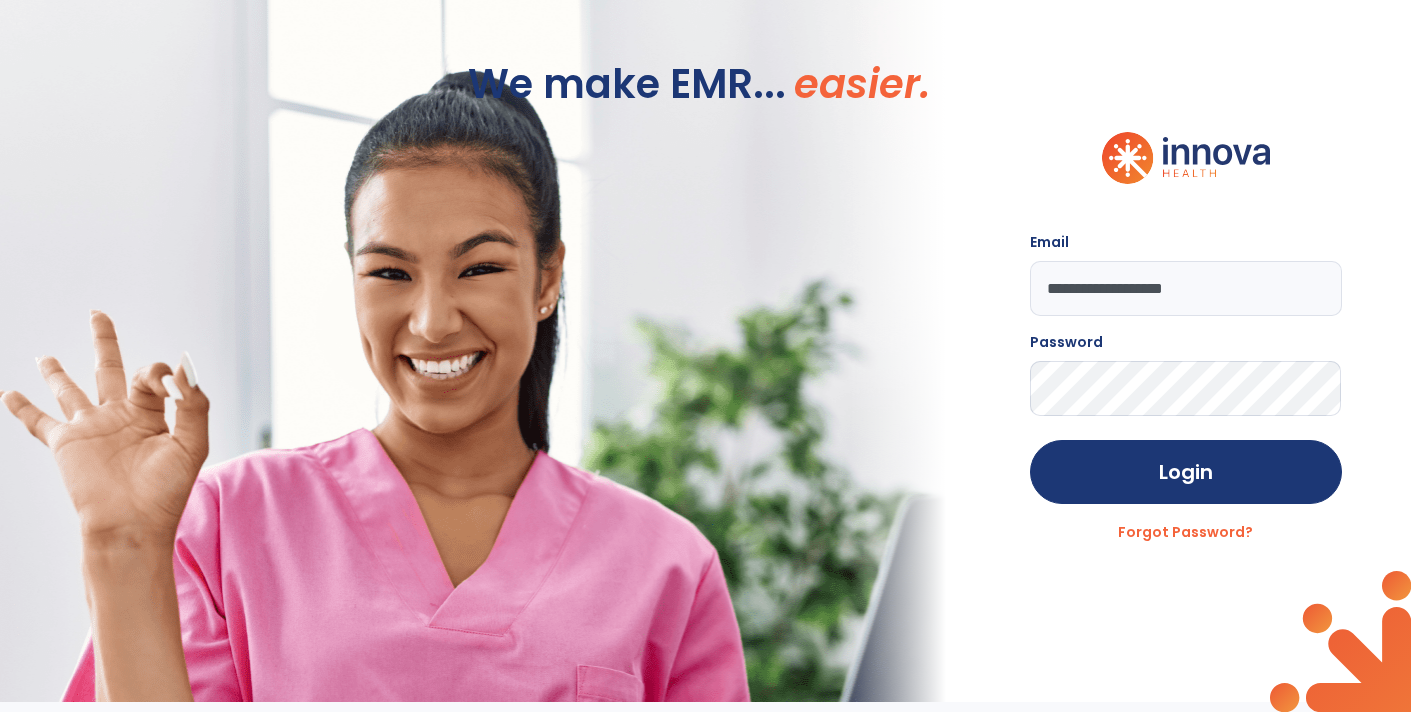 click on "Login" 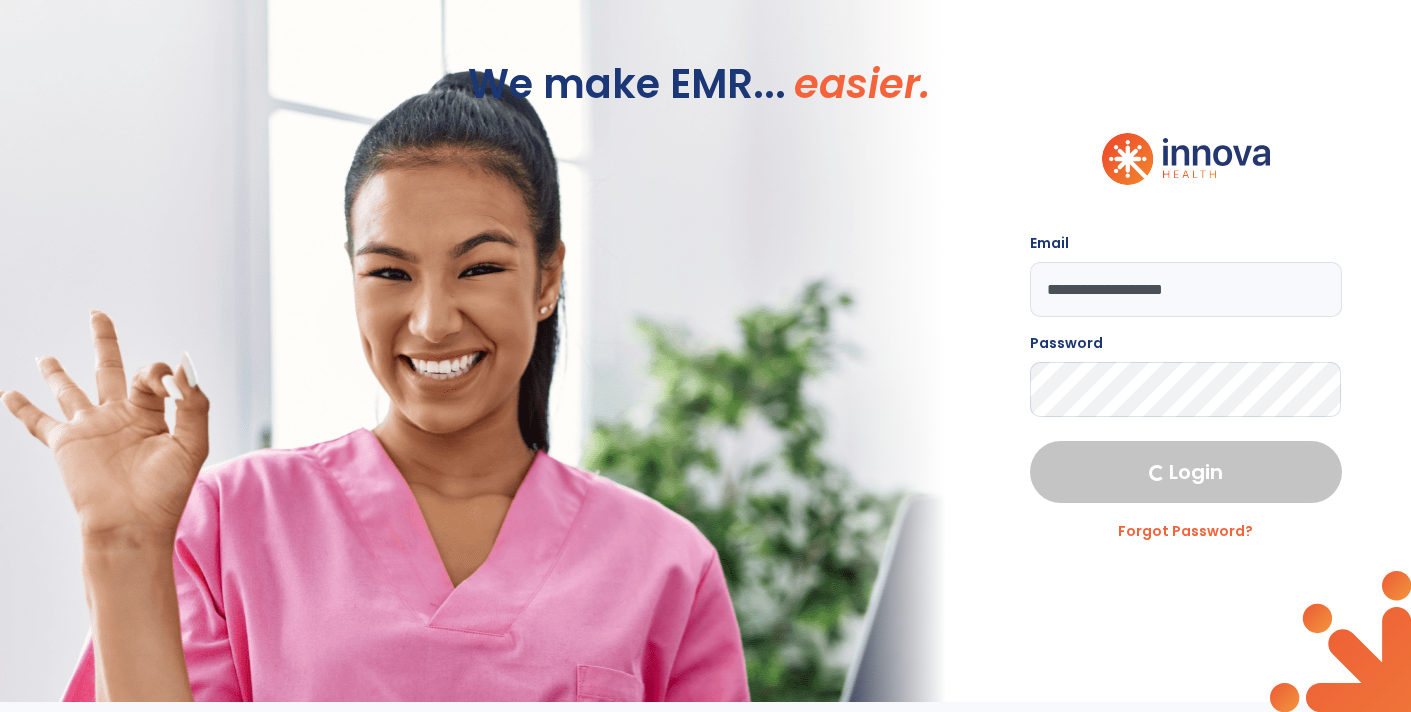 select on "****" 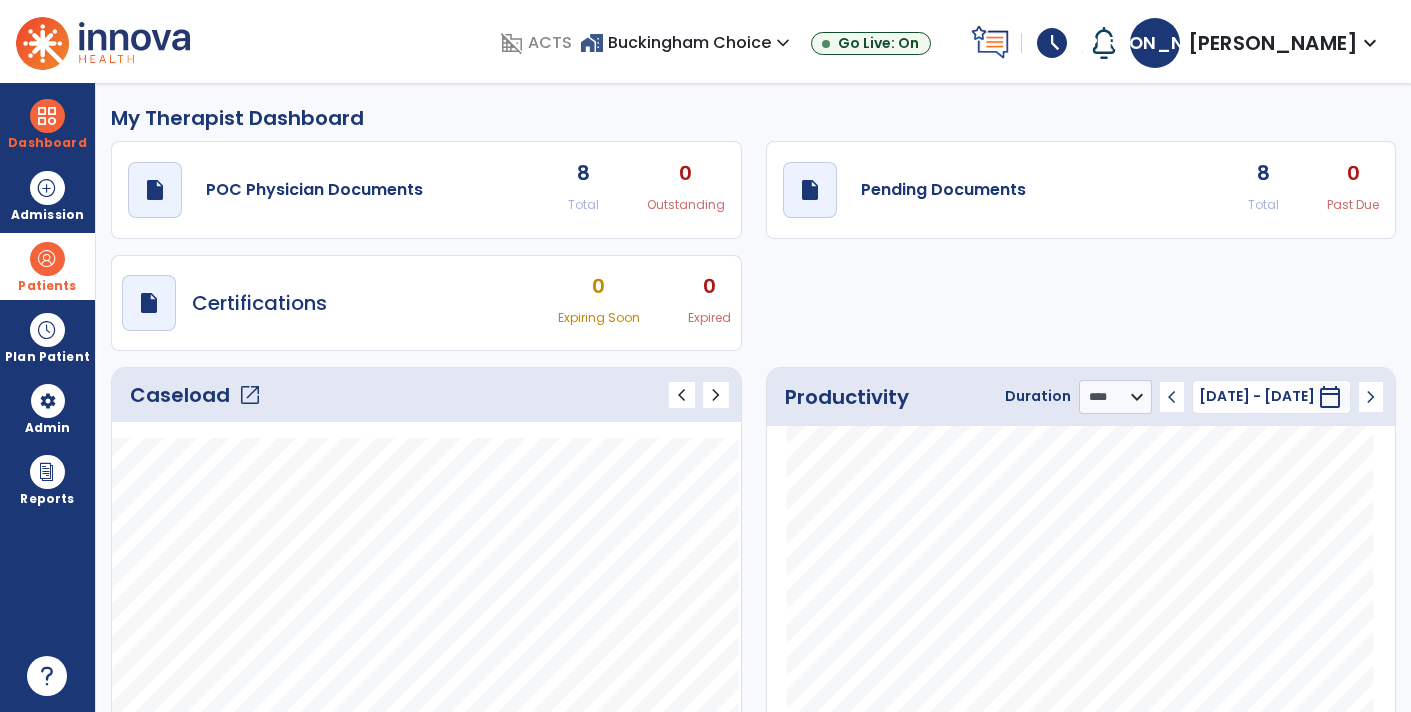 click on "Patients" at bounding box center (47, 286) 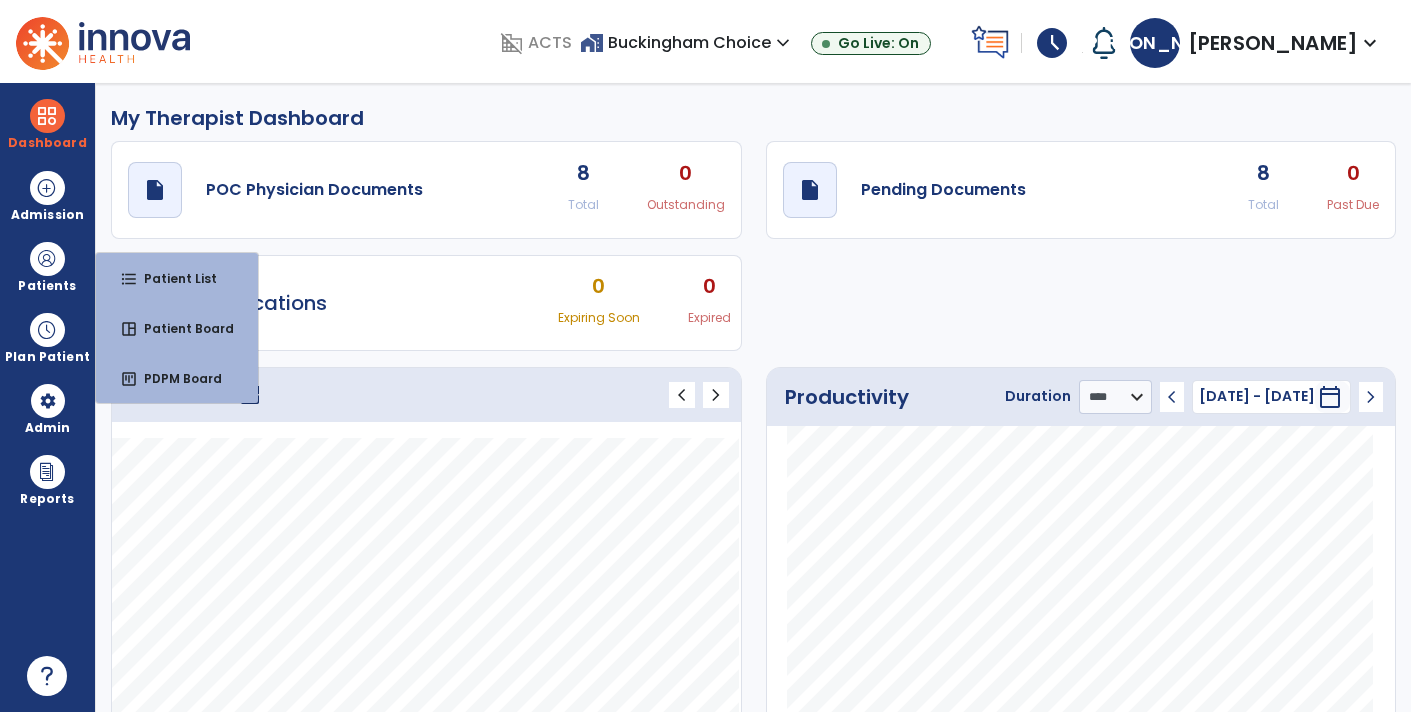click on "draft   open_in_new  POC Physician Documents 8 Total 0 Outstanding  draft   open_in_new  Pending Documents 8 Total 0 Past Due  draft   open_in_new  Certifications 0 Expiring Soon 0 Expired" 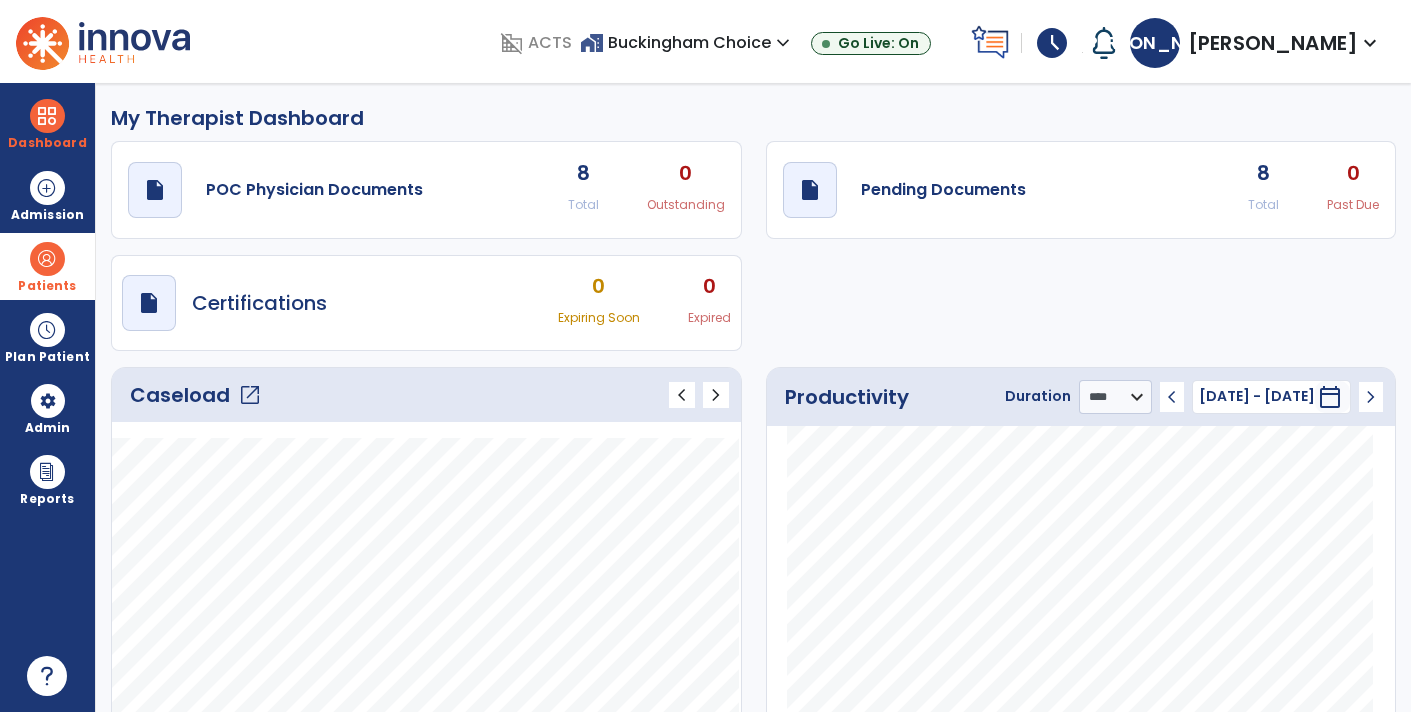 click on "Patients" at bounding box center (47, 286) 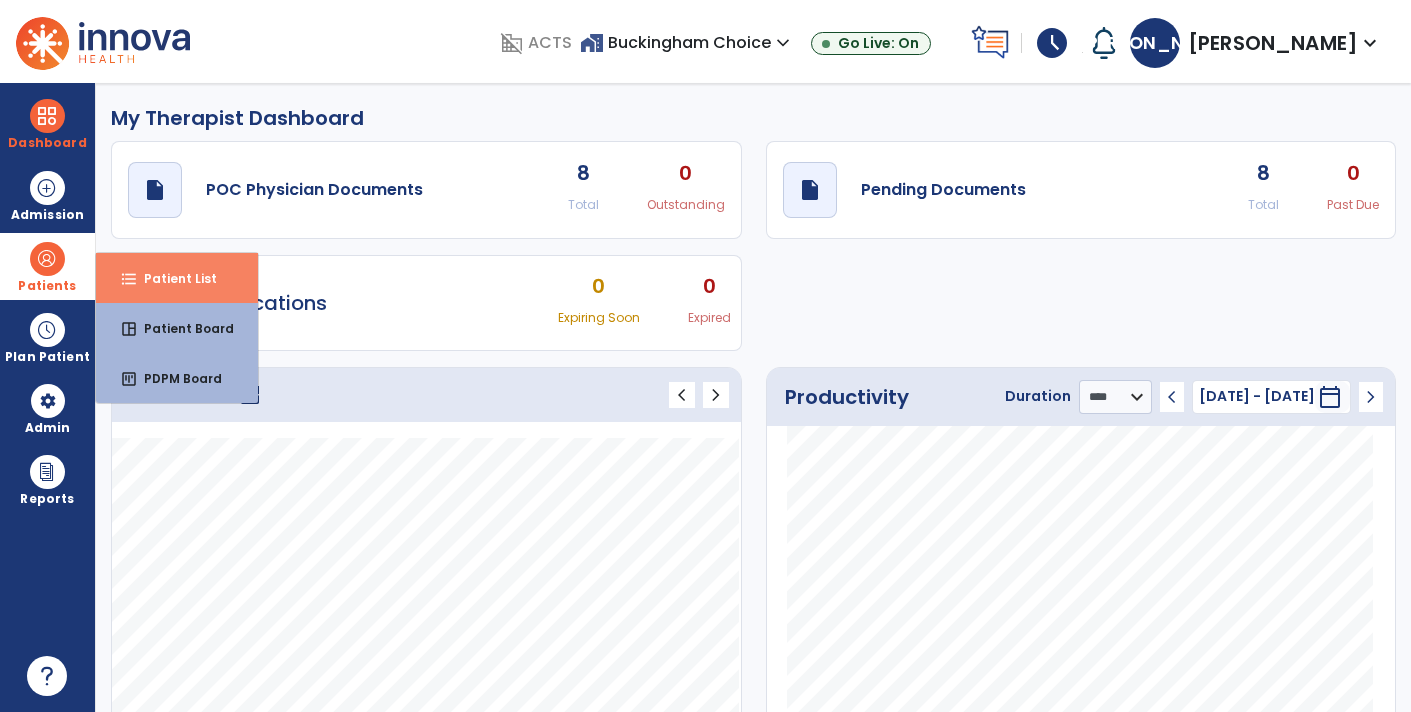 click on "format_list_bulleted  Patient List" at bounding box center [177, 278] 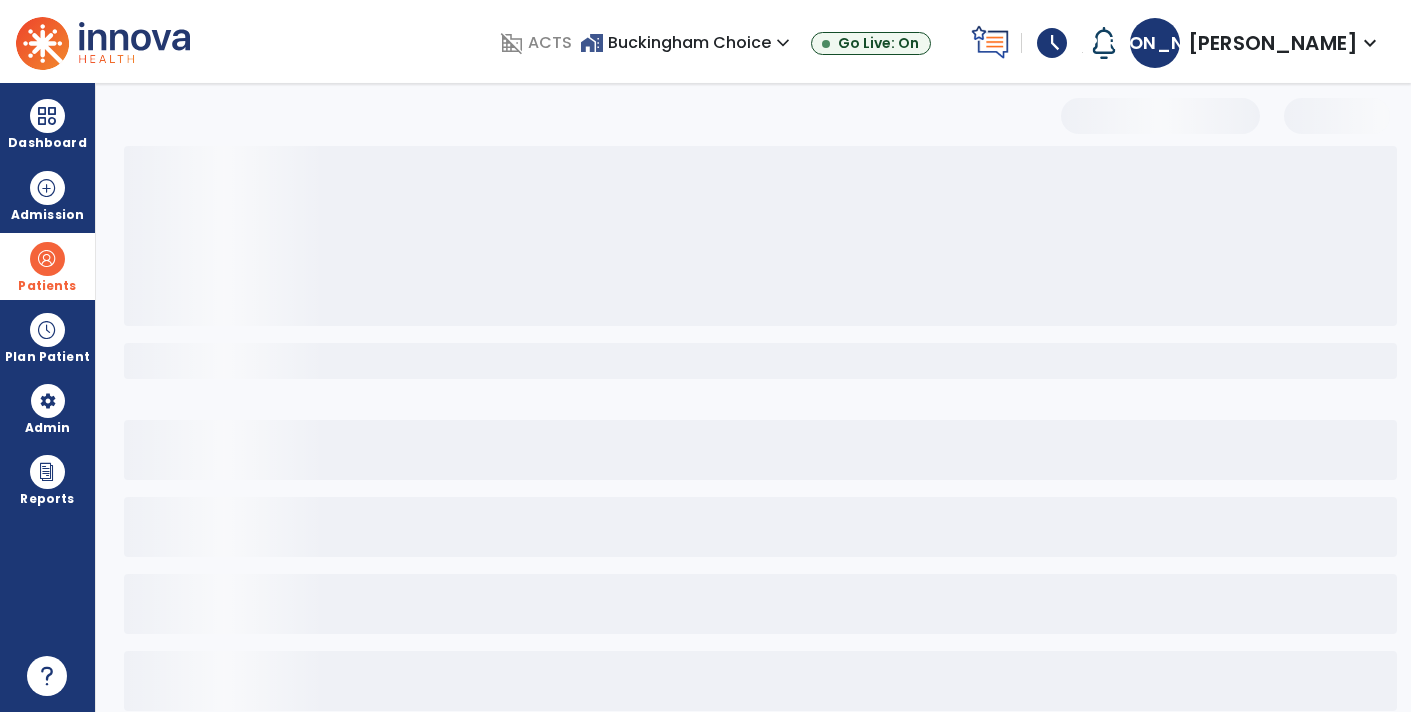 select on "***" 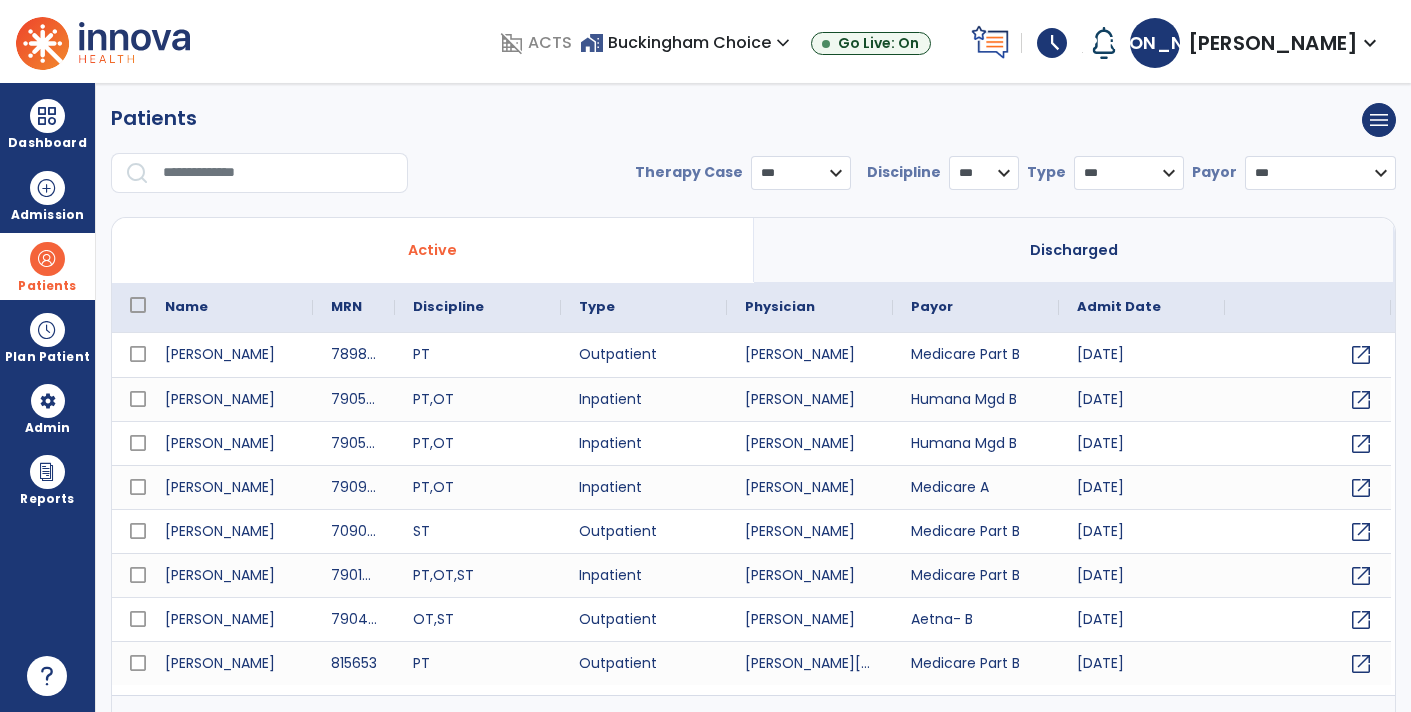 click at bounding box center (278, 173) 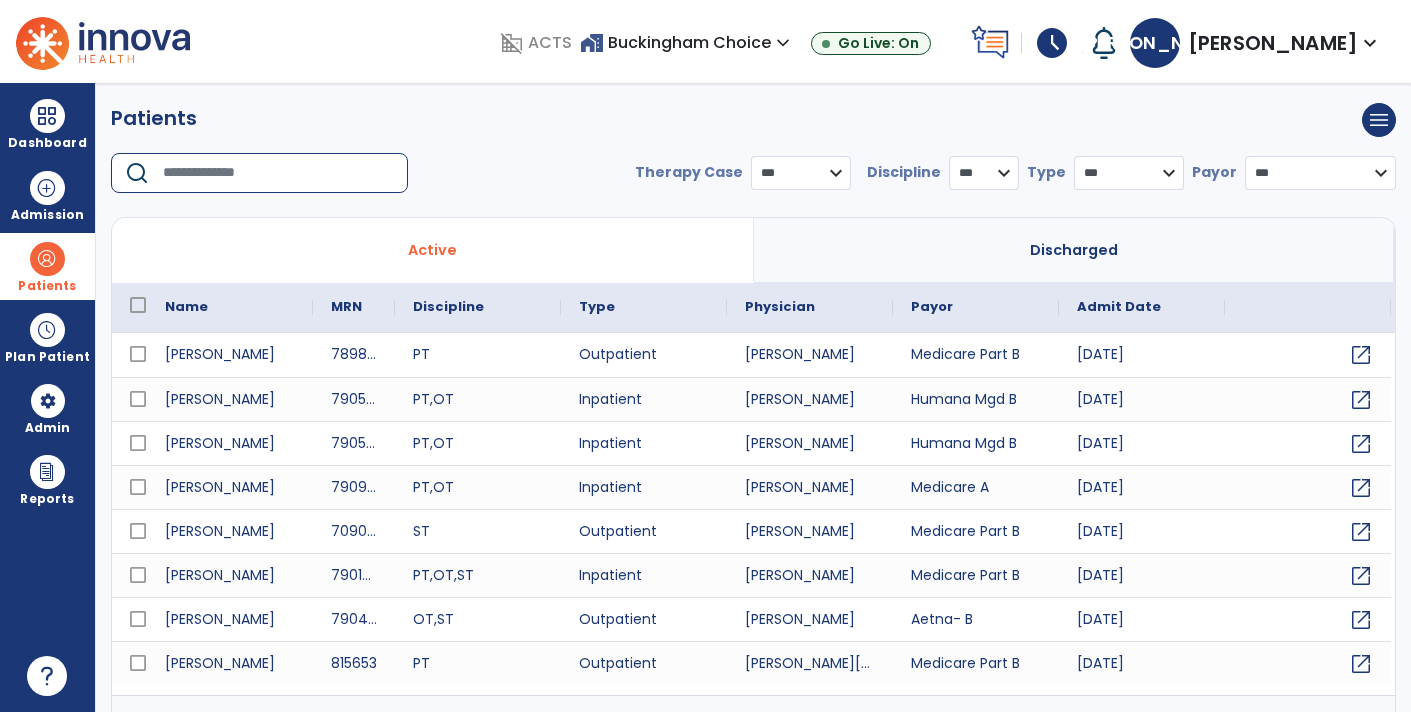 click at bounding box center (278, 173) 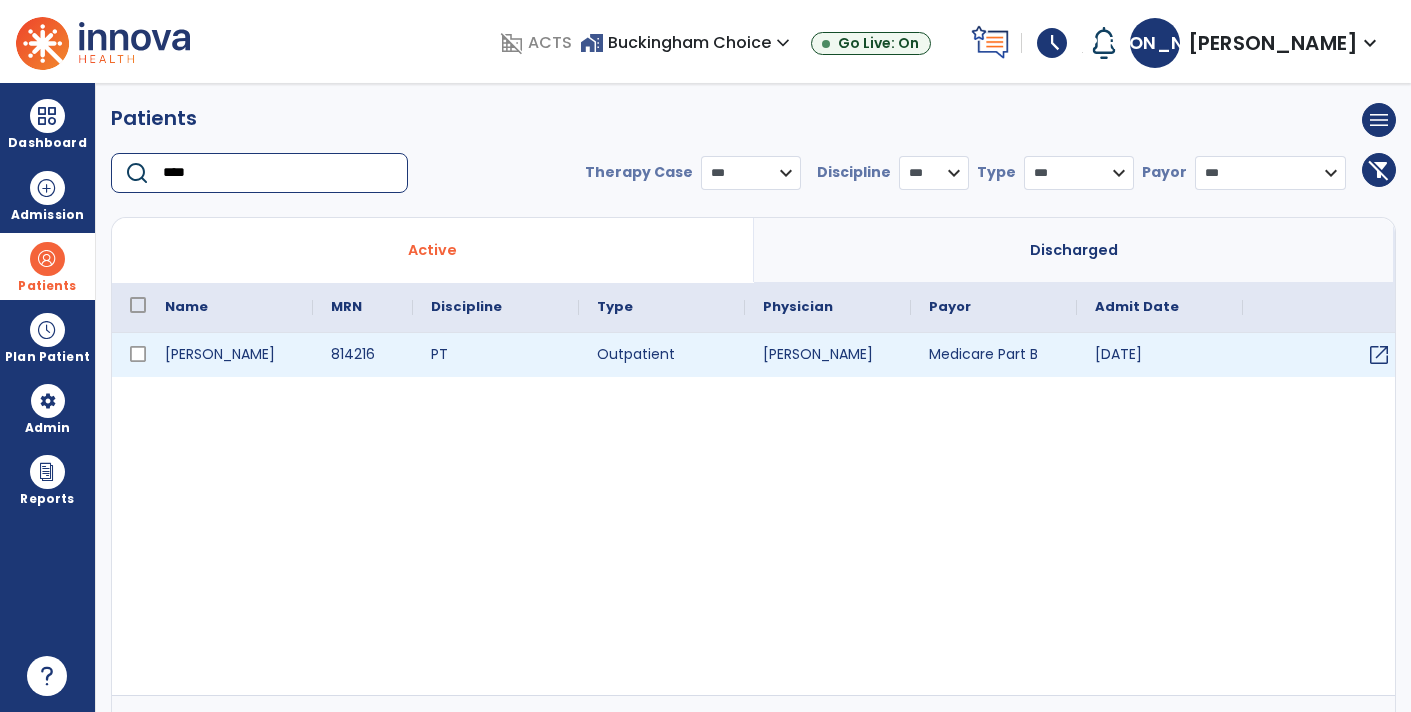 type on "****" 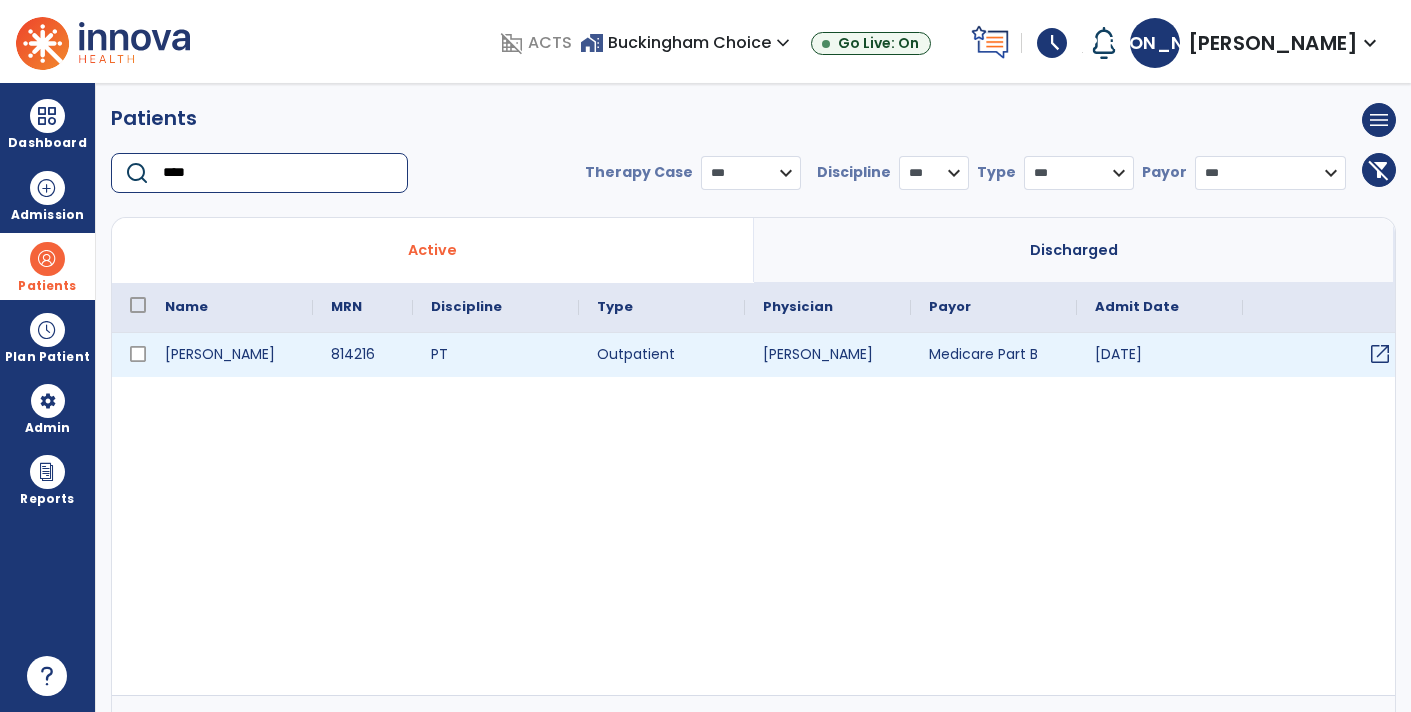 click on "open_in_new" at bounding box center (1380, 354) 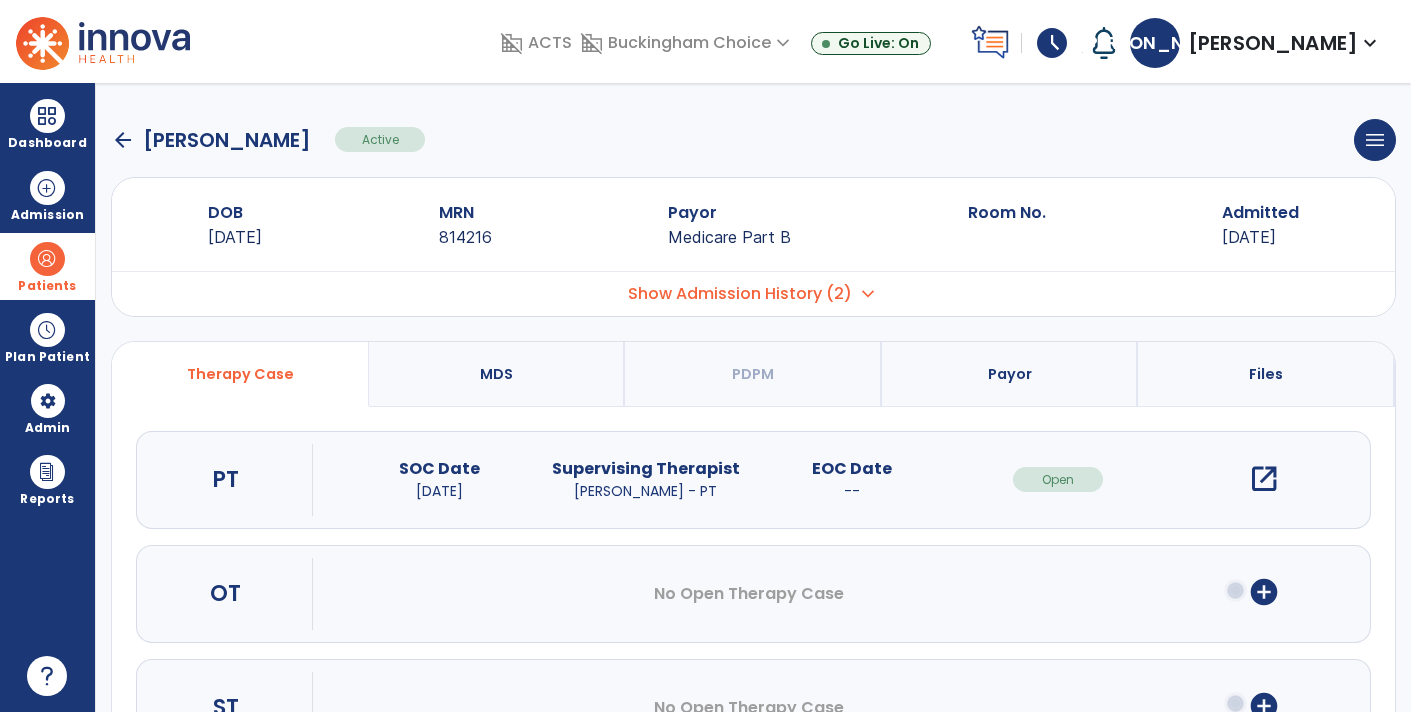 click on "open_in_new" at bounding box center [1264, 479] 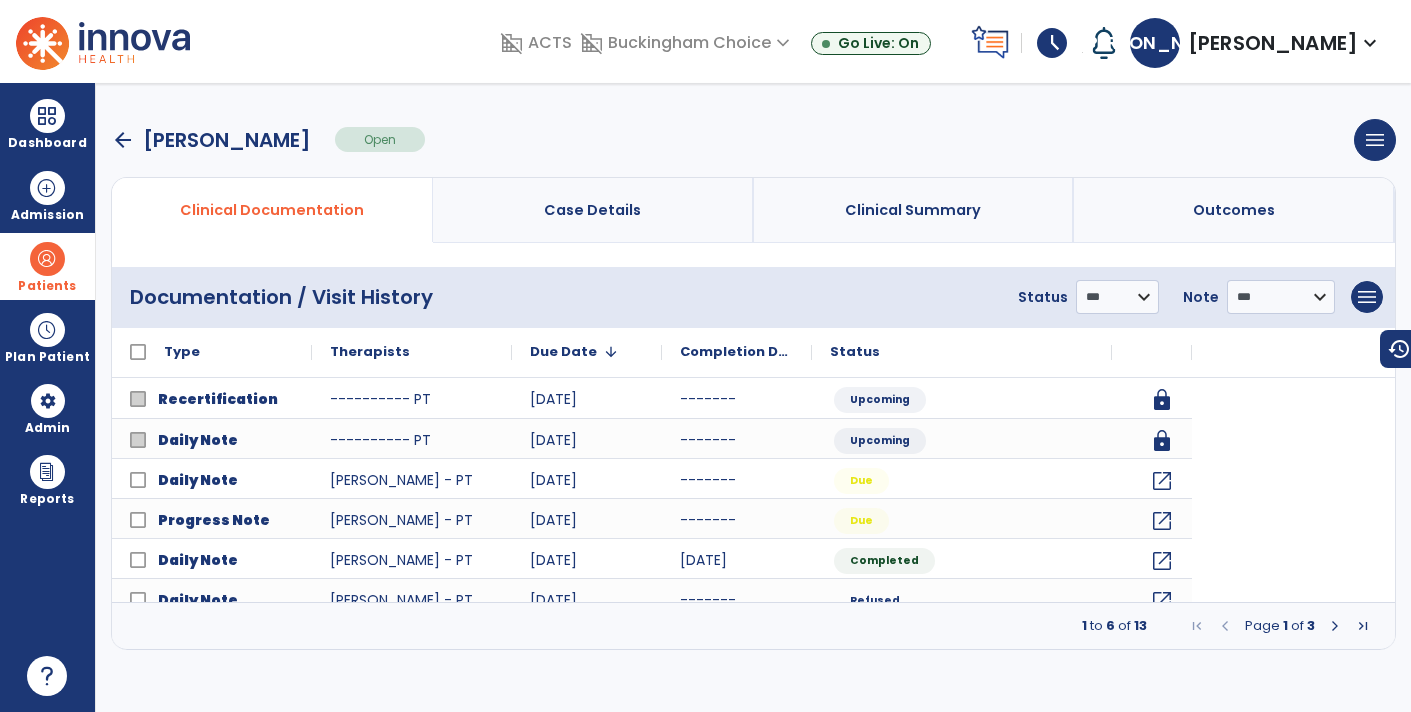 scroll, scrollTop: 0, scrollLeft: 0, axis: both 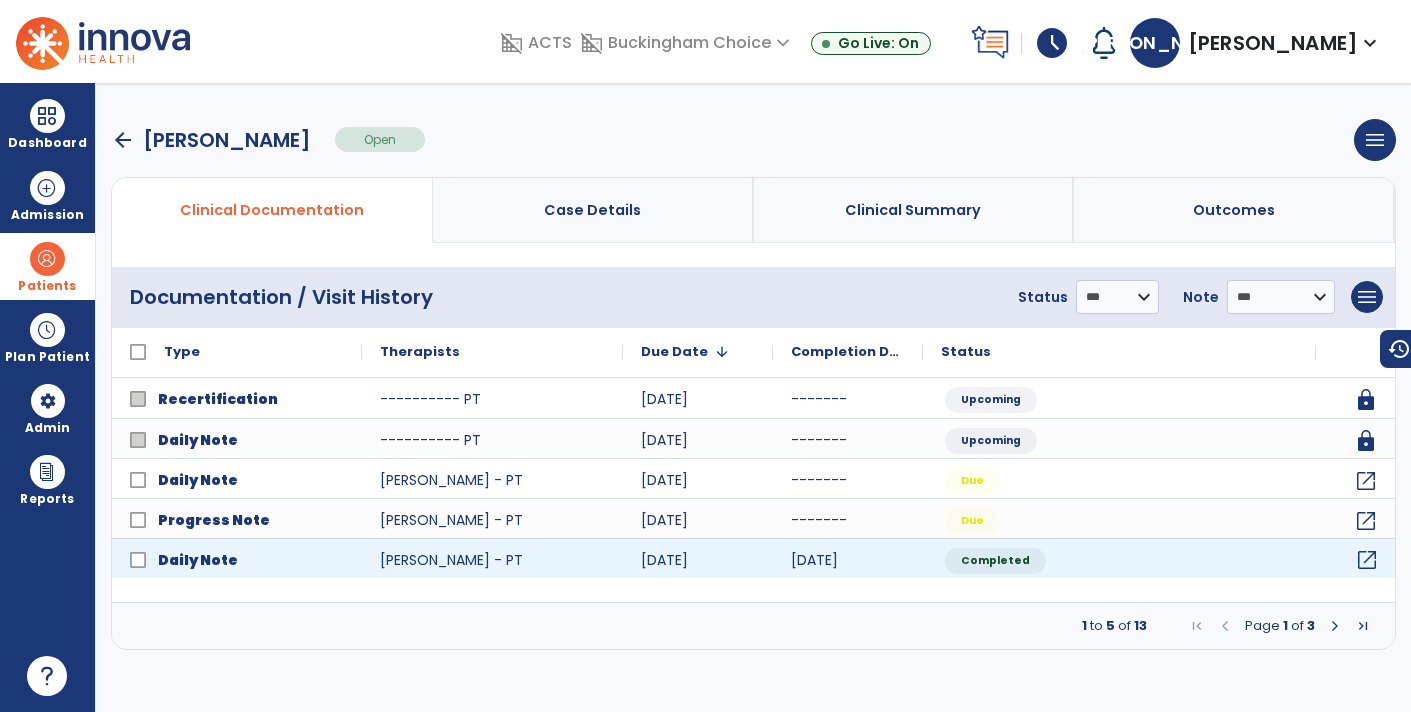 click on "open_in_new" 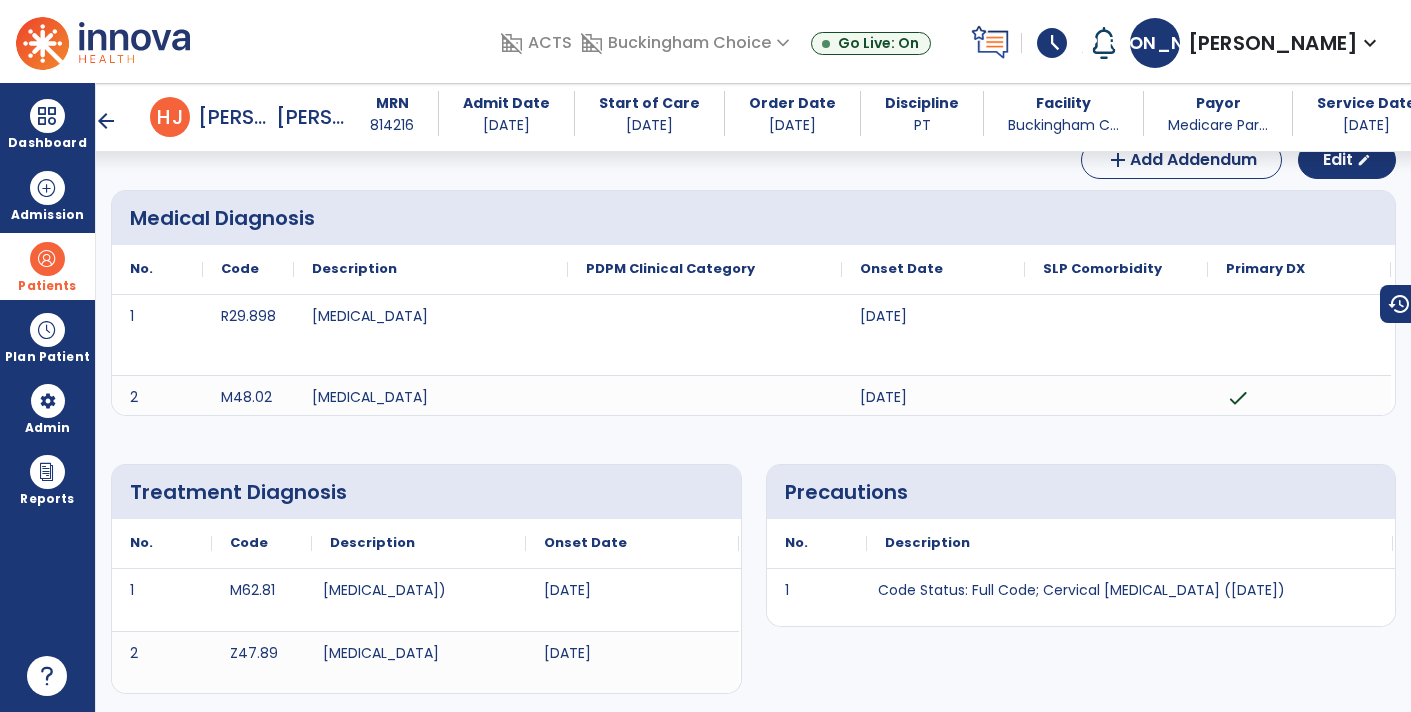 scroll, scrollTop: 0, scrollLeft: 0, axis: both 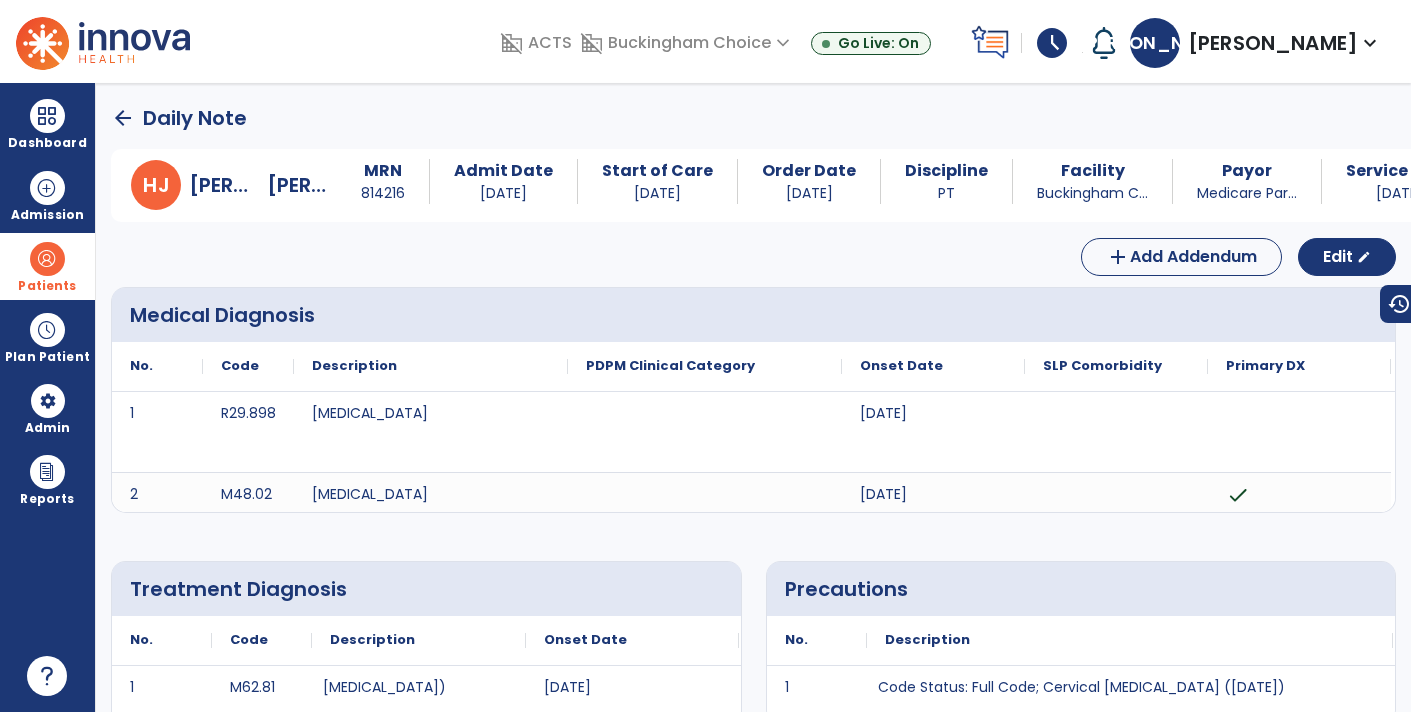 click on "arrow_back" 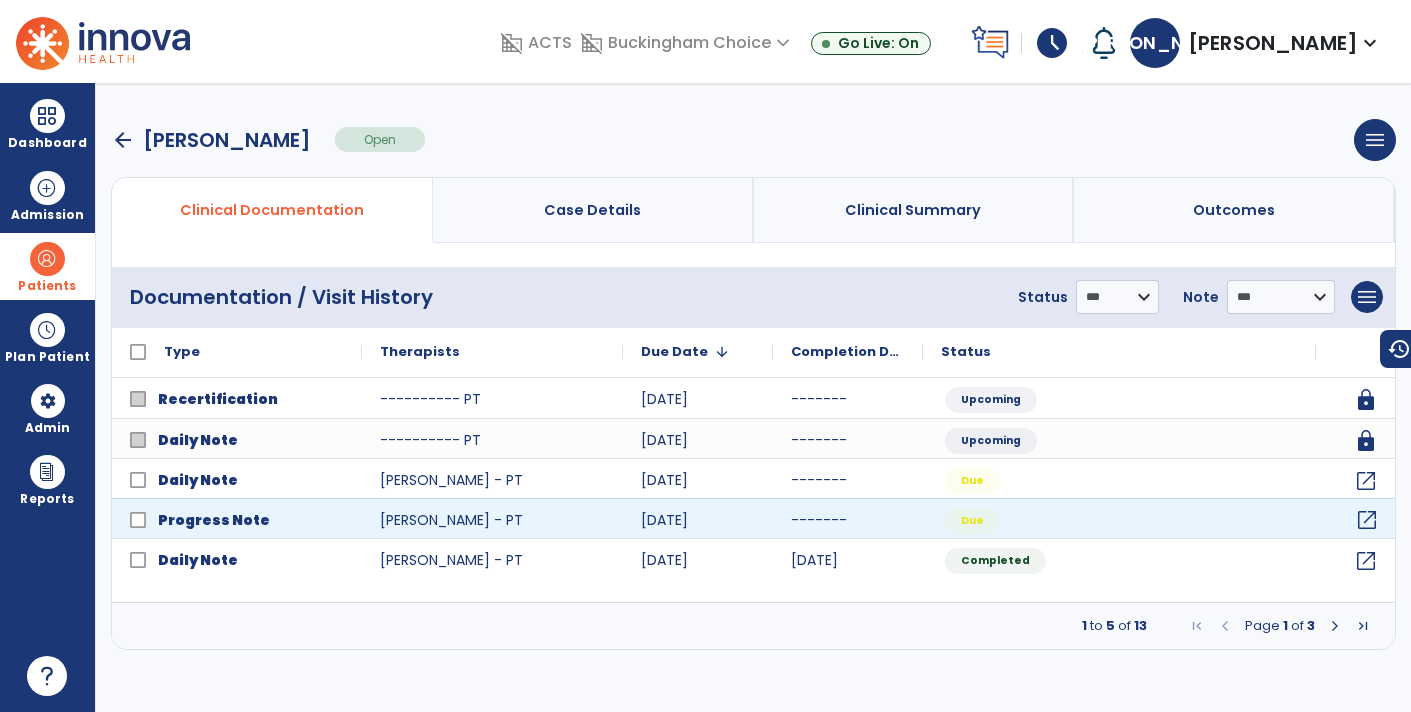 click on "open_in_new" 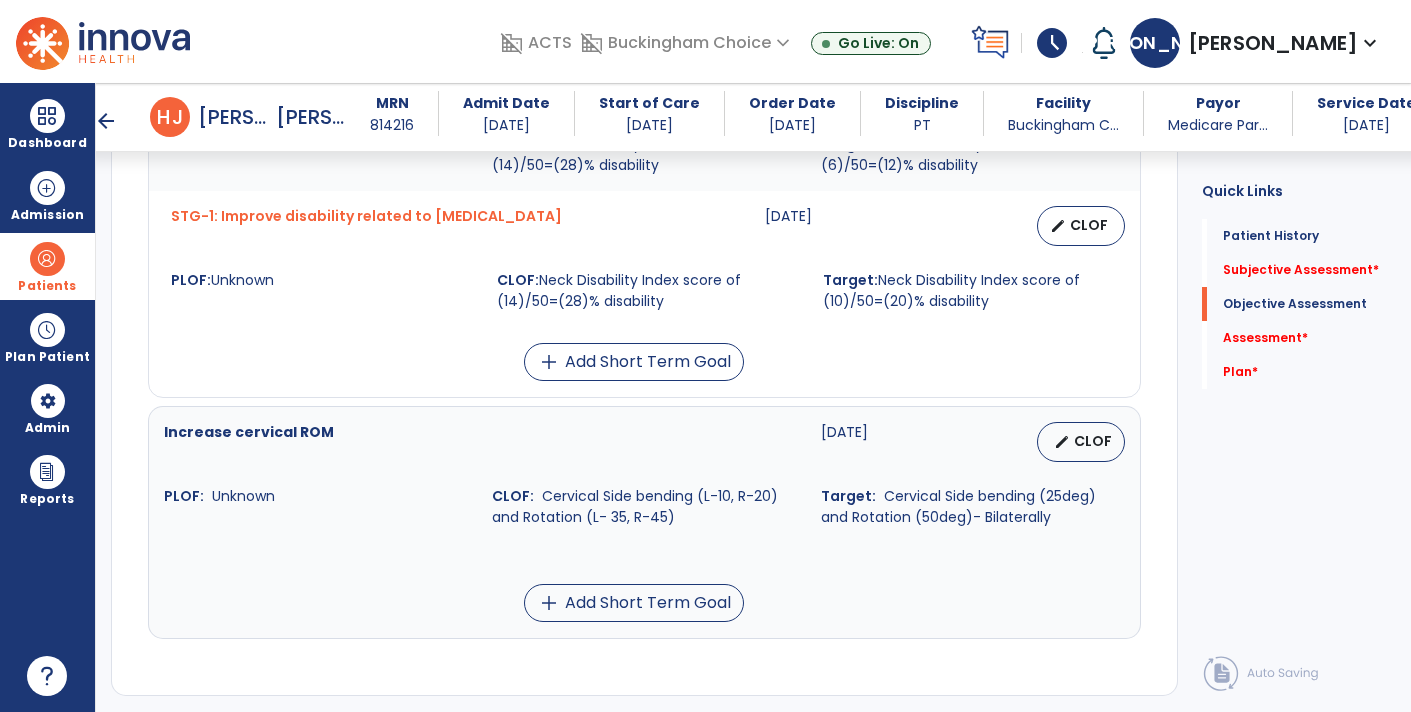 scroll, scrollTop: 917, scrollLeft: 0, axis: vertical 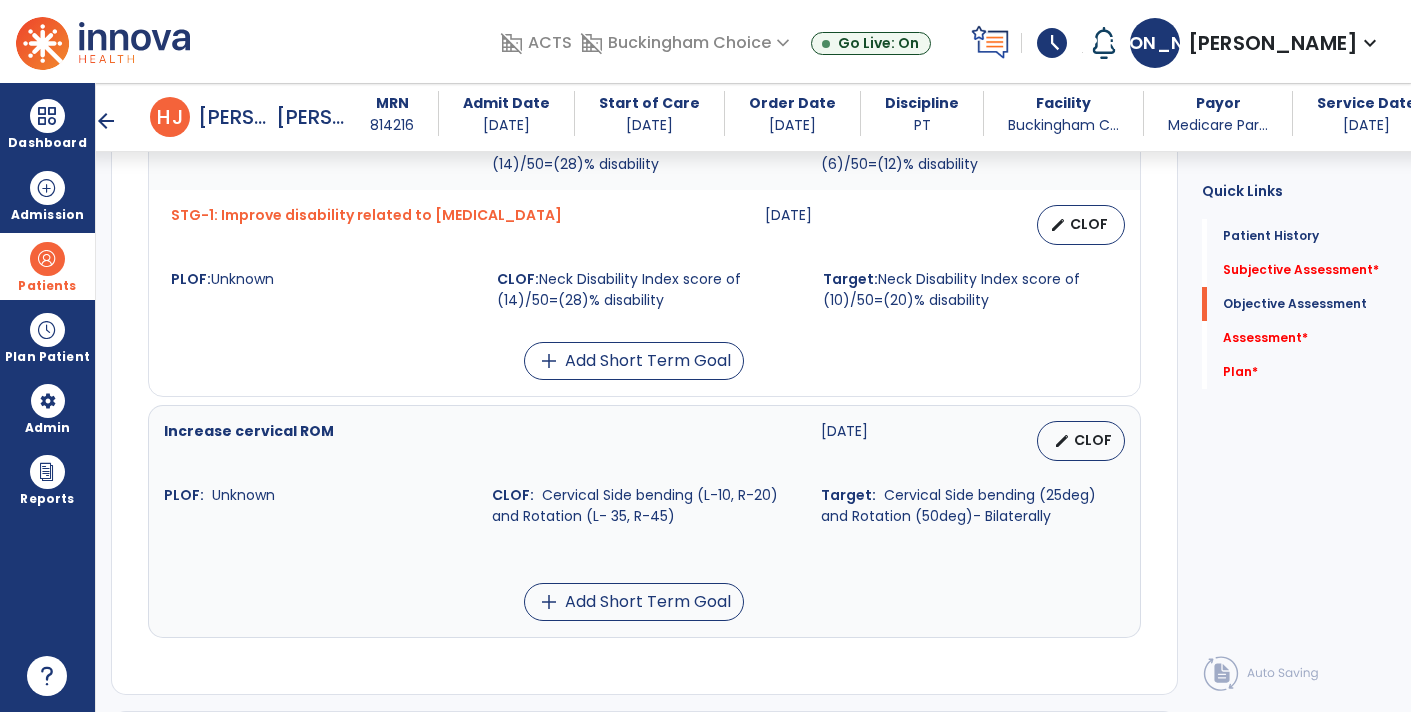 click at bounding box center [644, 547] 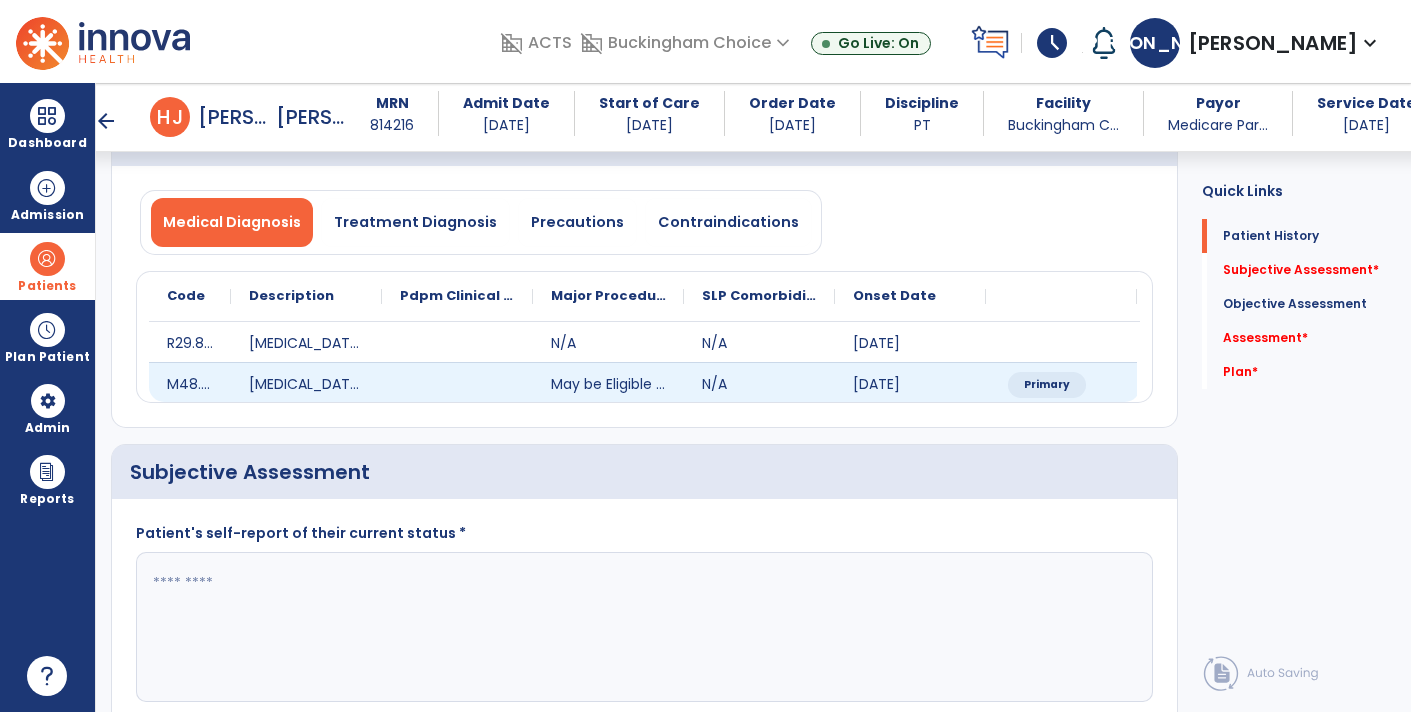 scroll, scrollTop: 457, scrollLeft: 0, axis: vertical 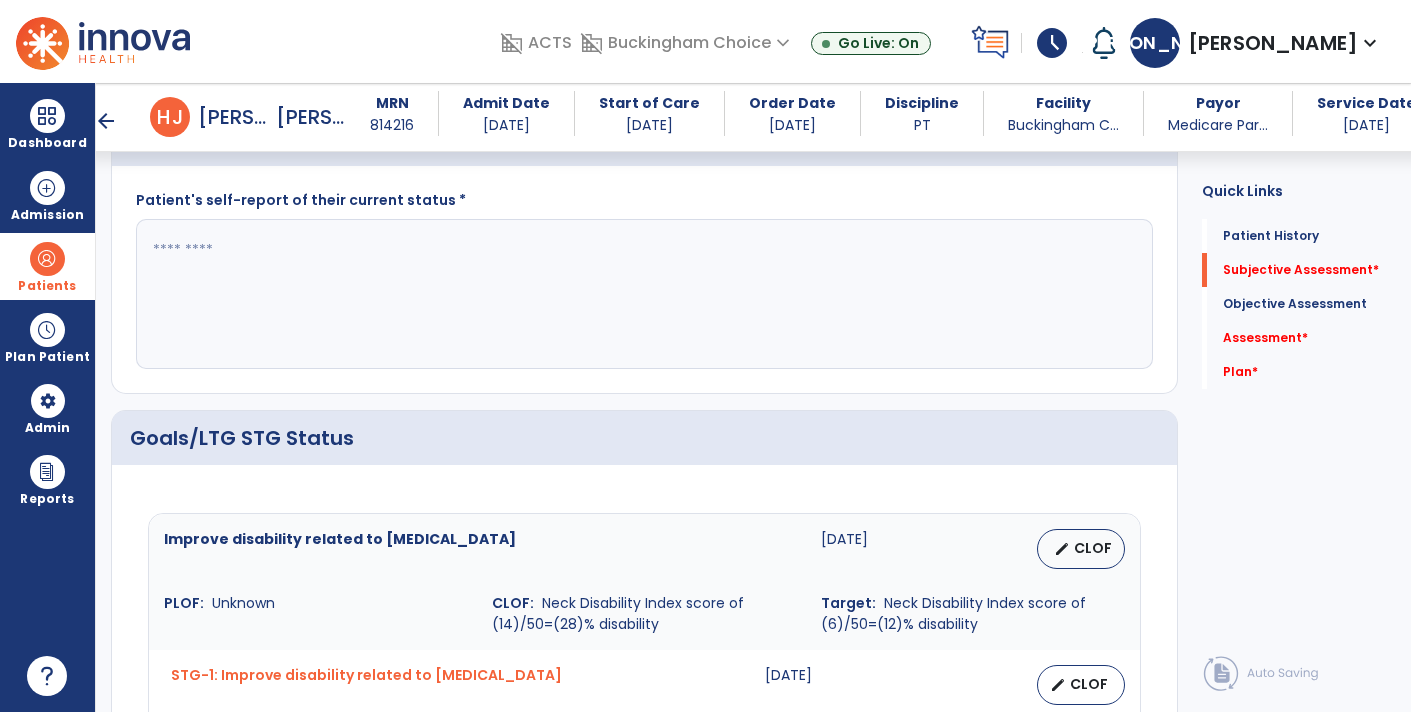 click 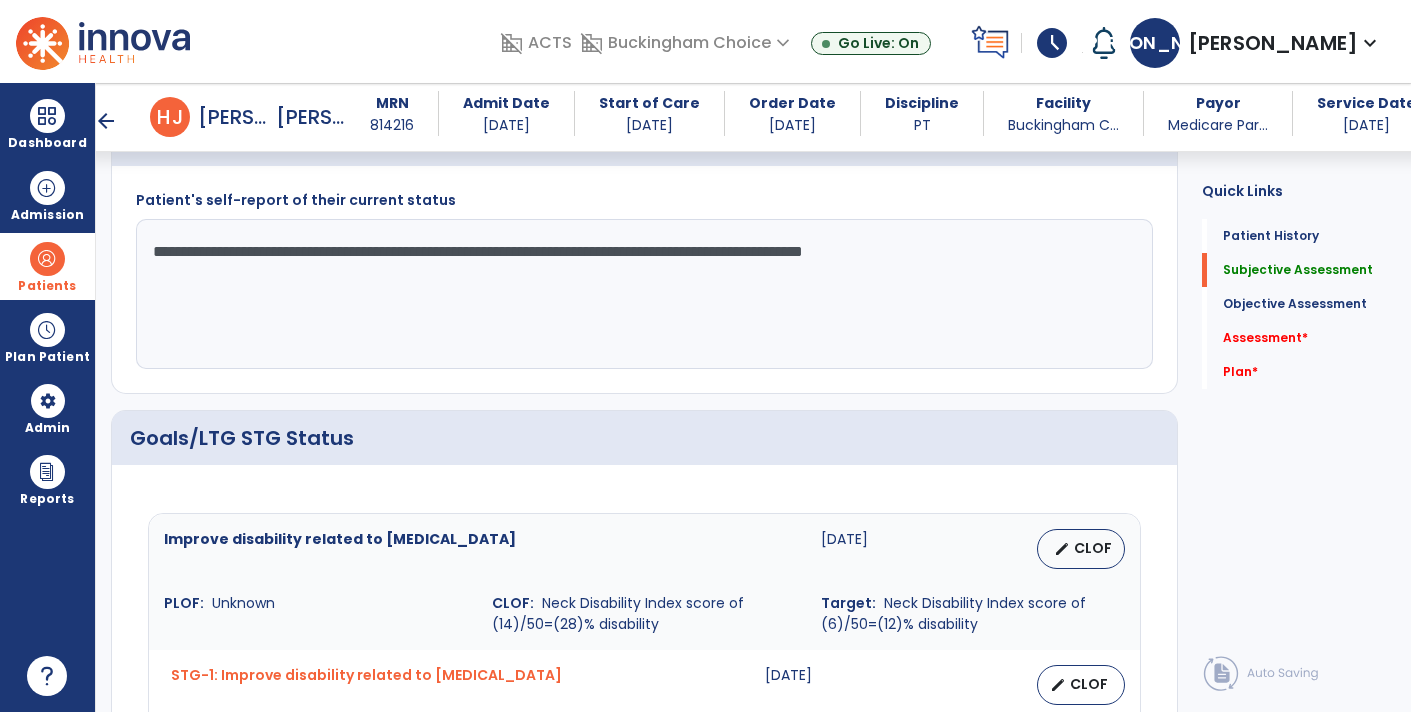type on "**********" 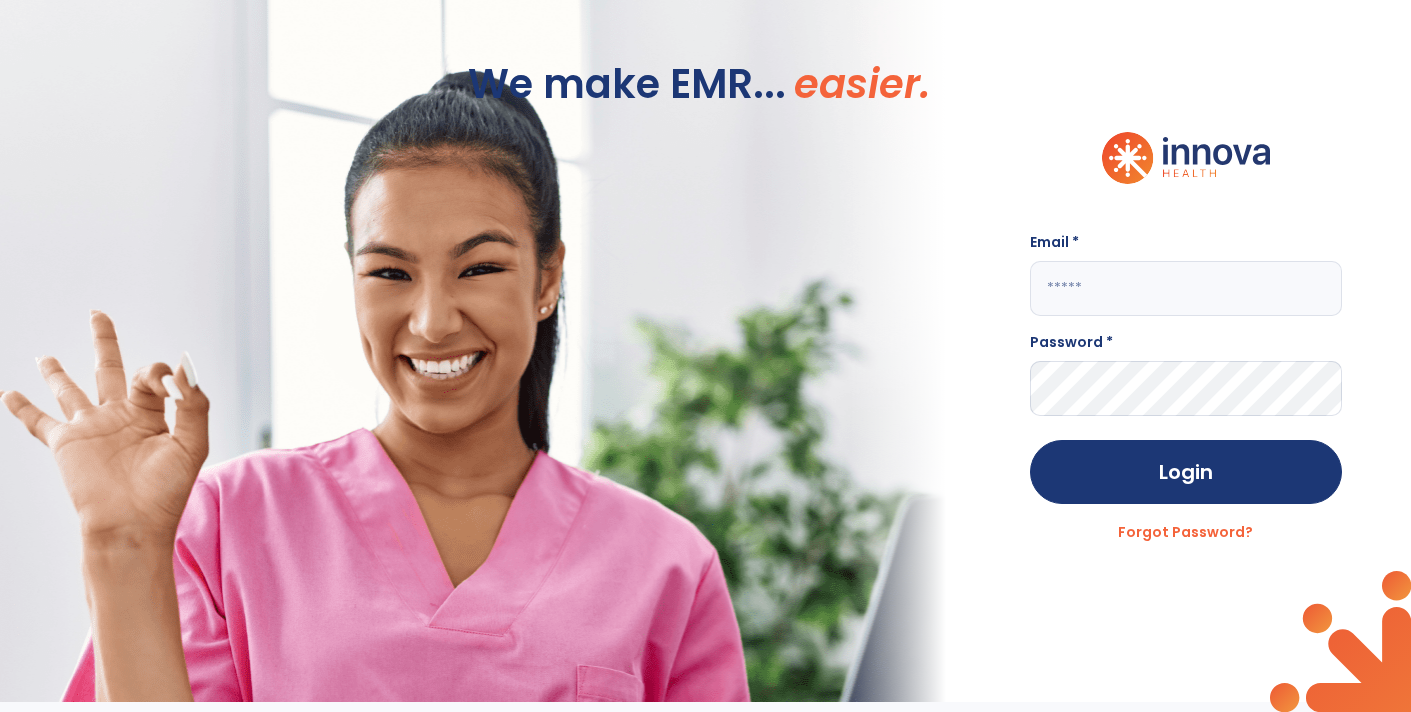 scroll, scrollTop: 0, scrollLeft: 0, axis: both 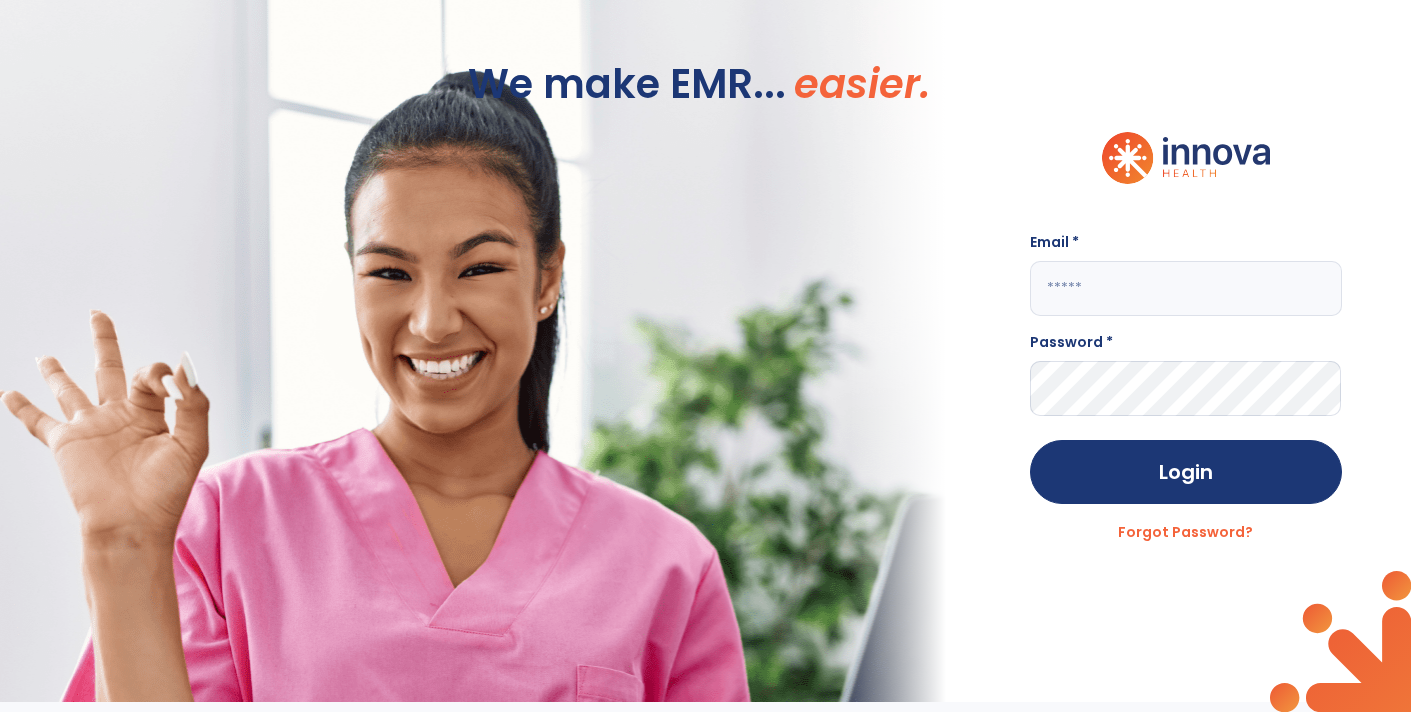 click 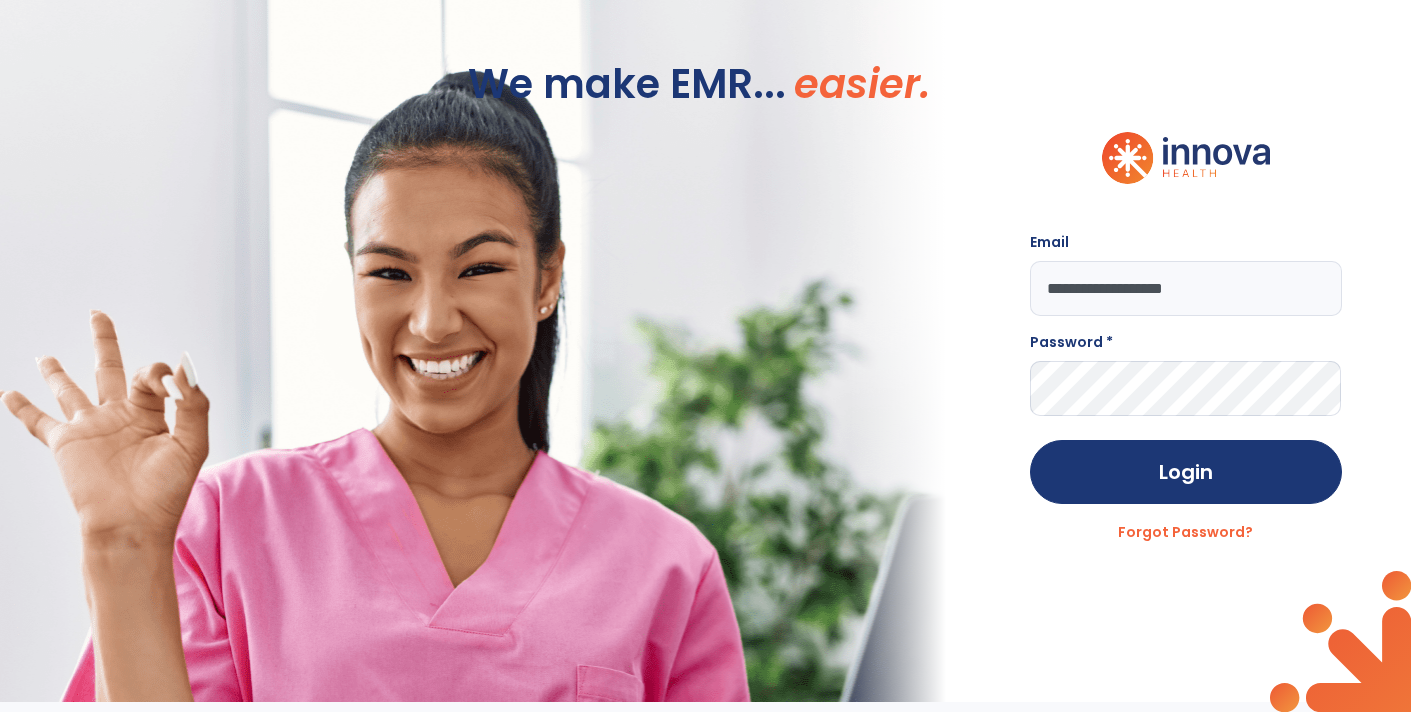 type on "**********" 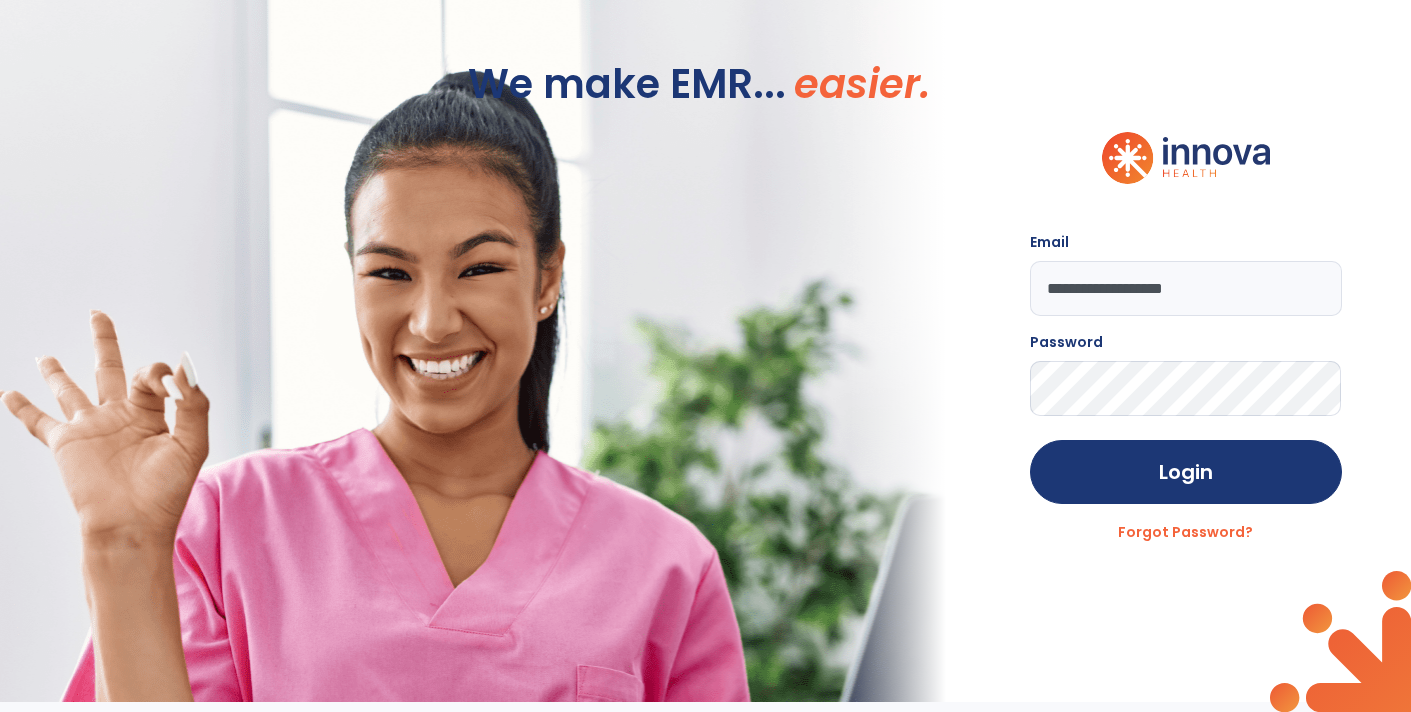 click on "Login" 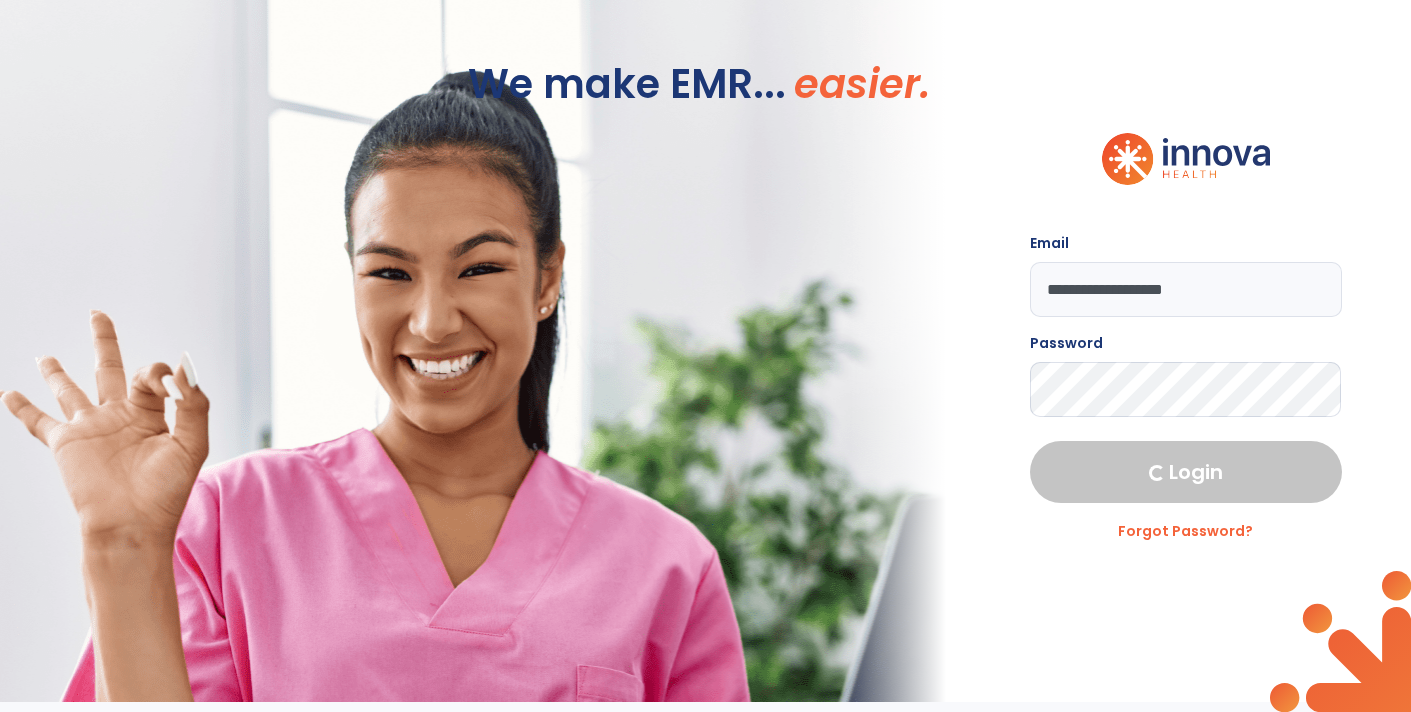select on "****" 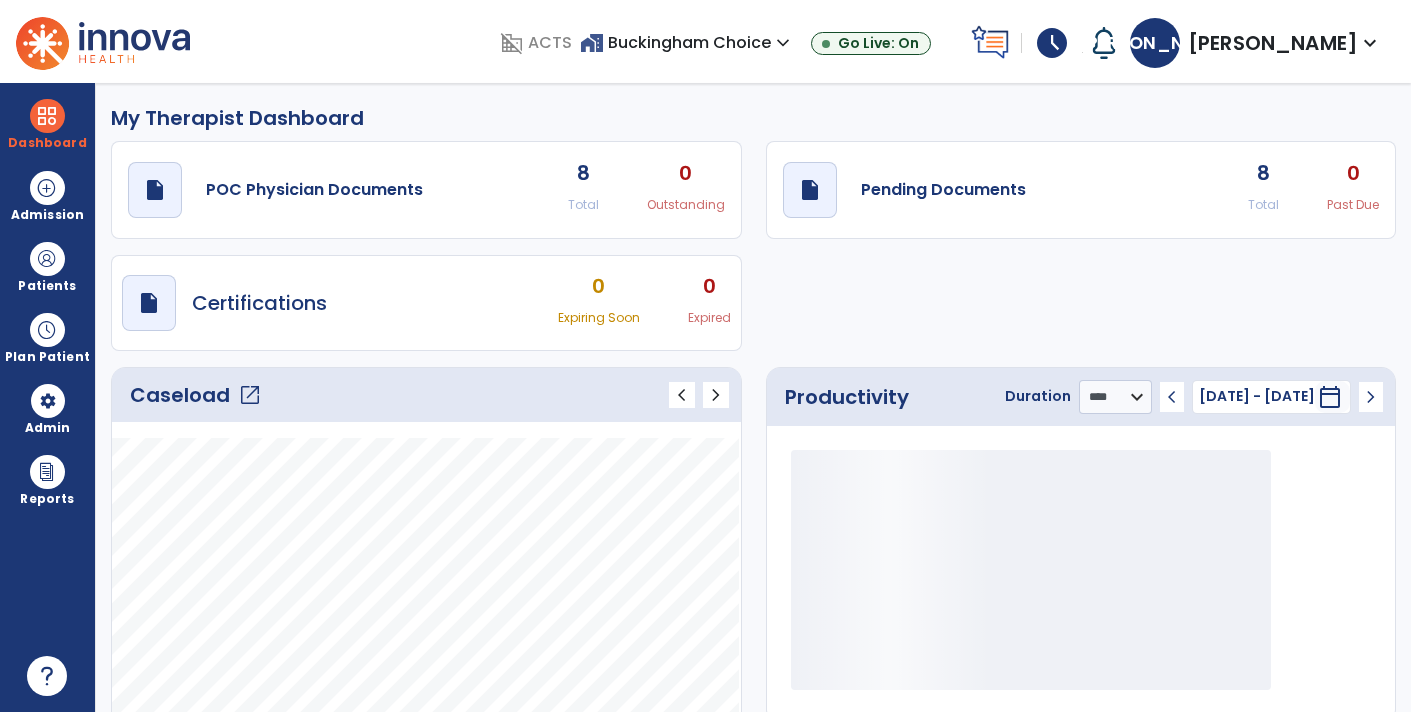 click on "draft   open_in_new  Pending Documents 8 Total 0 Past Due" 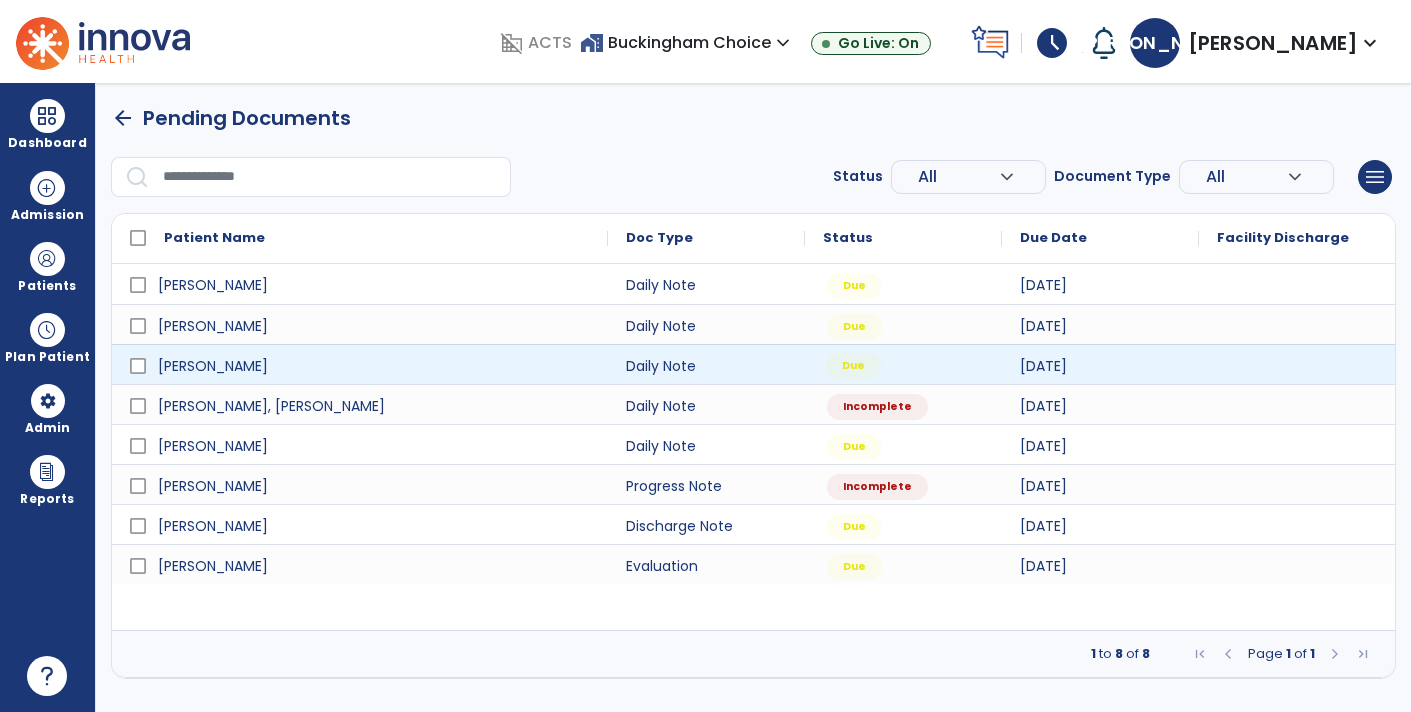 click on "Due" at bounding box center (853, 366) 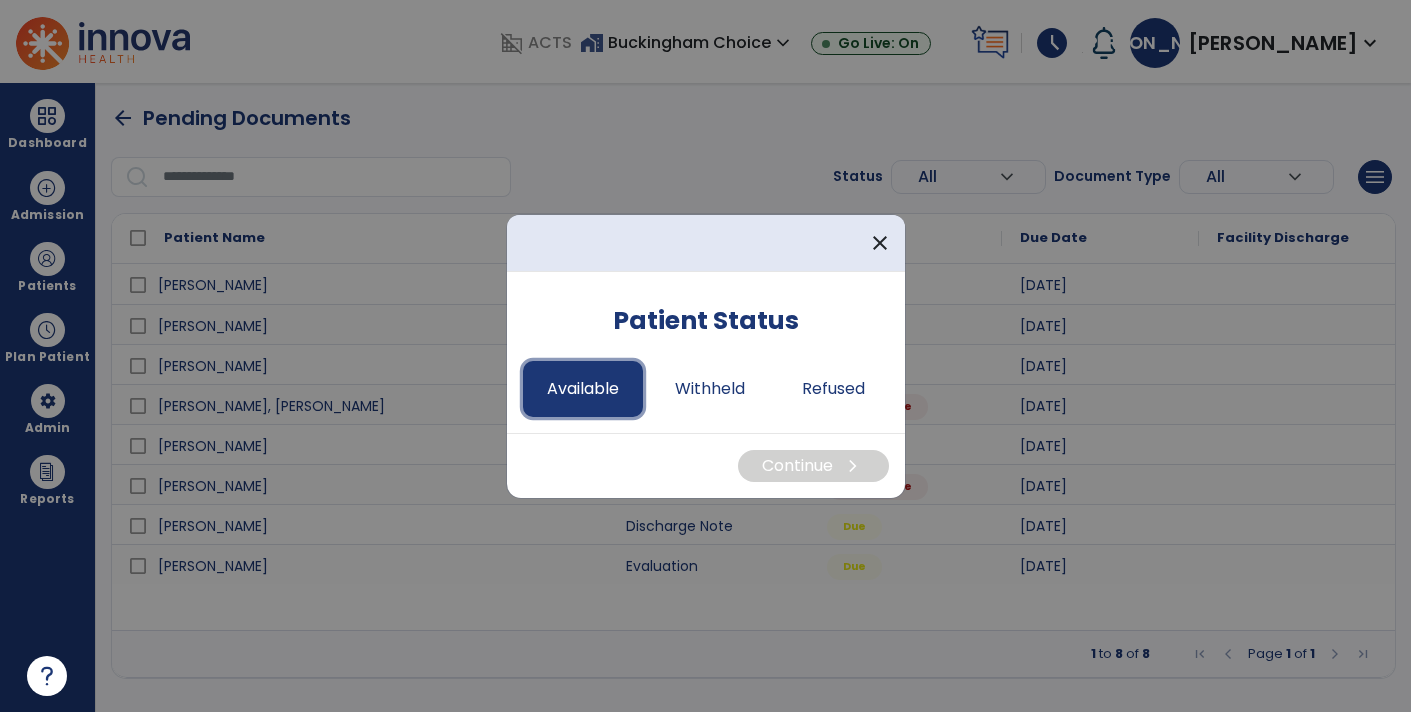 click on "Available" at bounding box center (583, 389) 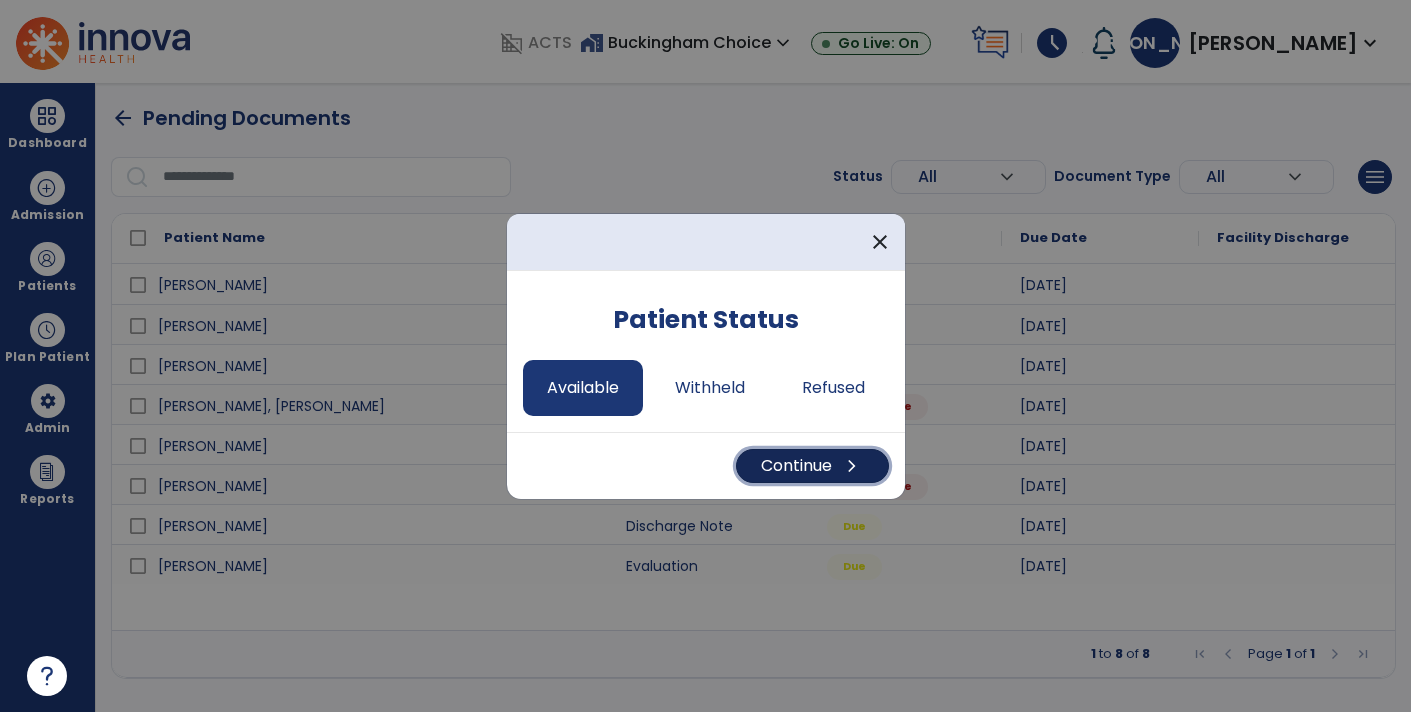 click on "Continue   chevron_right" at bounding box center (812, 466) 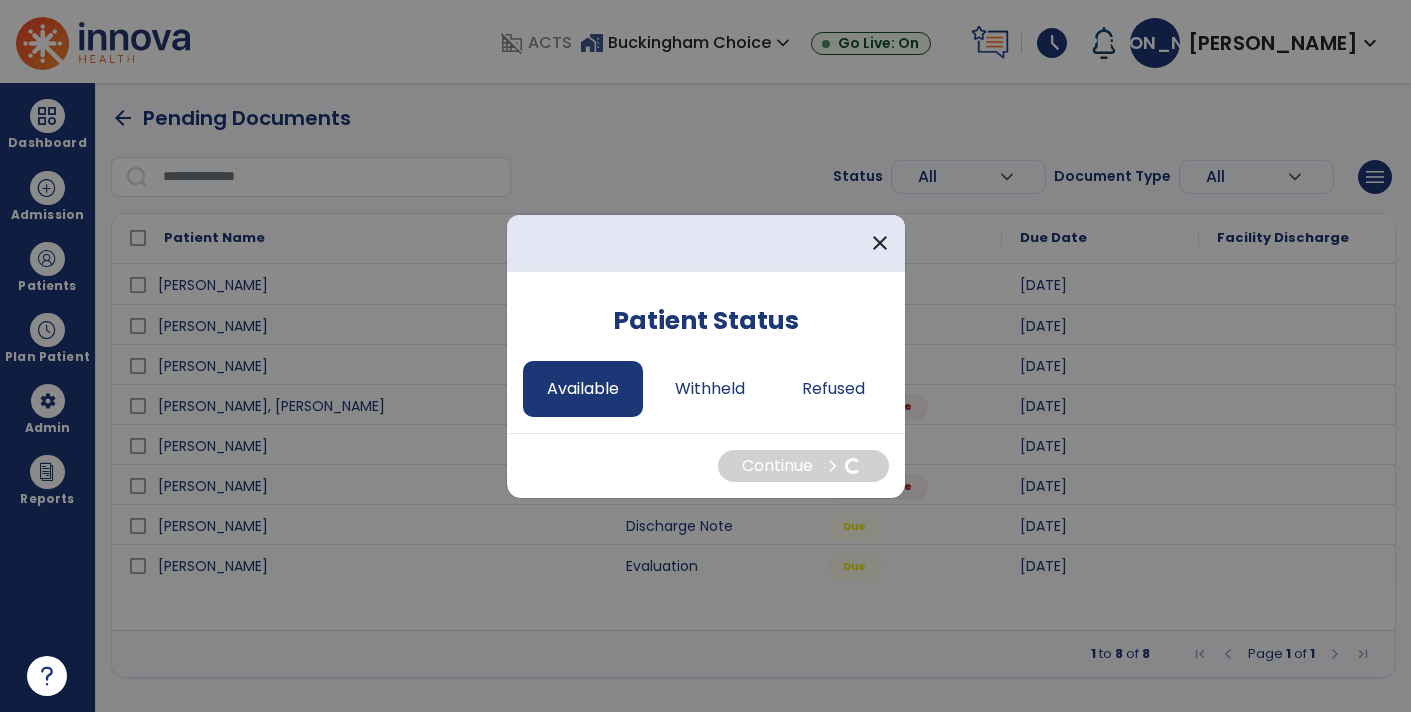 select on "*" 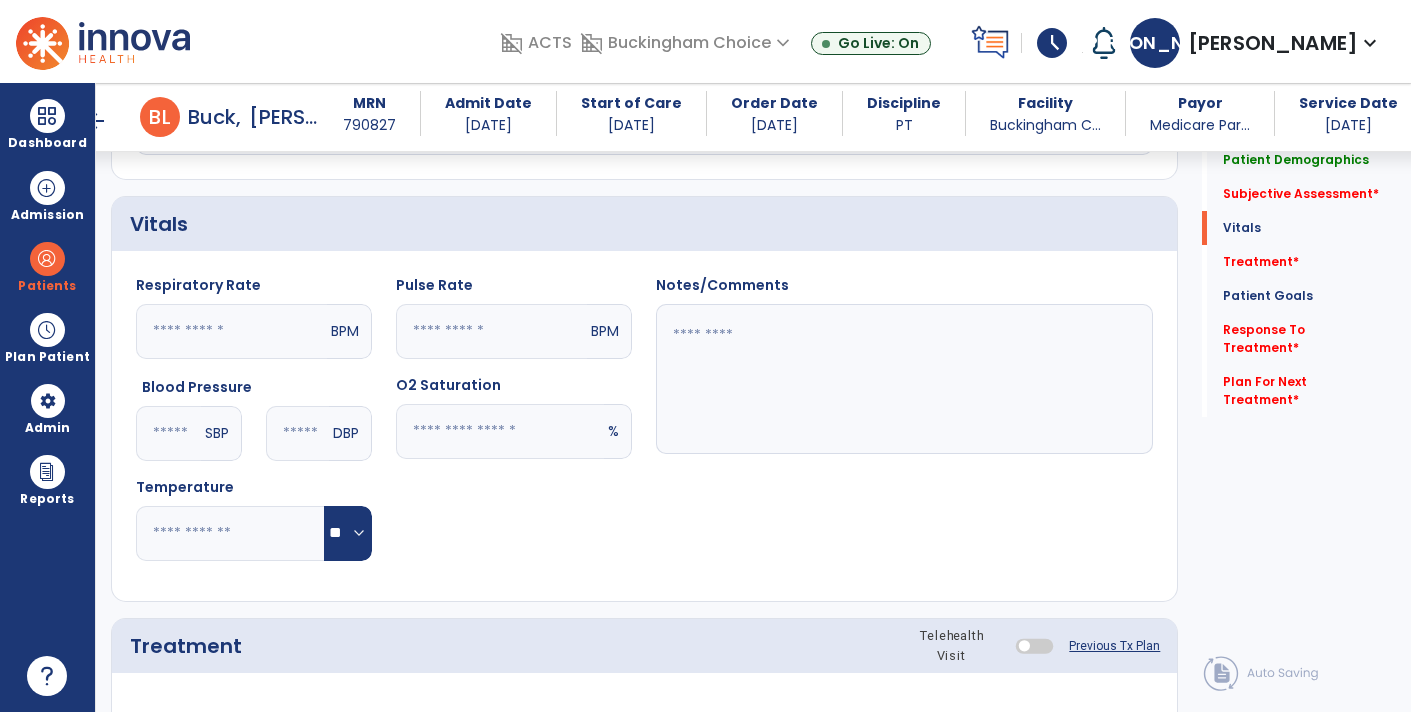 scroll, scrollTop: 675, scrollLeft: 0, axis: vertical 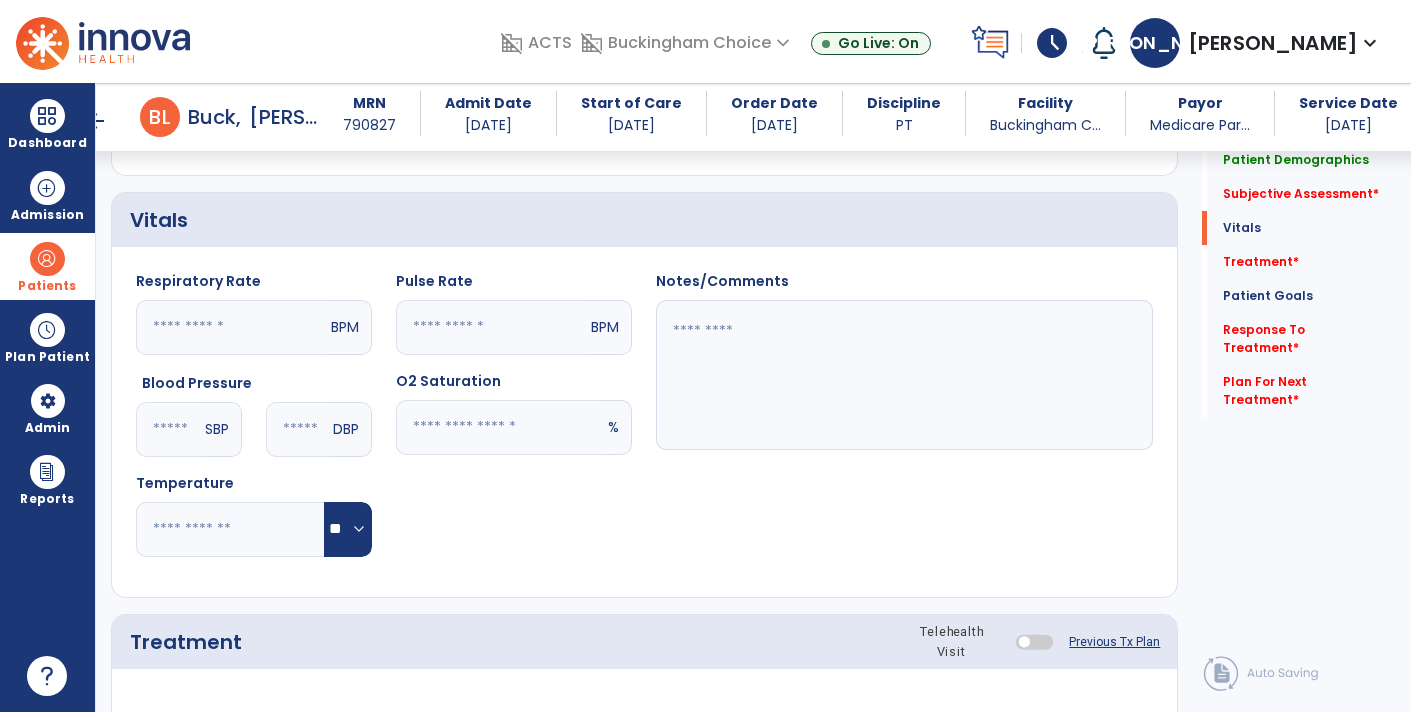 click at bounding box center [47, 259] 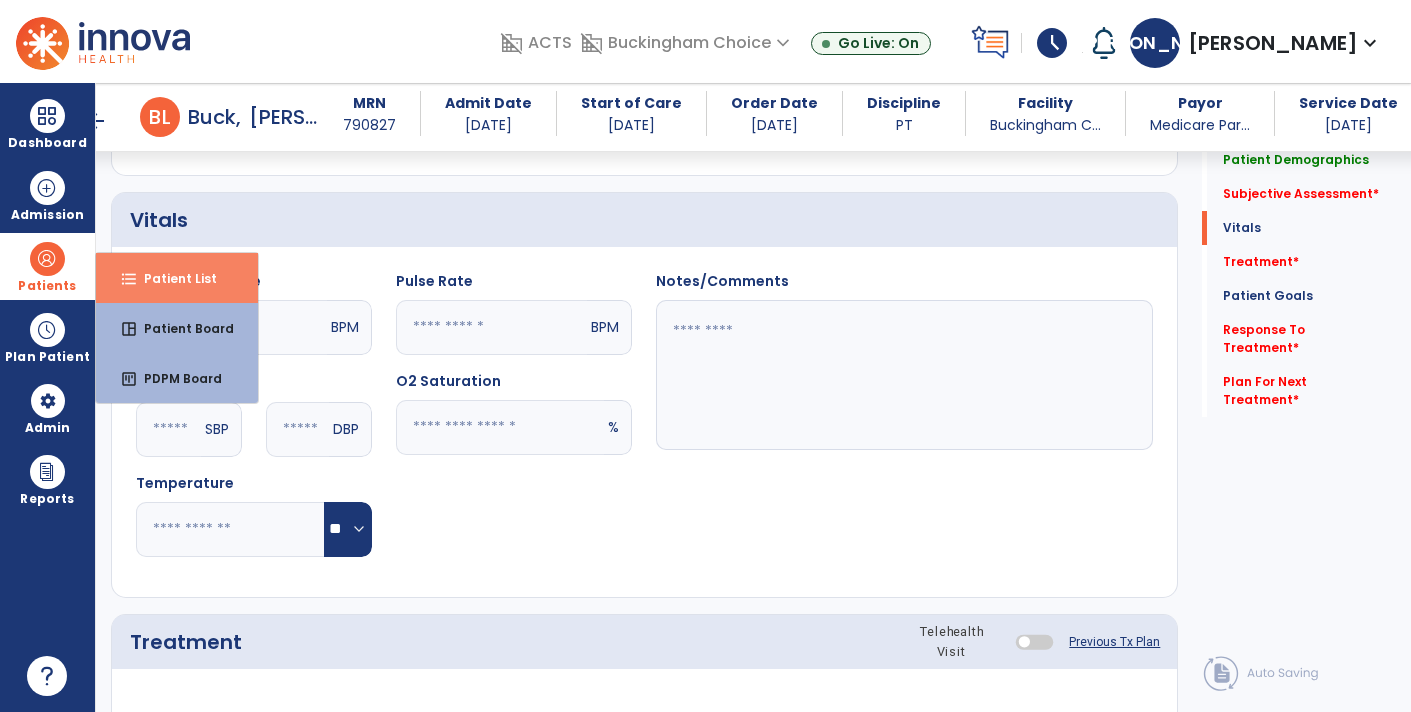 click on "format_list_bulleted  Patient List" at bounding box center (177, 278) 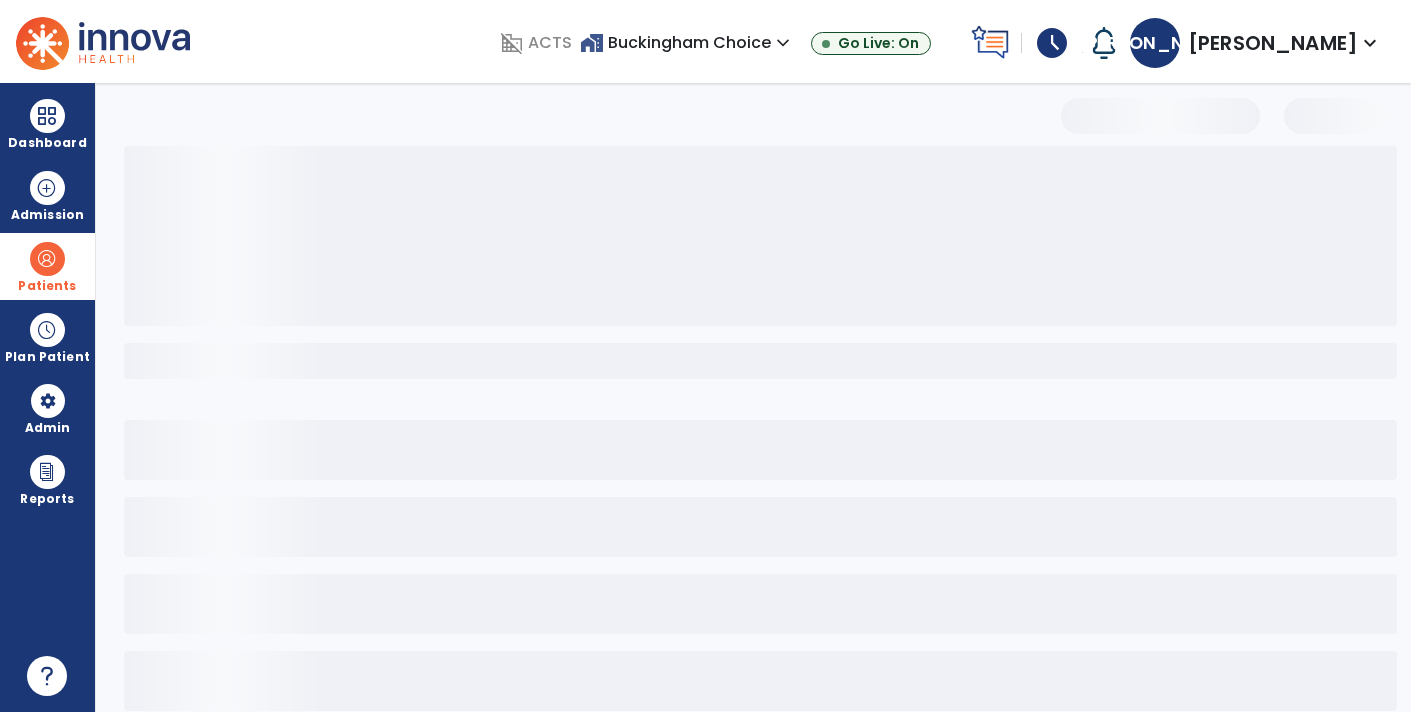 scroll, scrollTop: 30, scrollLeft: 0, axis: vertical 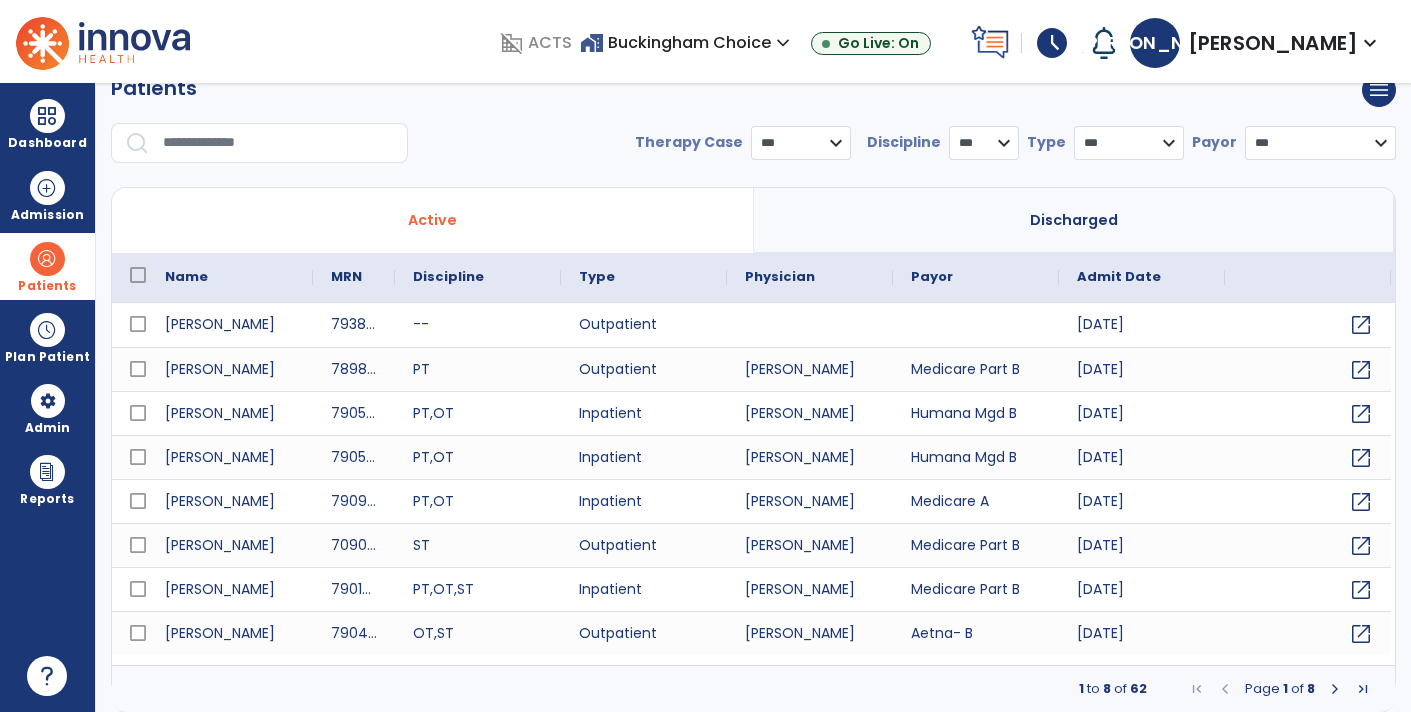 click at bounding box center (278, 143) 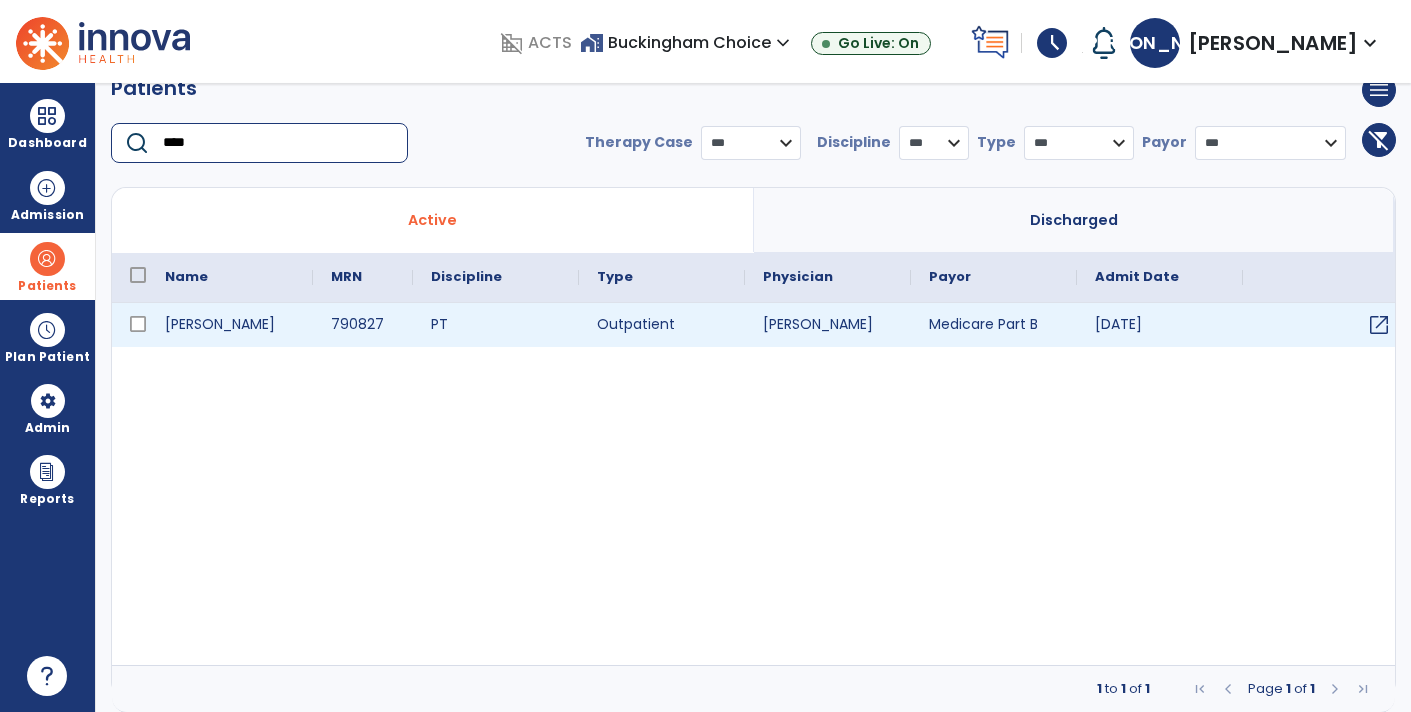 type on "****" 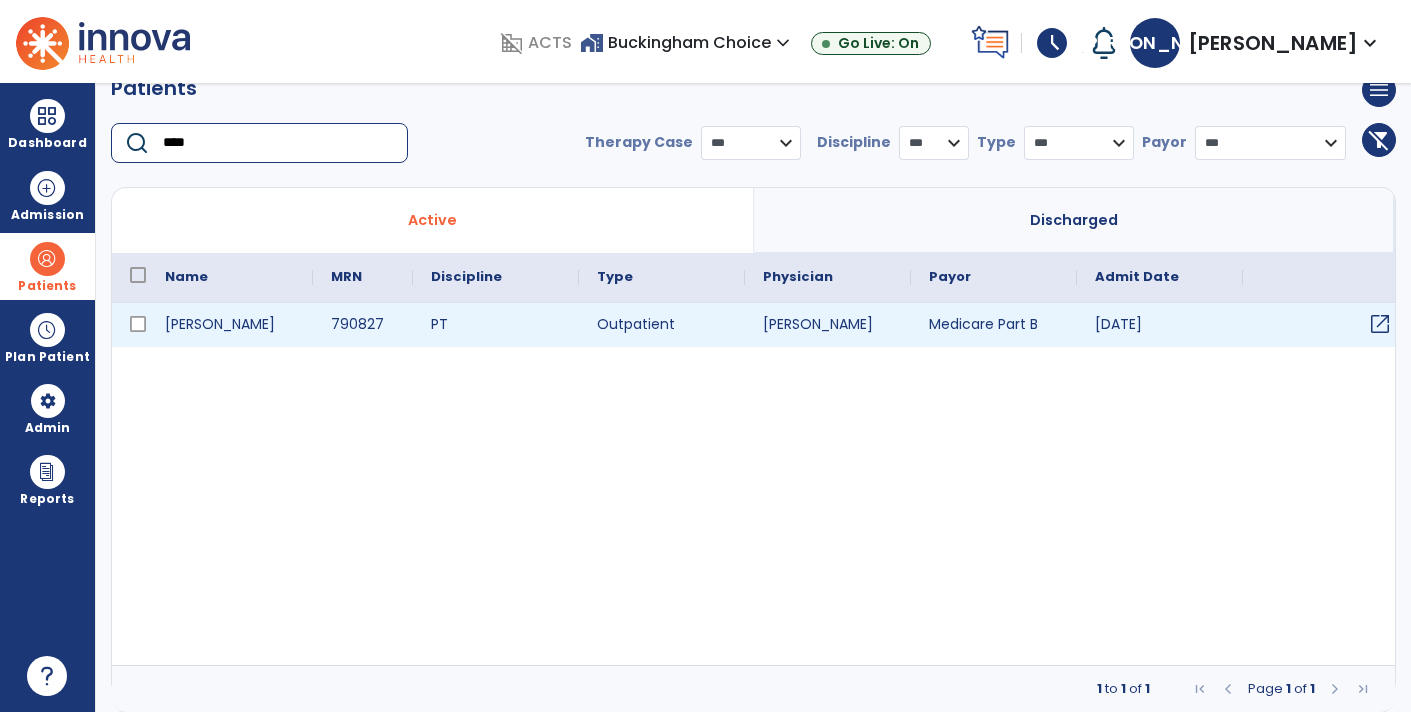 click on "open_in_new" at bounding box center (1326, 325) 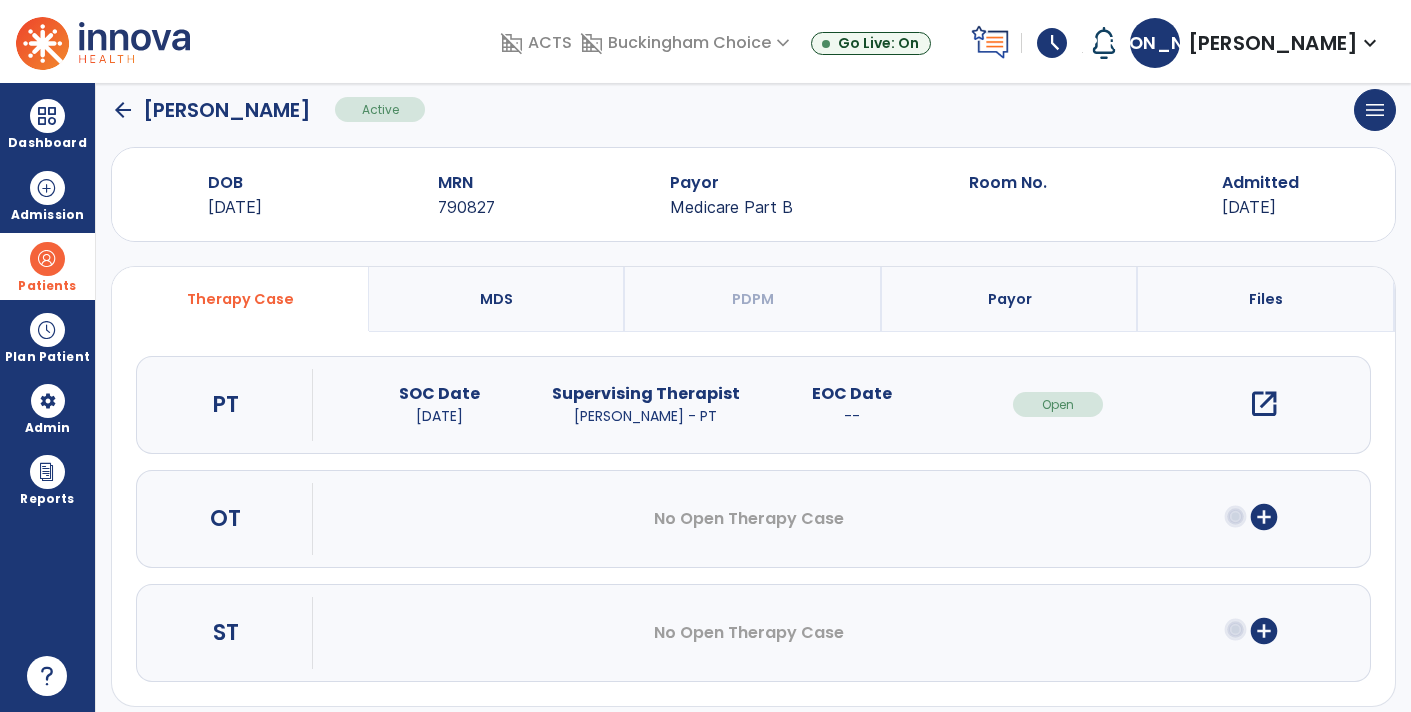click on "open_in_new" at bounding box center (1264, 404) 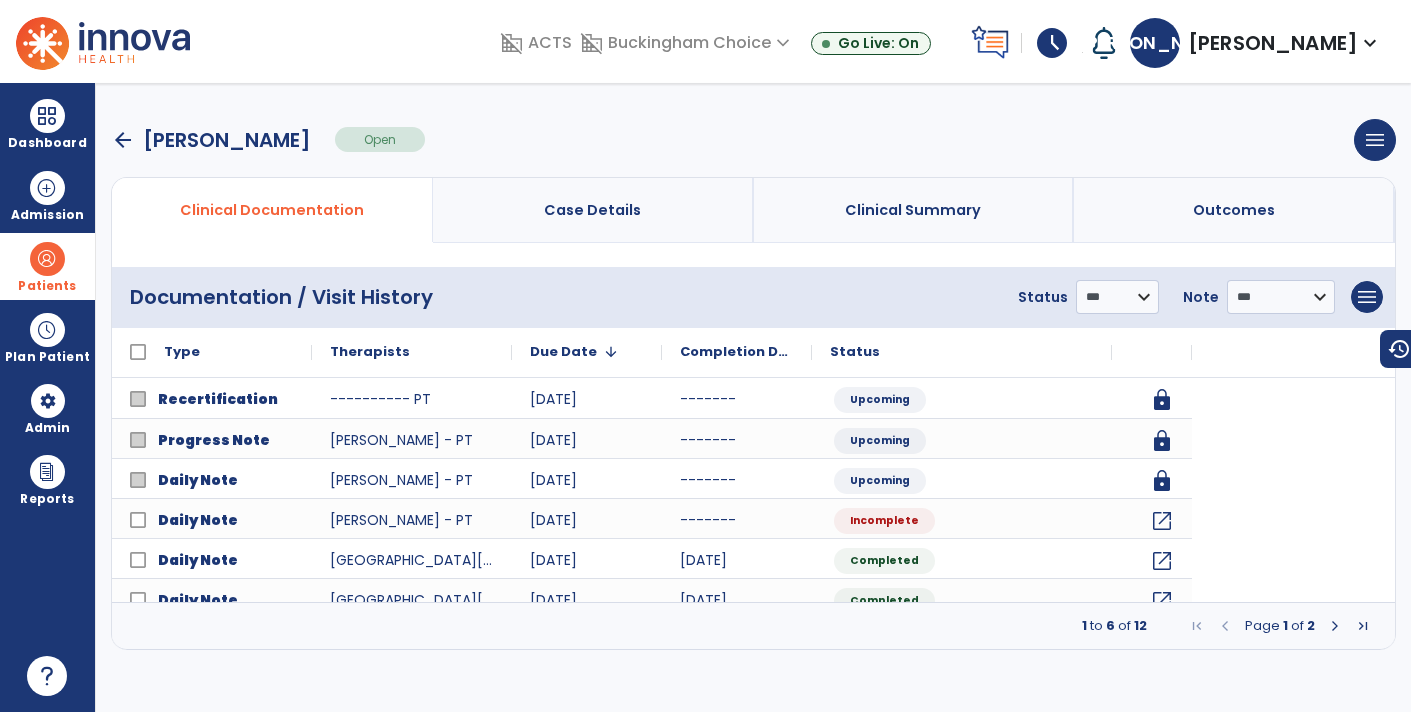 scroll, scrollTop: 0, scrollLeft: 0, axis: both 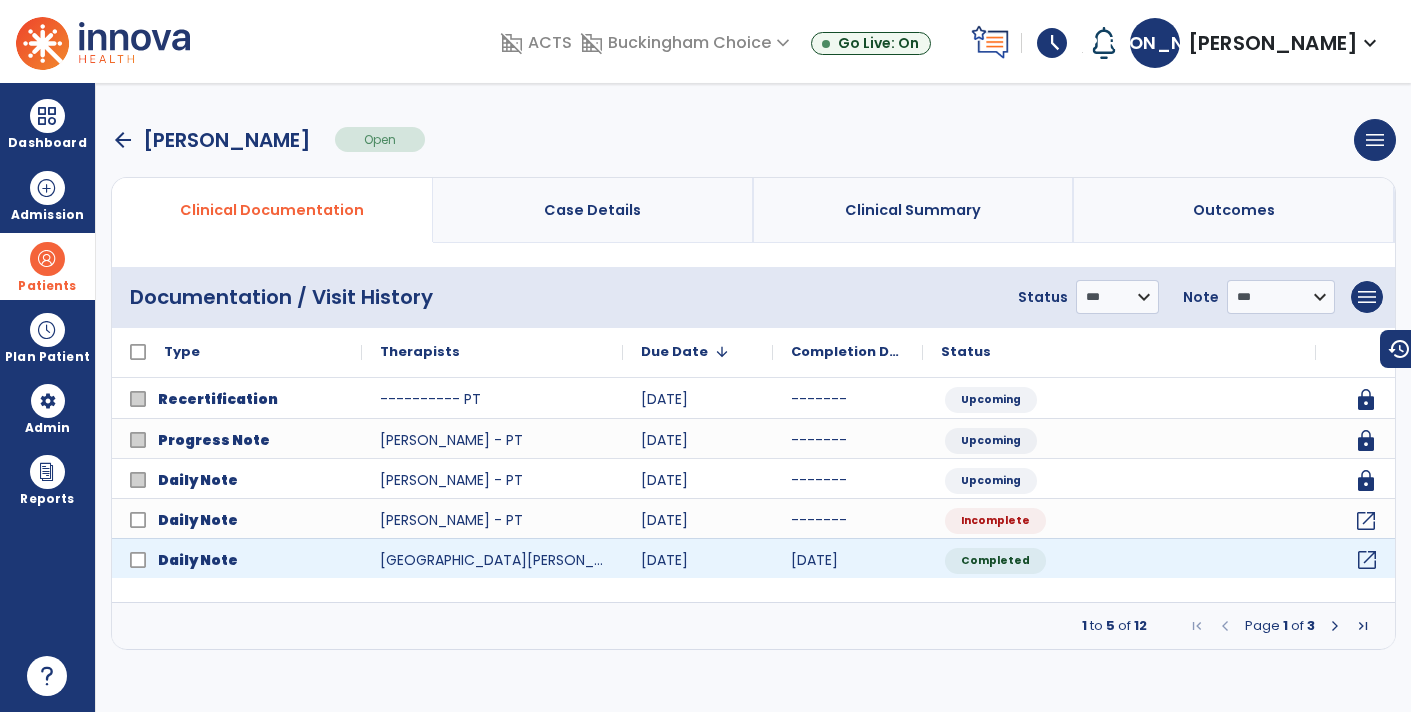 click on "open_in_new" 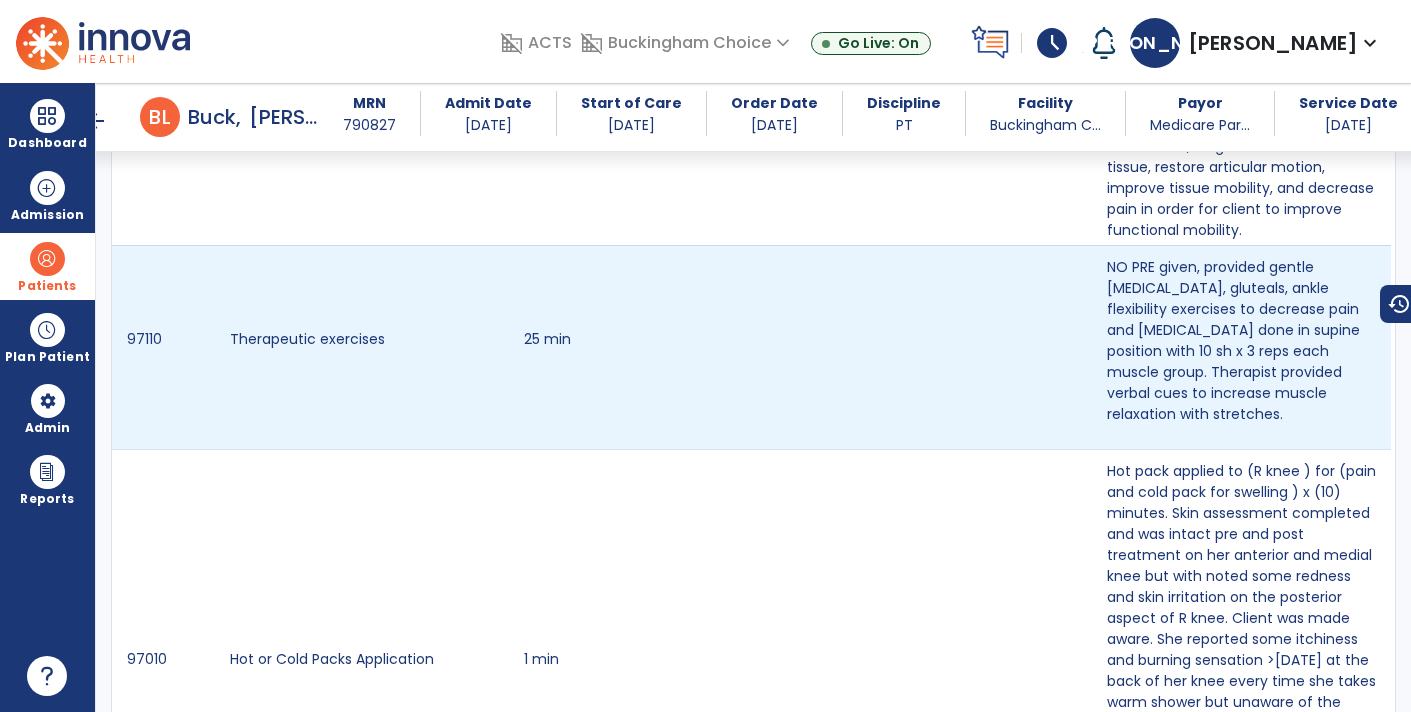 scroll, scrollTop: 1478, scrollLeft: 0, axis: vertical 